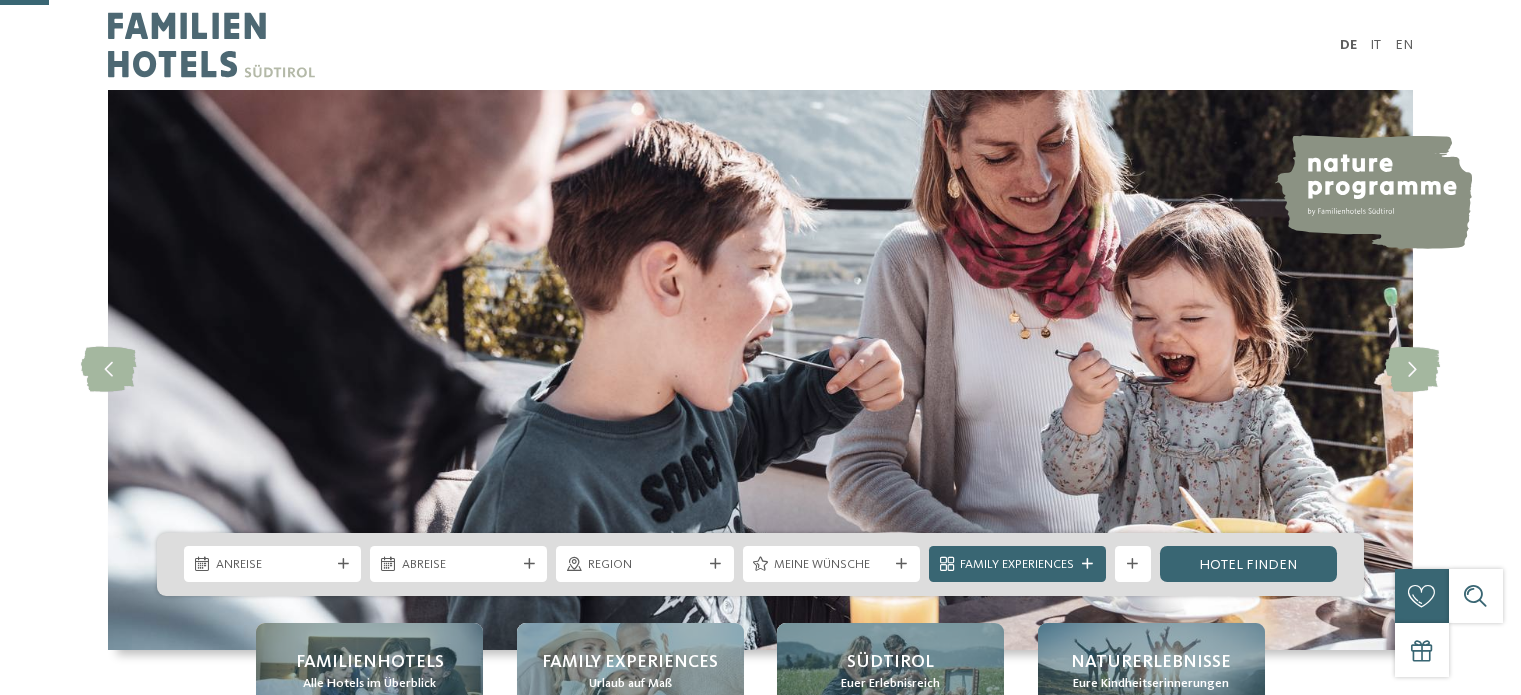 scroll, scrollTop: 347, scrollLeft: 0, axis: vertical 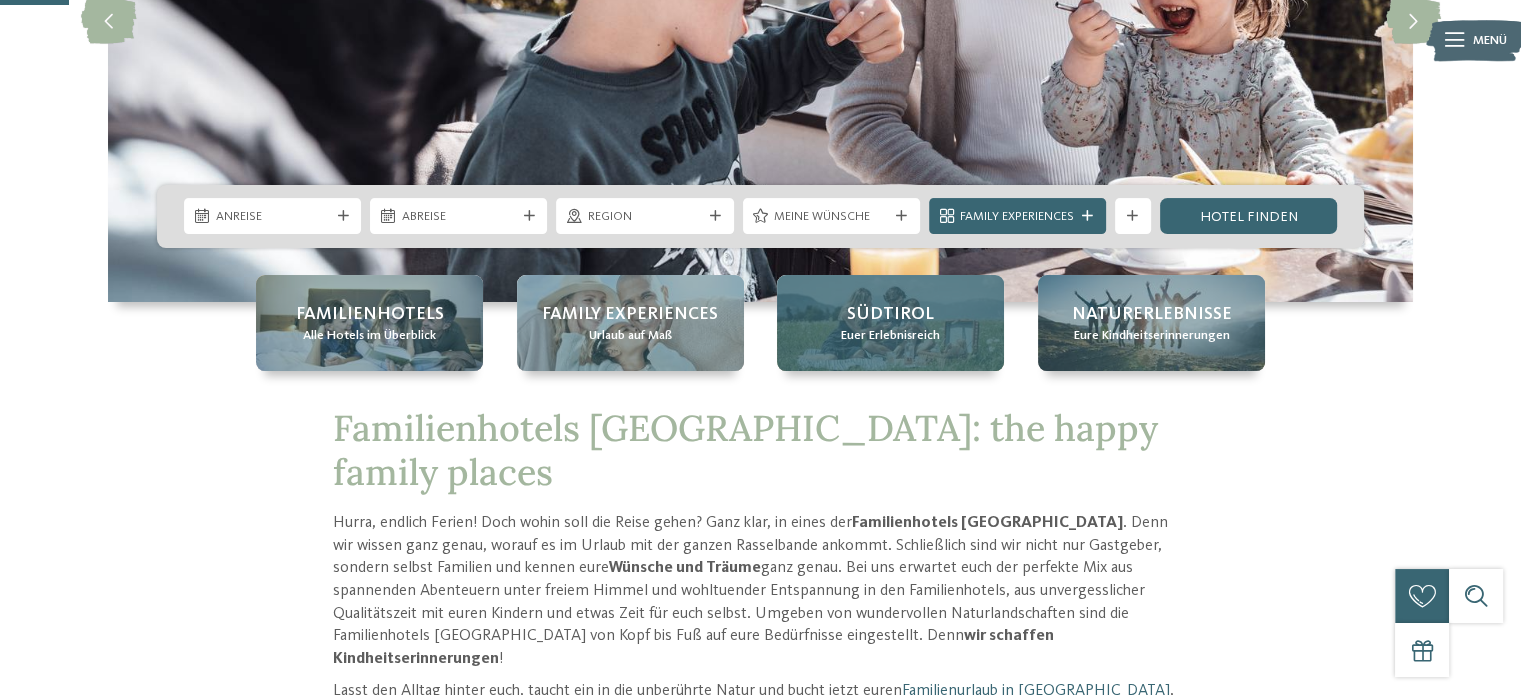 click on "Südtirol" at bounding box center (890, 314) 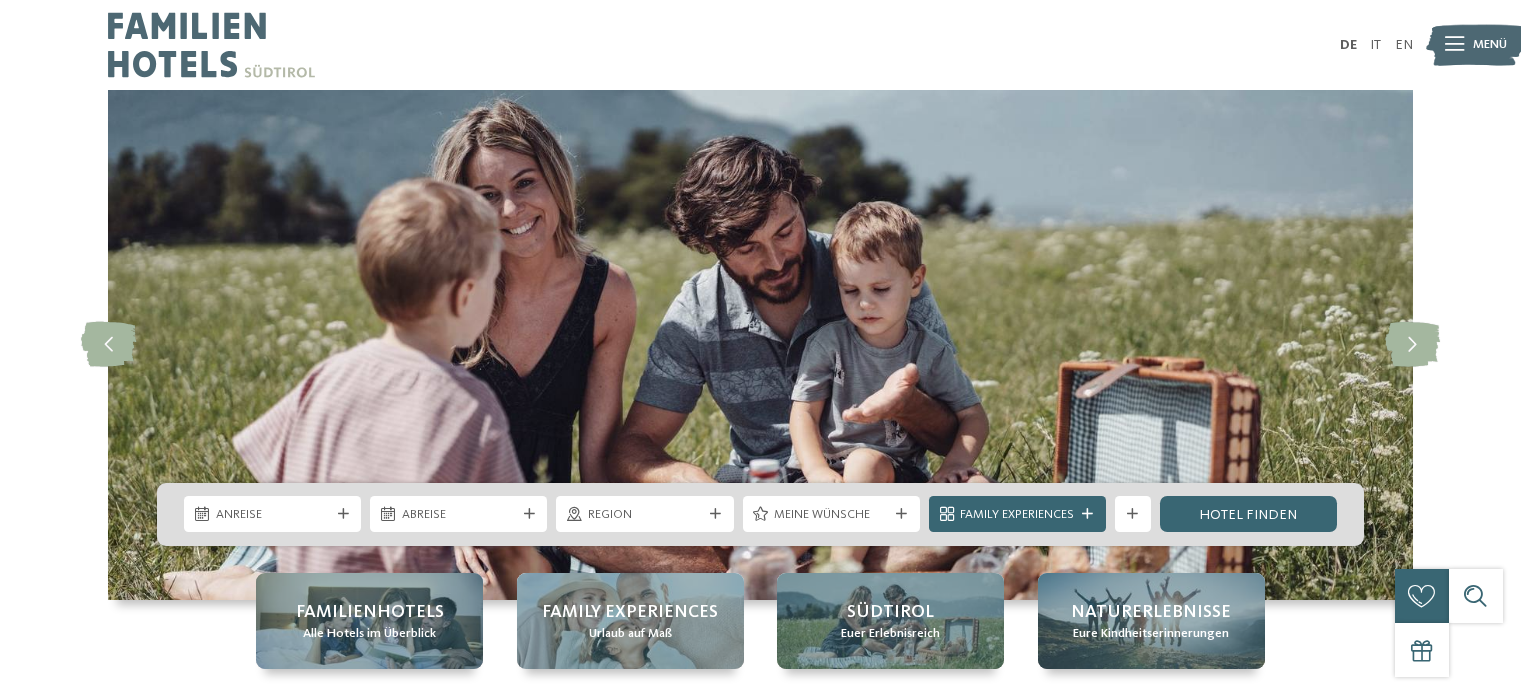 scroll, scrollTop: 0, scrollLeft: 0, axis: both 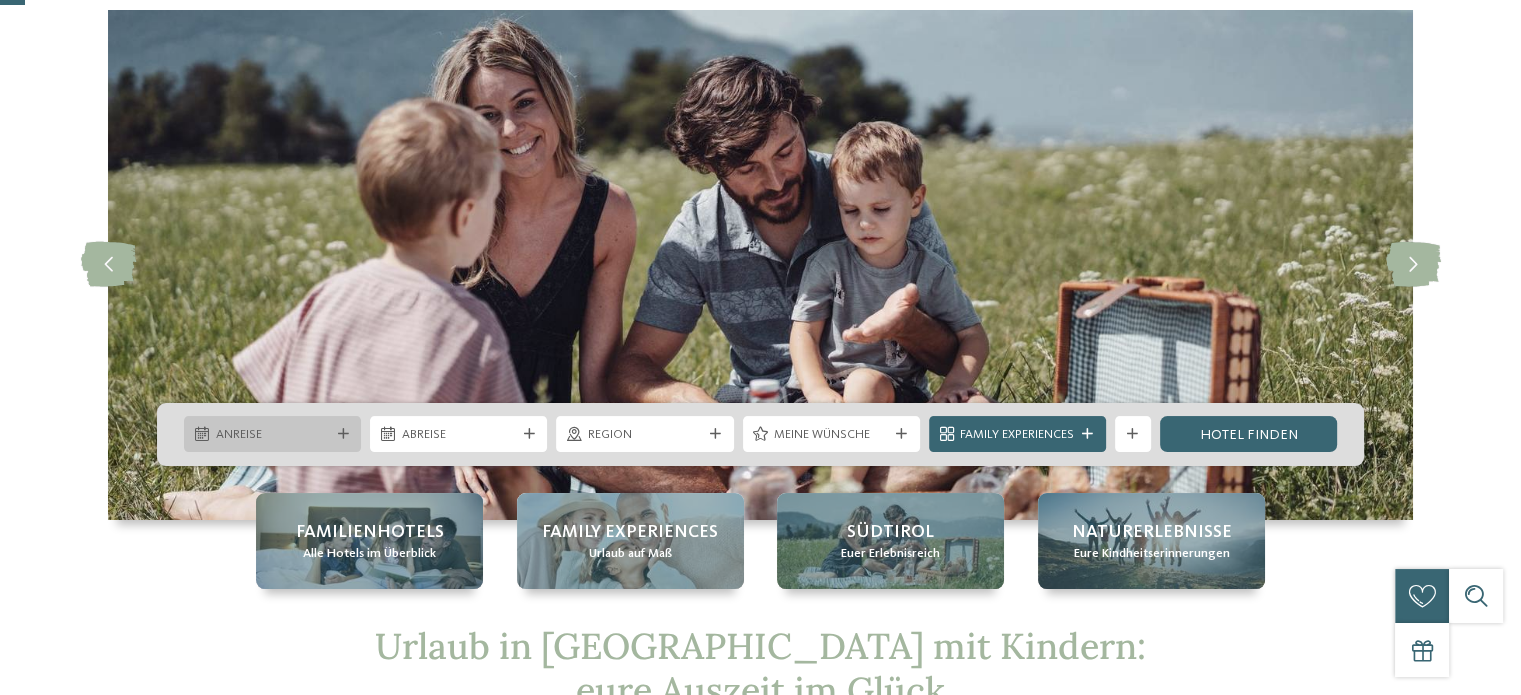 click at bounding box center (343, 434) 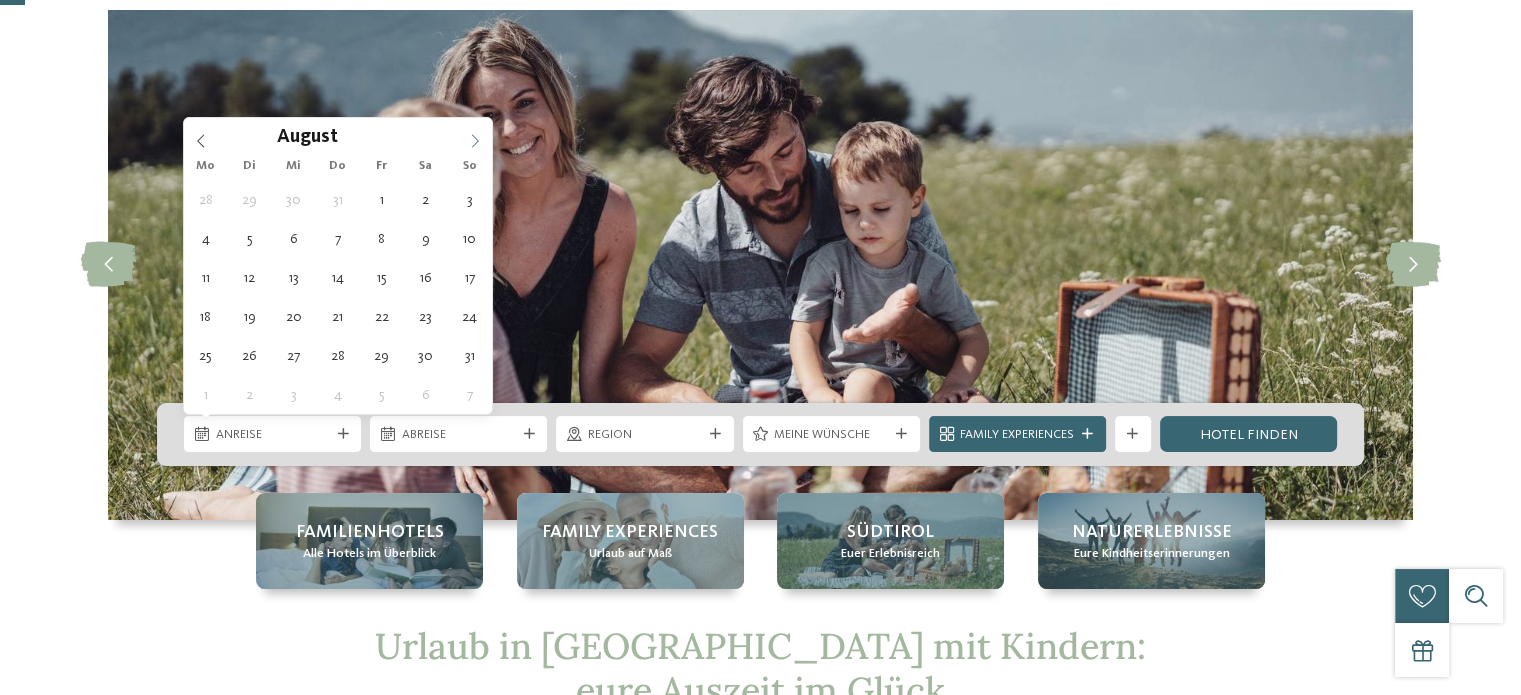 click 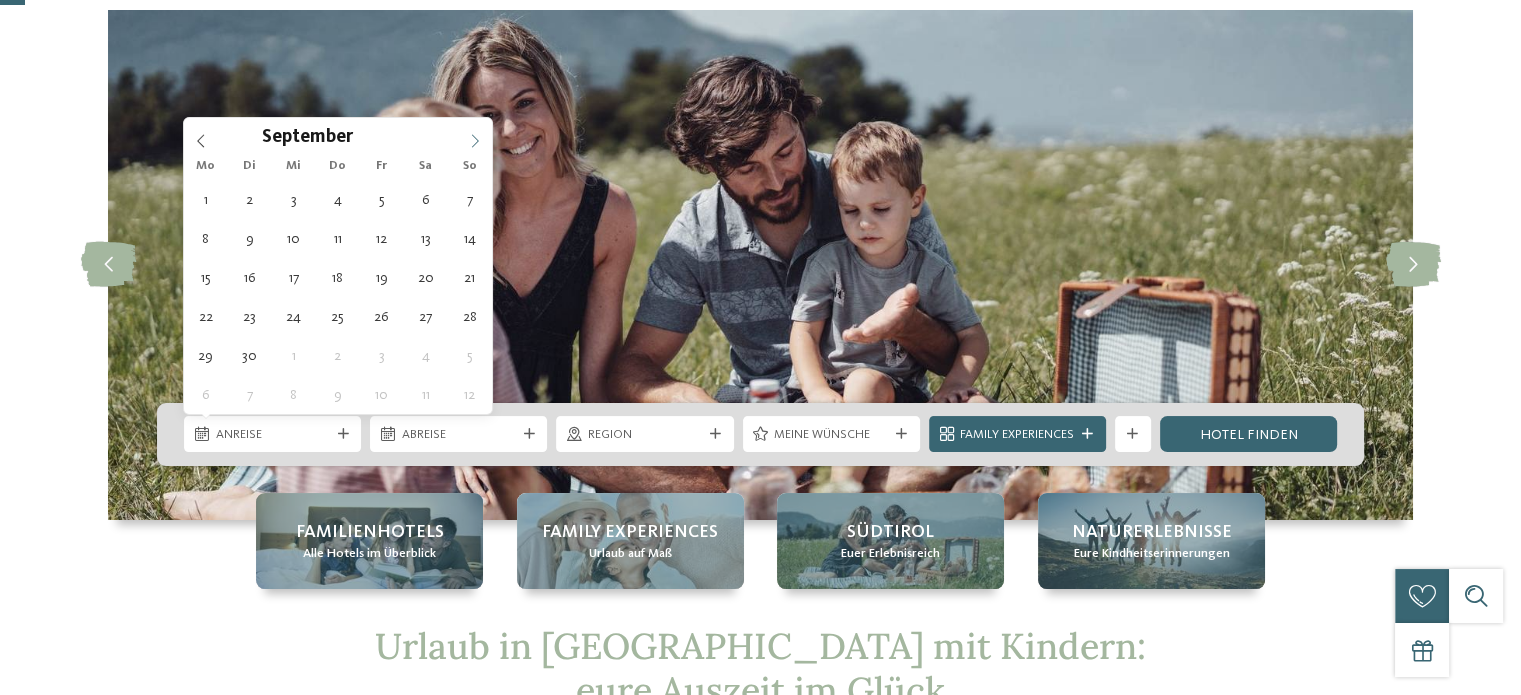 click 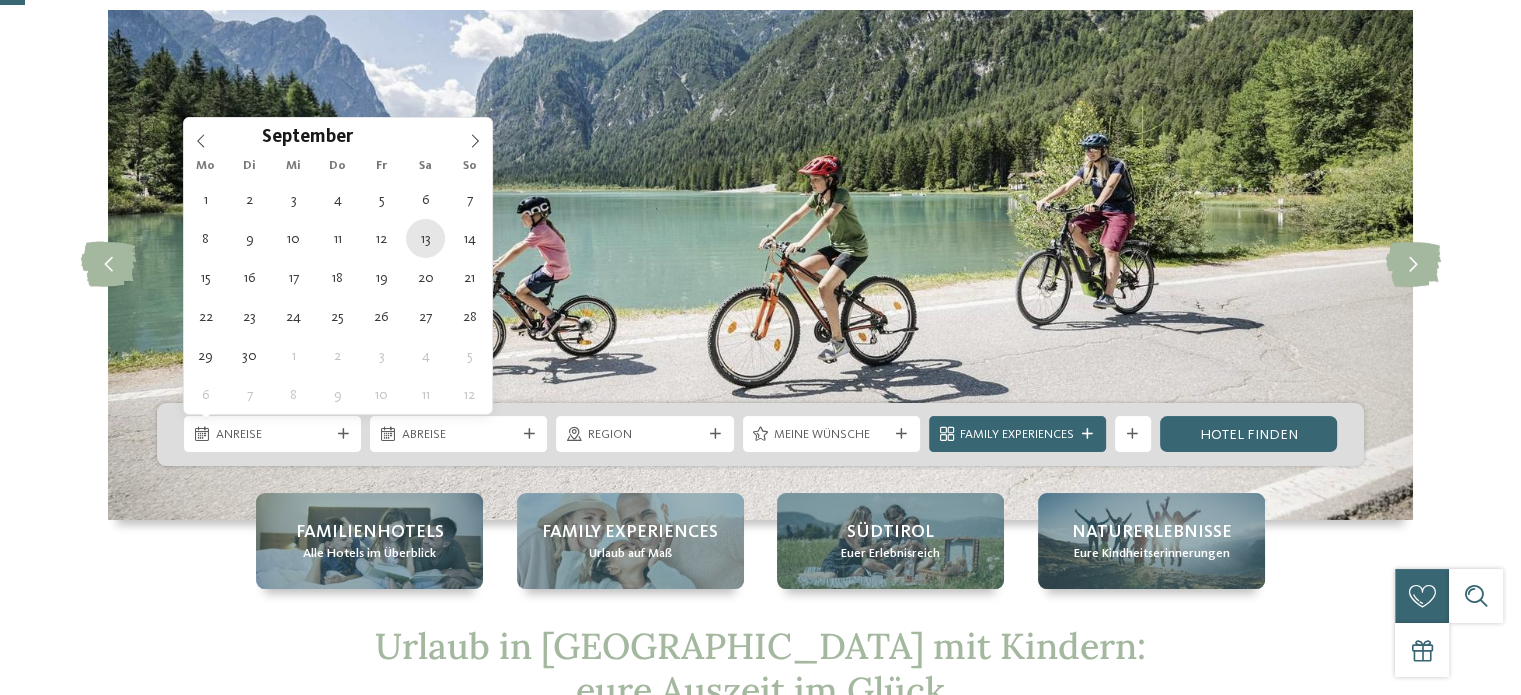 type on "13.09.2025" 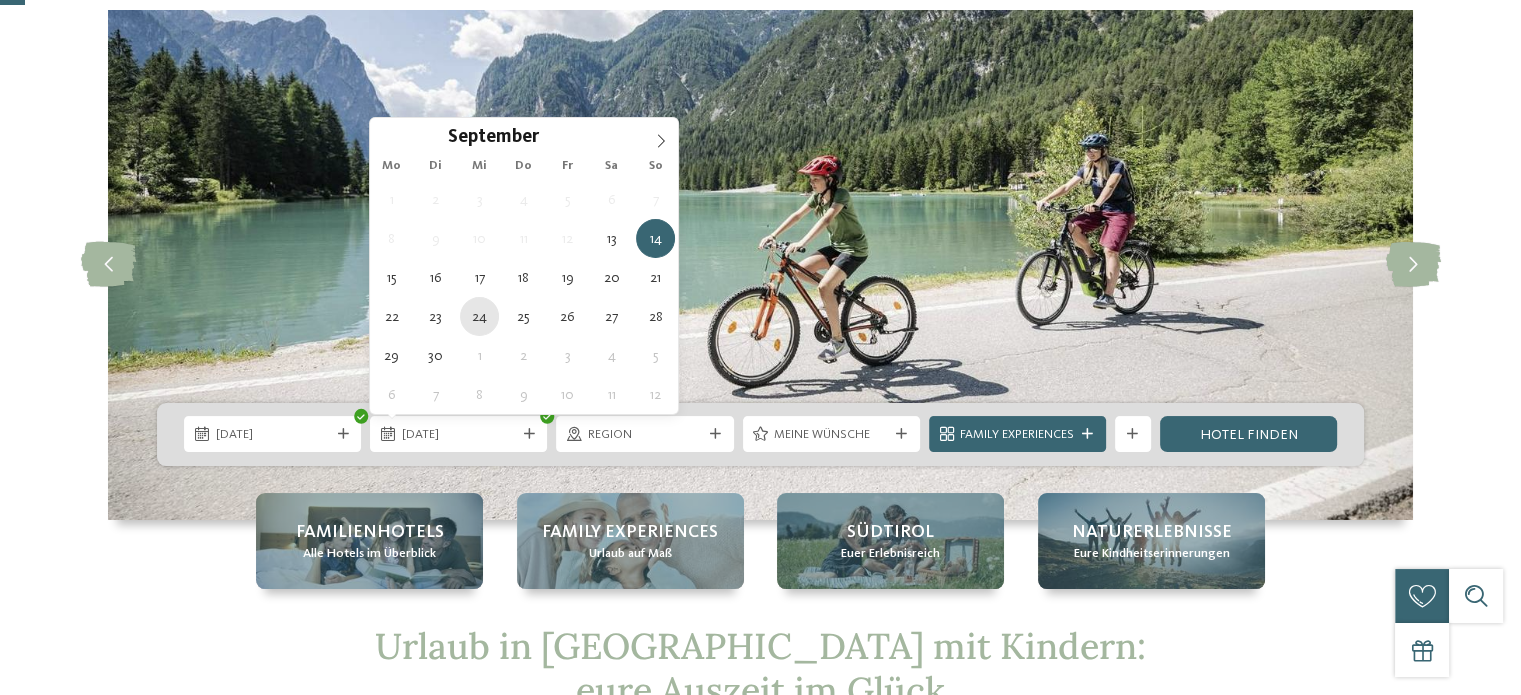 type on "24.09.2025" 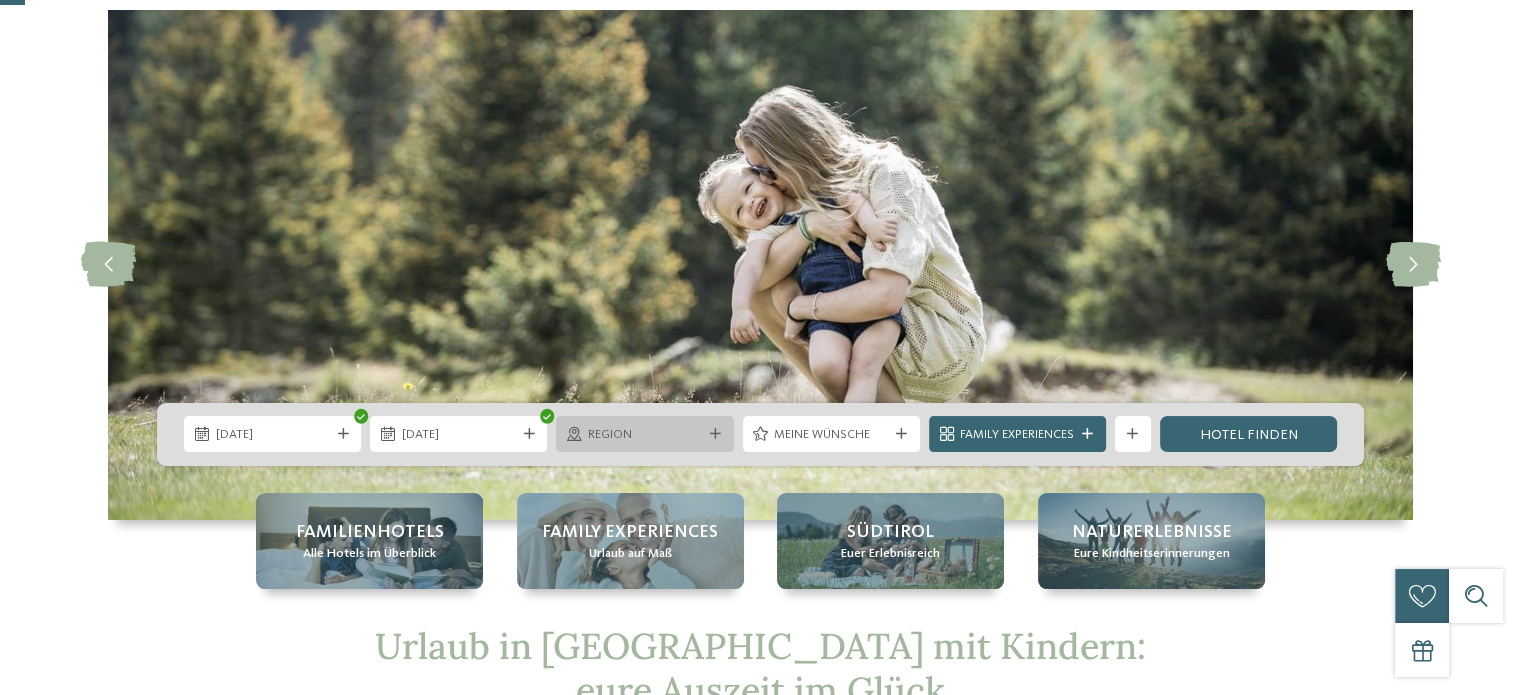 click at bounding box center (715, 434) 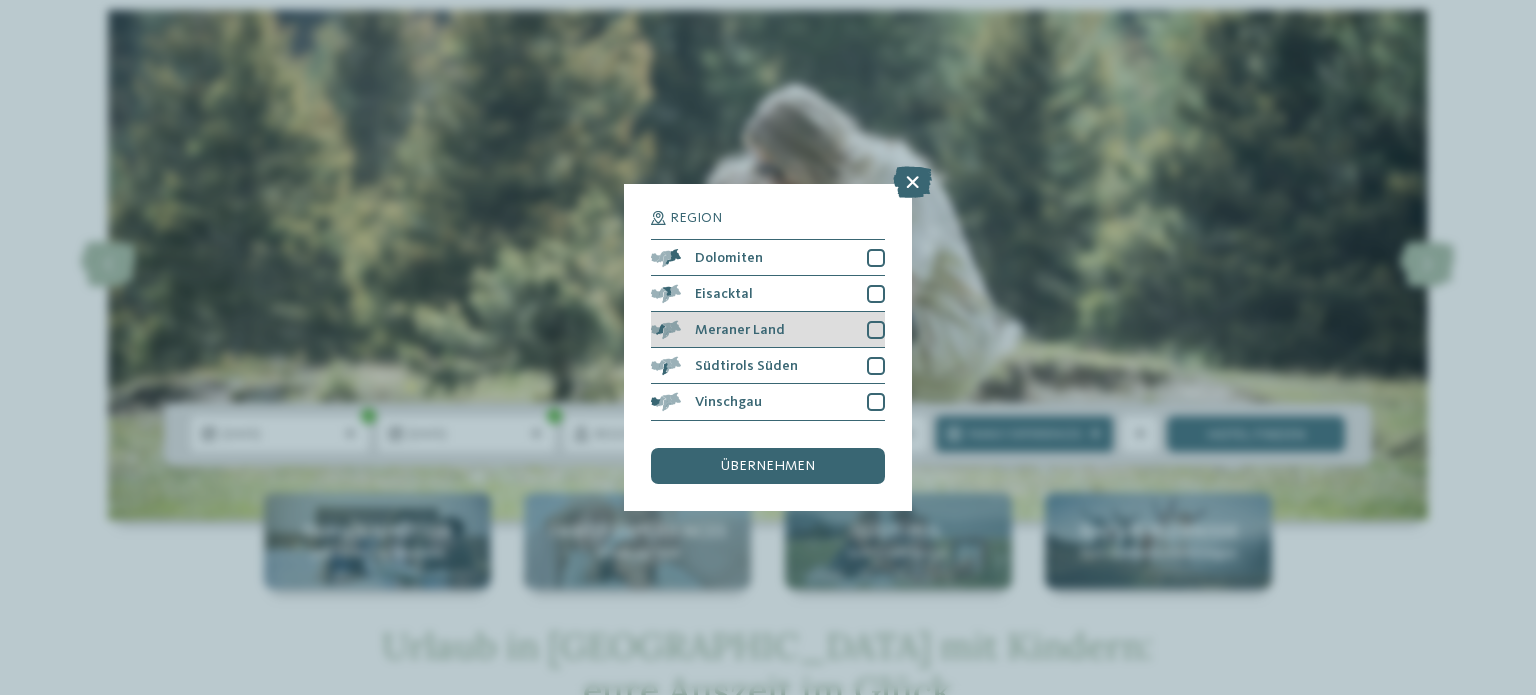 click at bounding box center [876, 330] 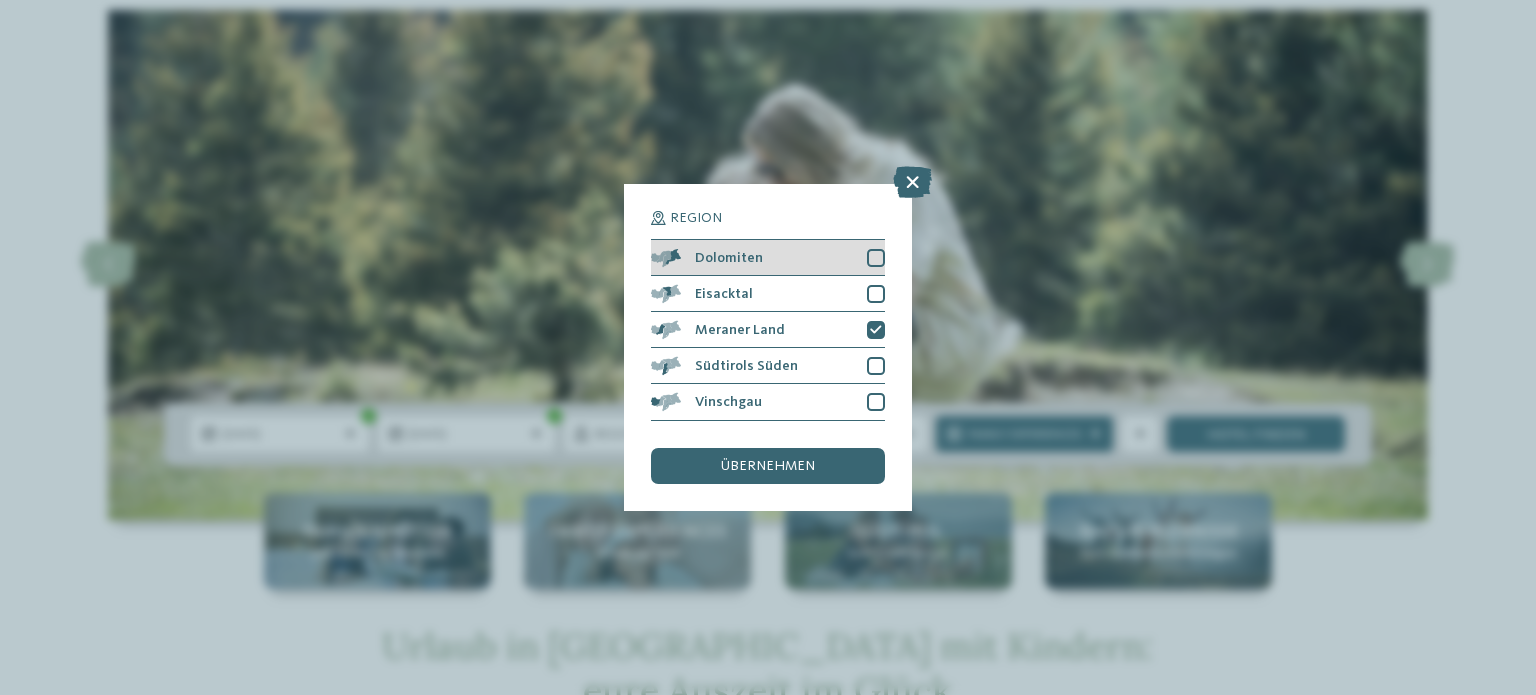 click at bounding box center [876, 258] 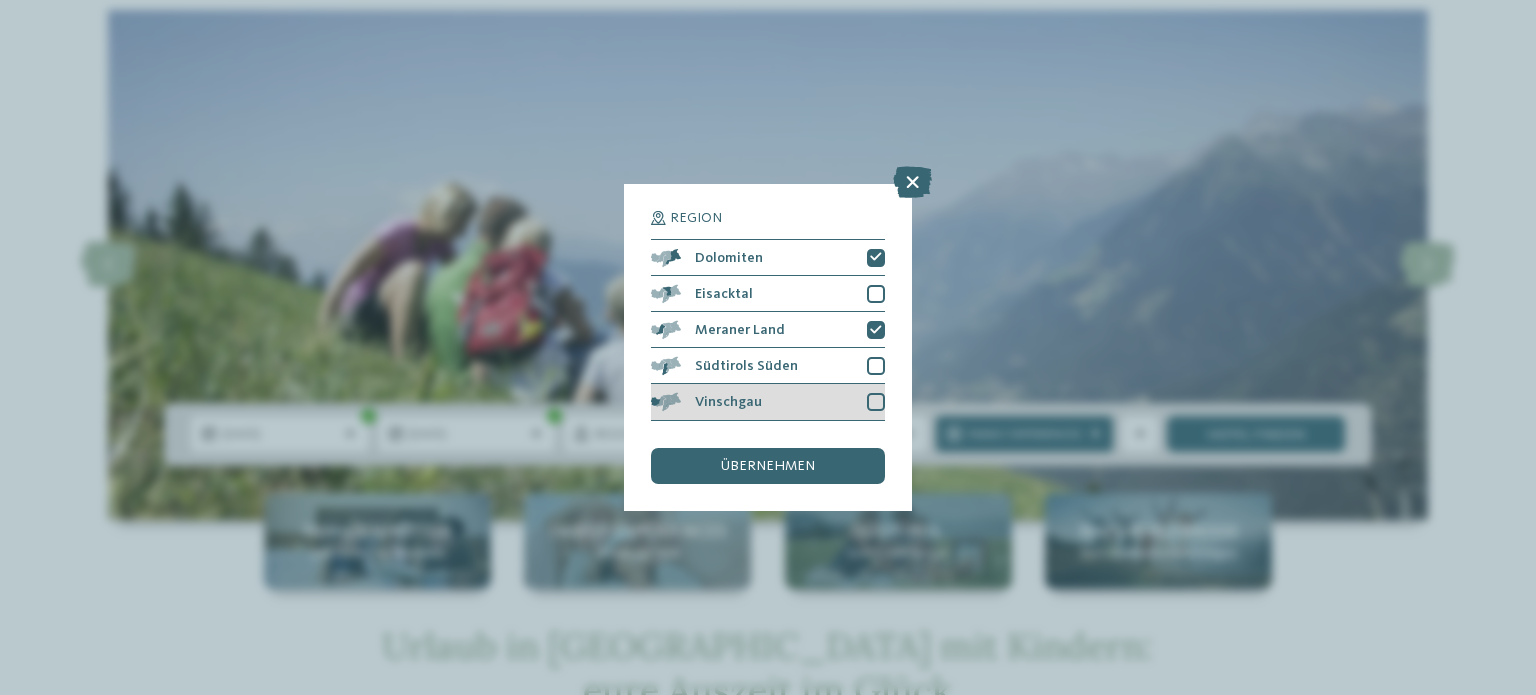 click at bounding box center [876, 402] 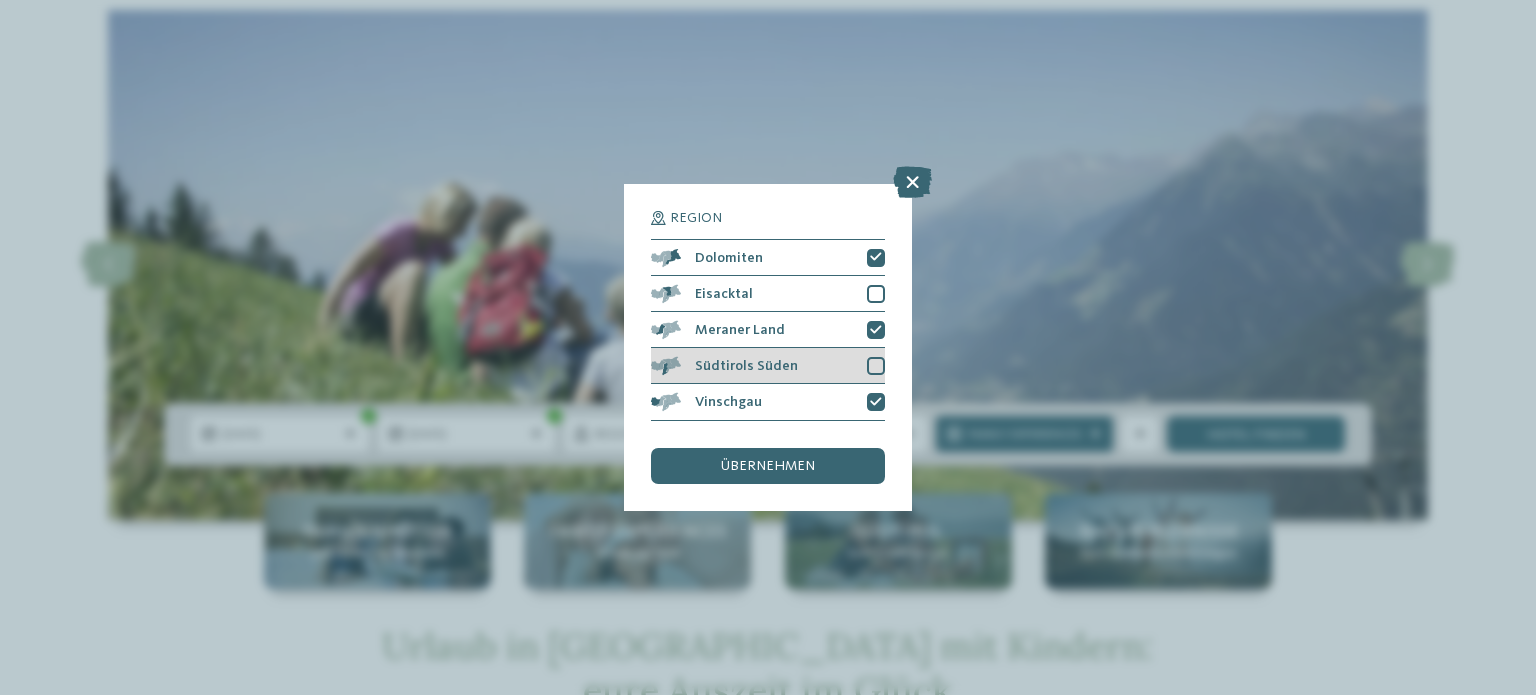 click at bounding box center (876, 366) 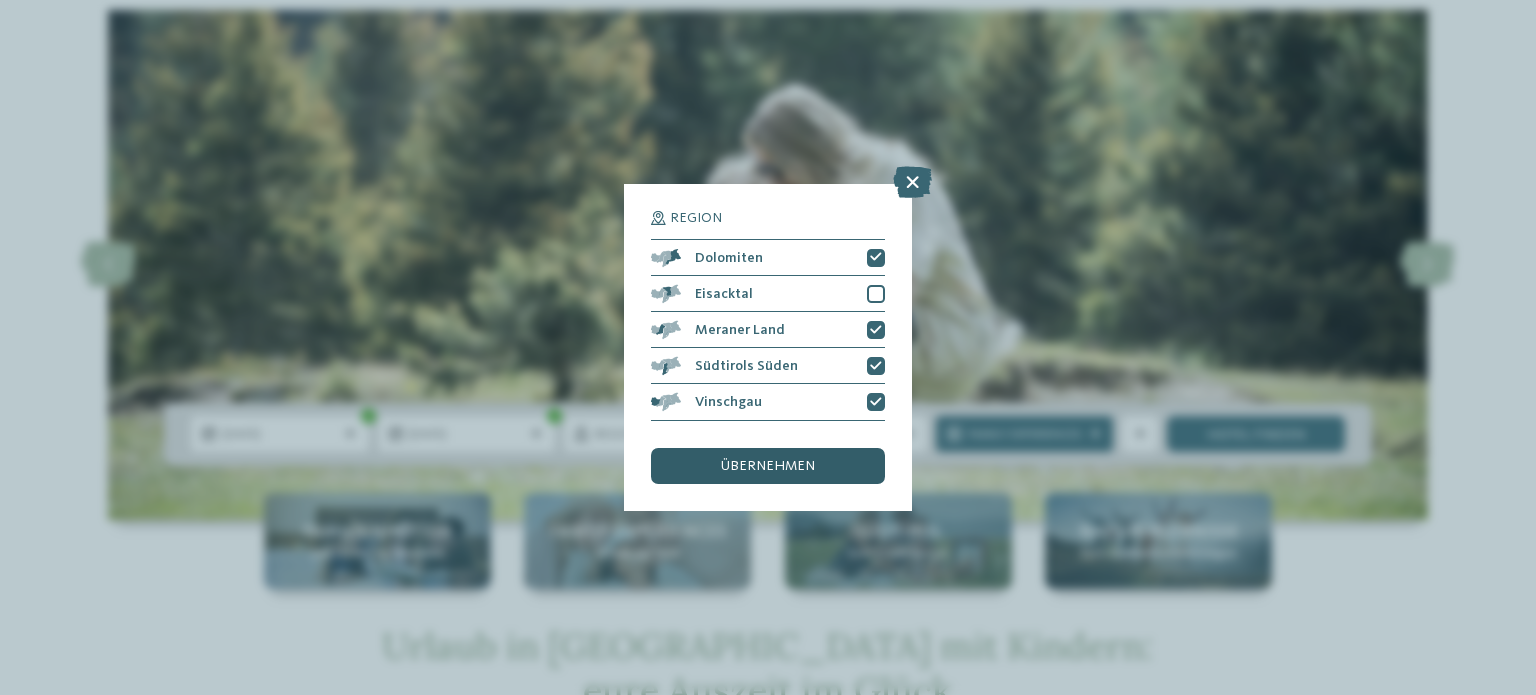 click on "übernehmen" at bounding box center (768, 466) 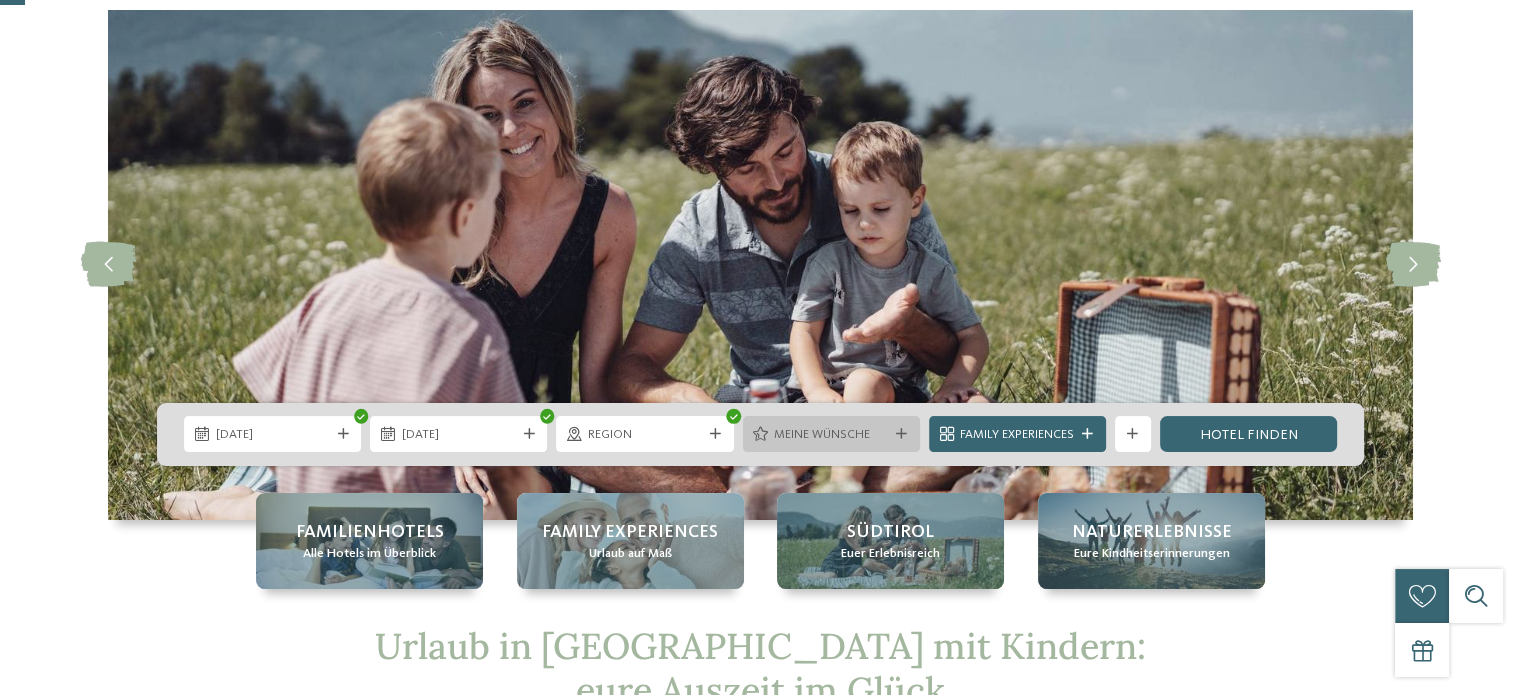 click at bounding box center [901, 434] 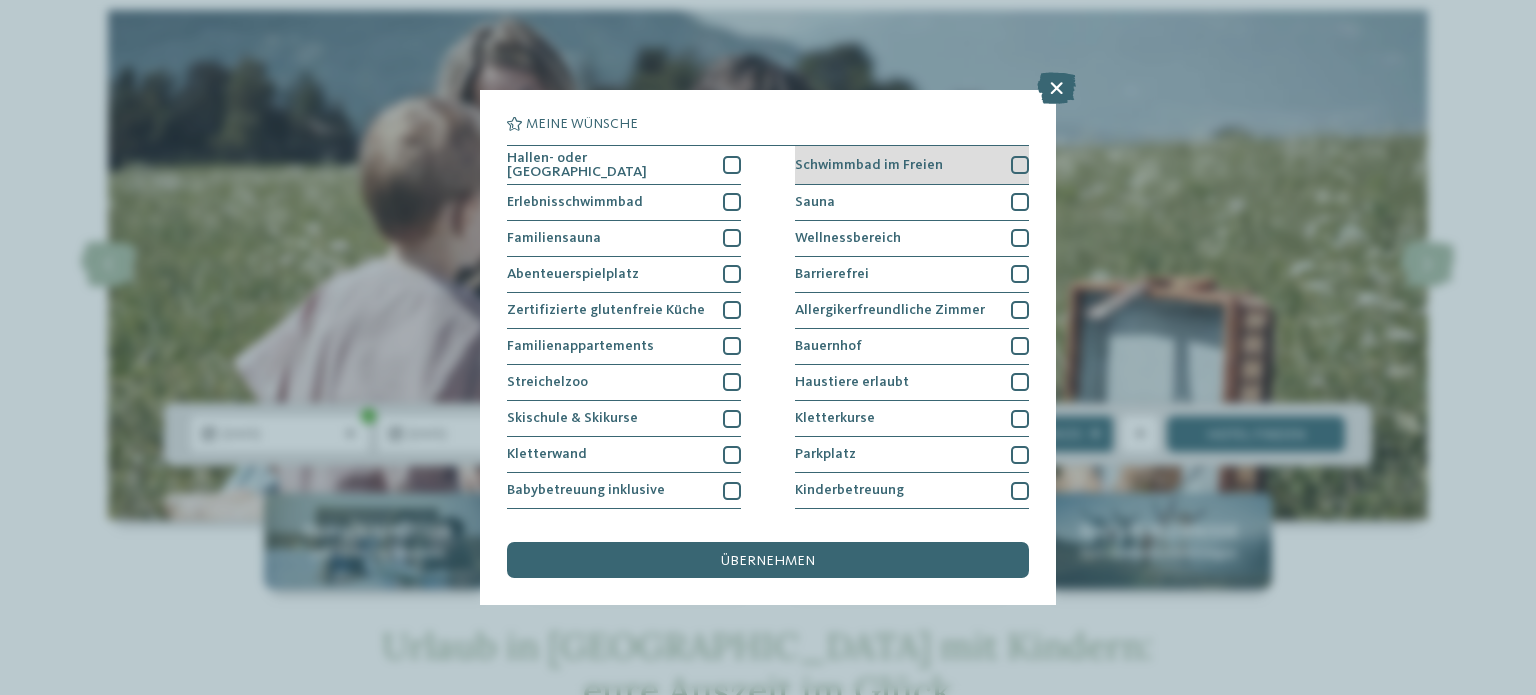 click on "Schwimmbad im Freien" at bounding box center [912, 165] 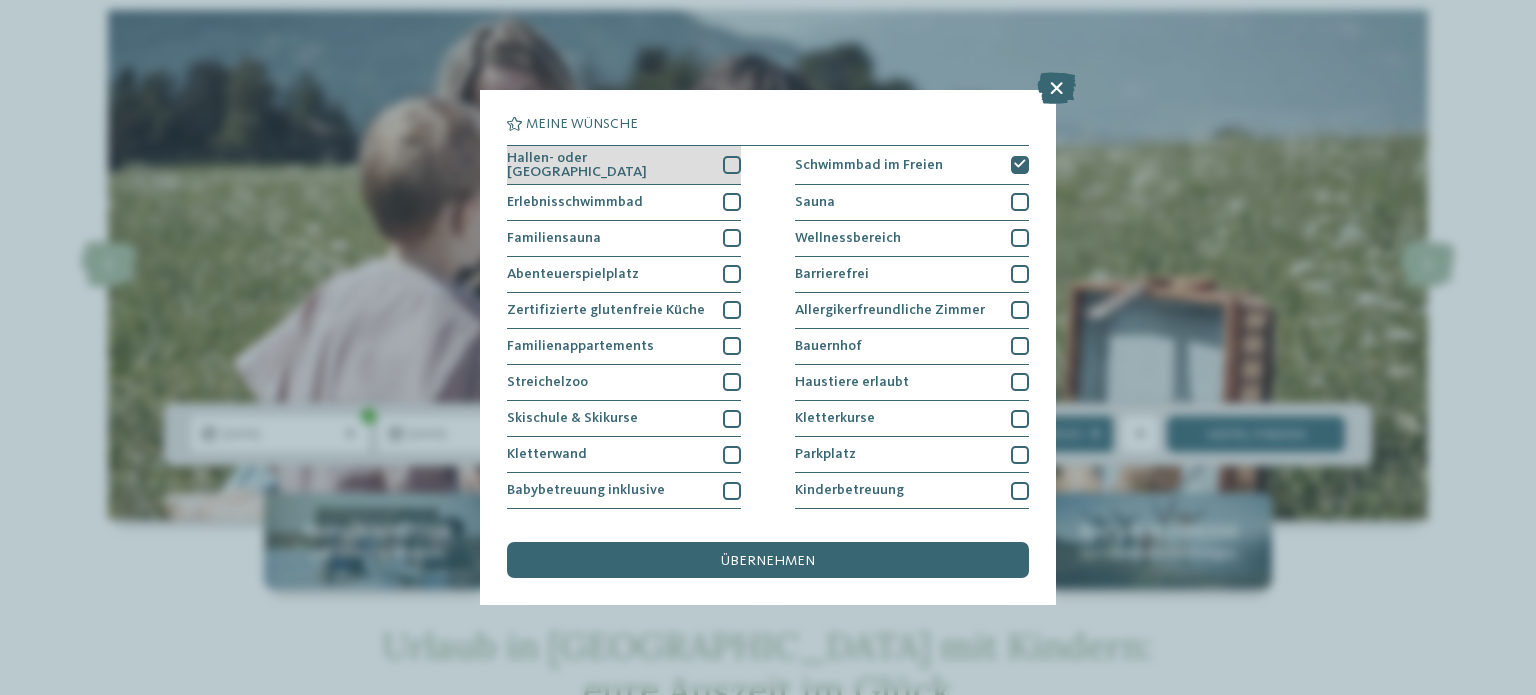 click at bounding box center (732, 165) 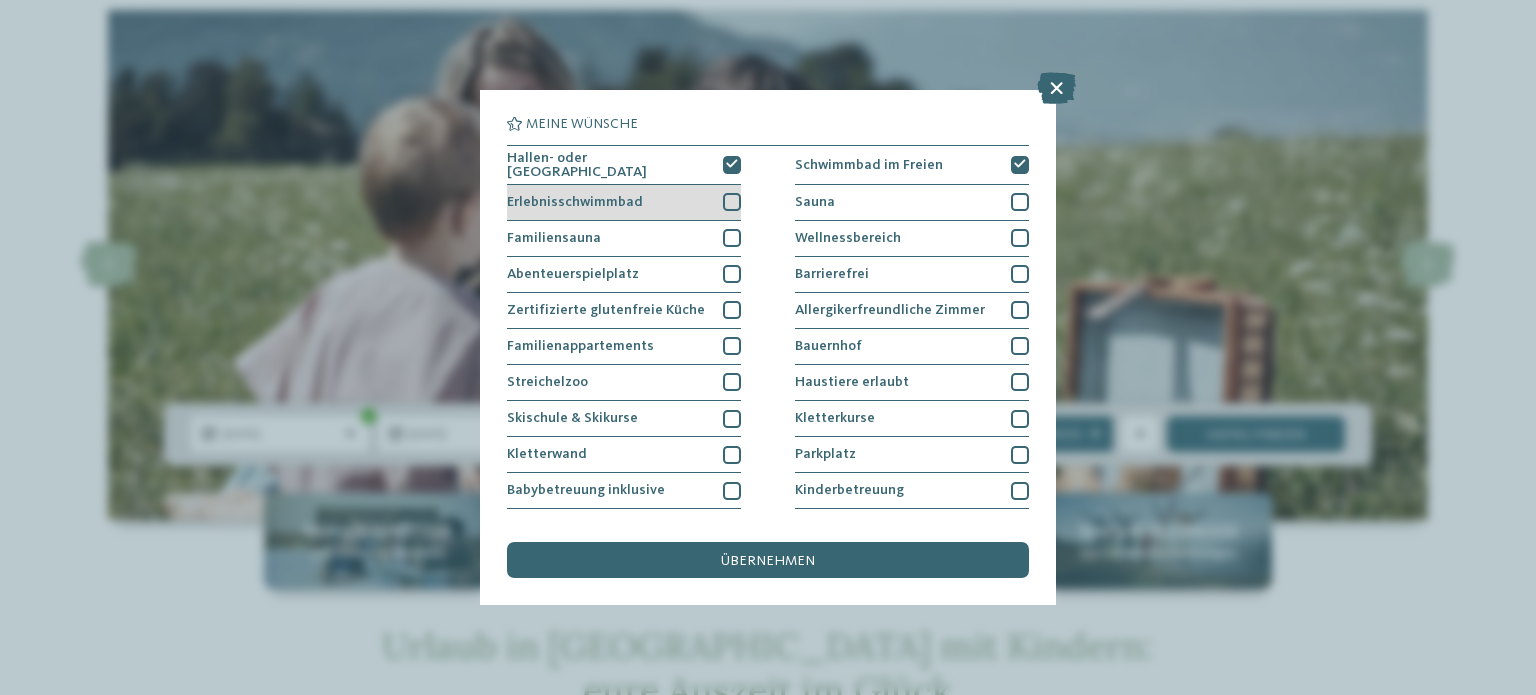 click at bounding box center [732, 202] 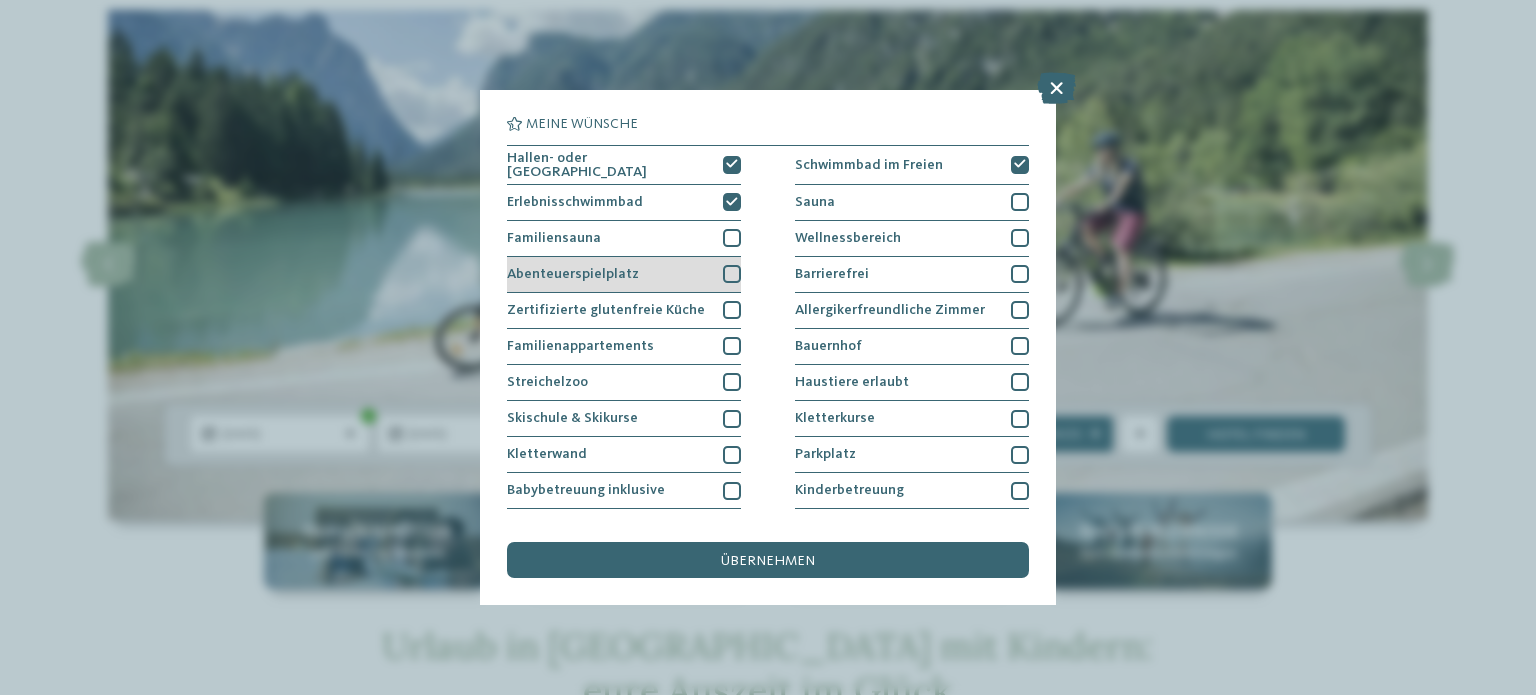 click at bounding box center (732, 274) 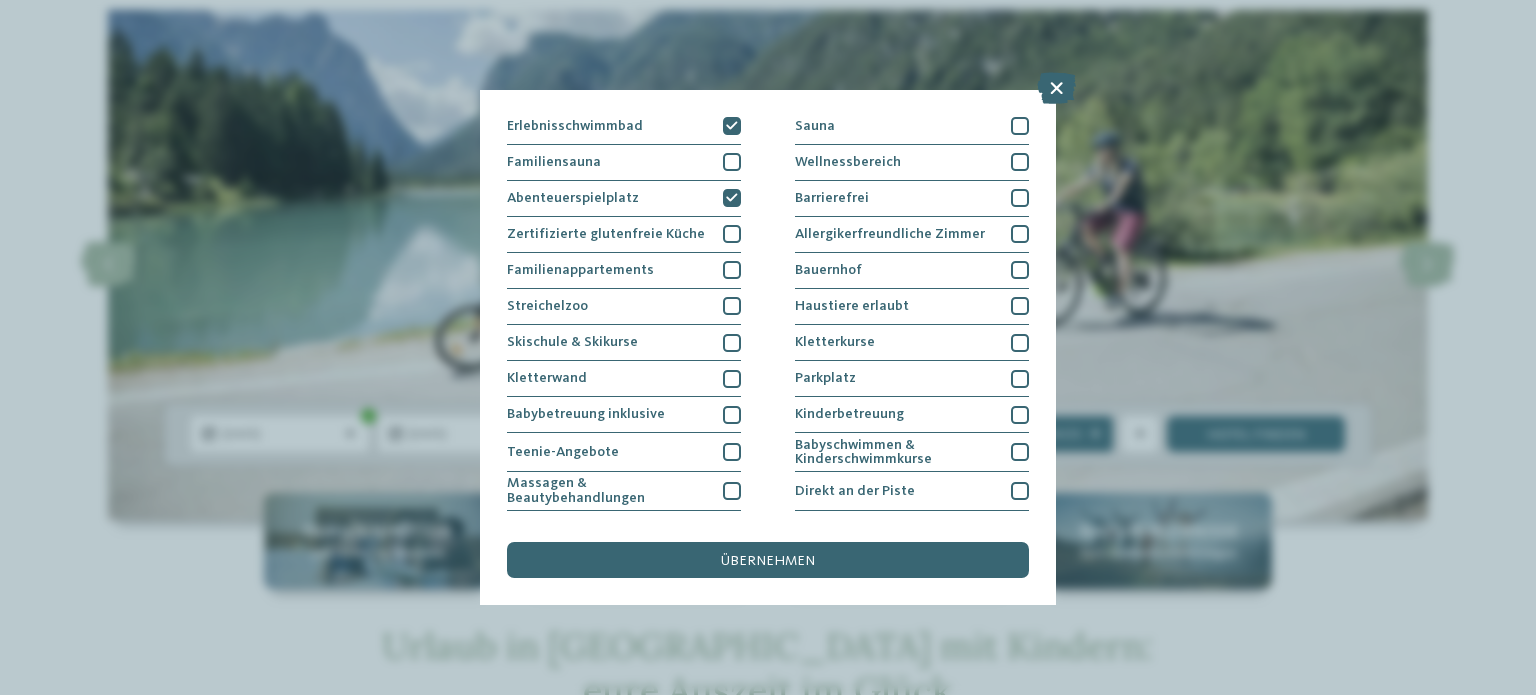 scroll, scrollTop: 84, scrollLeft: 0, axis: vertical 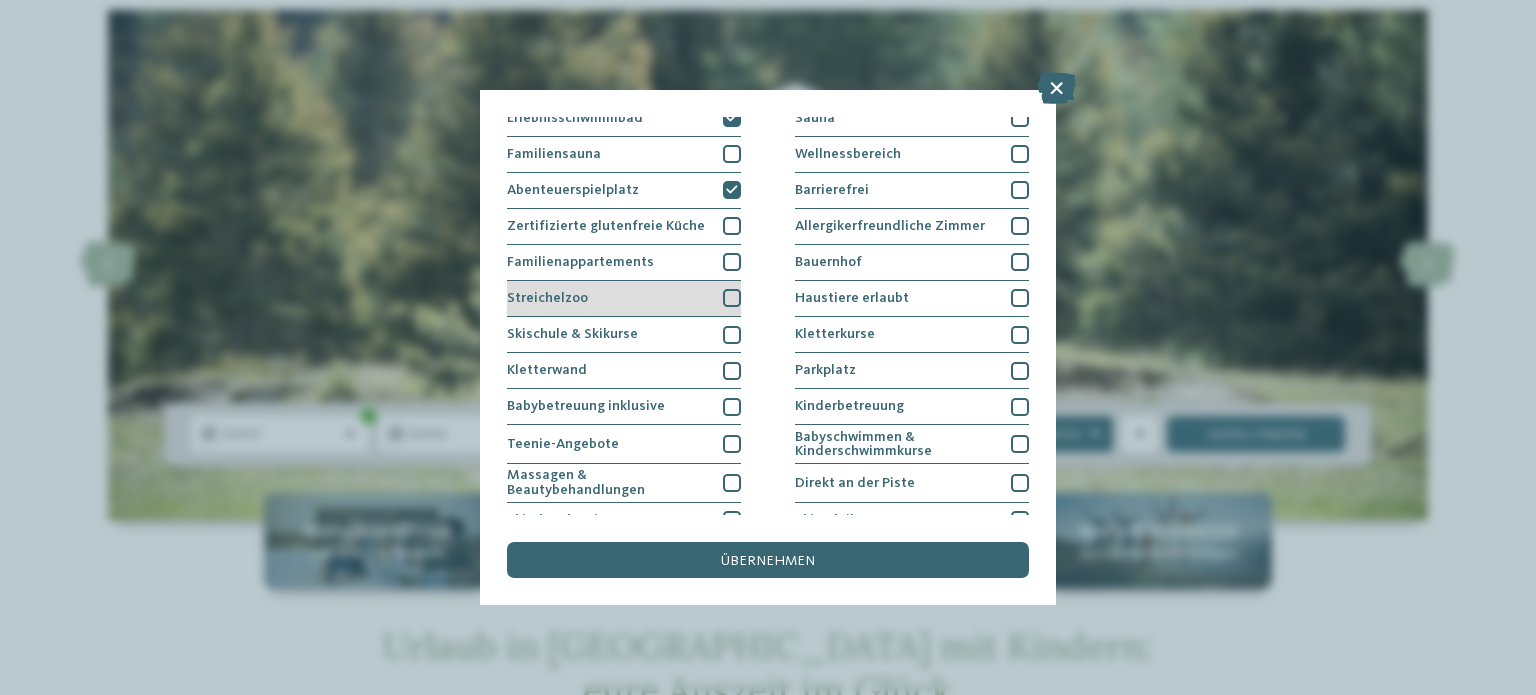 click at bounding box center [732, 298] 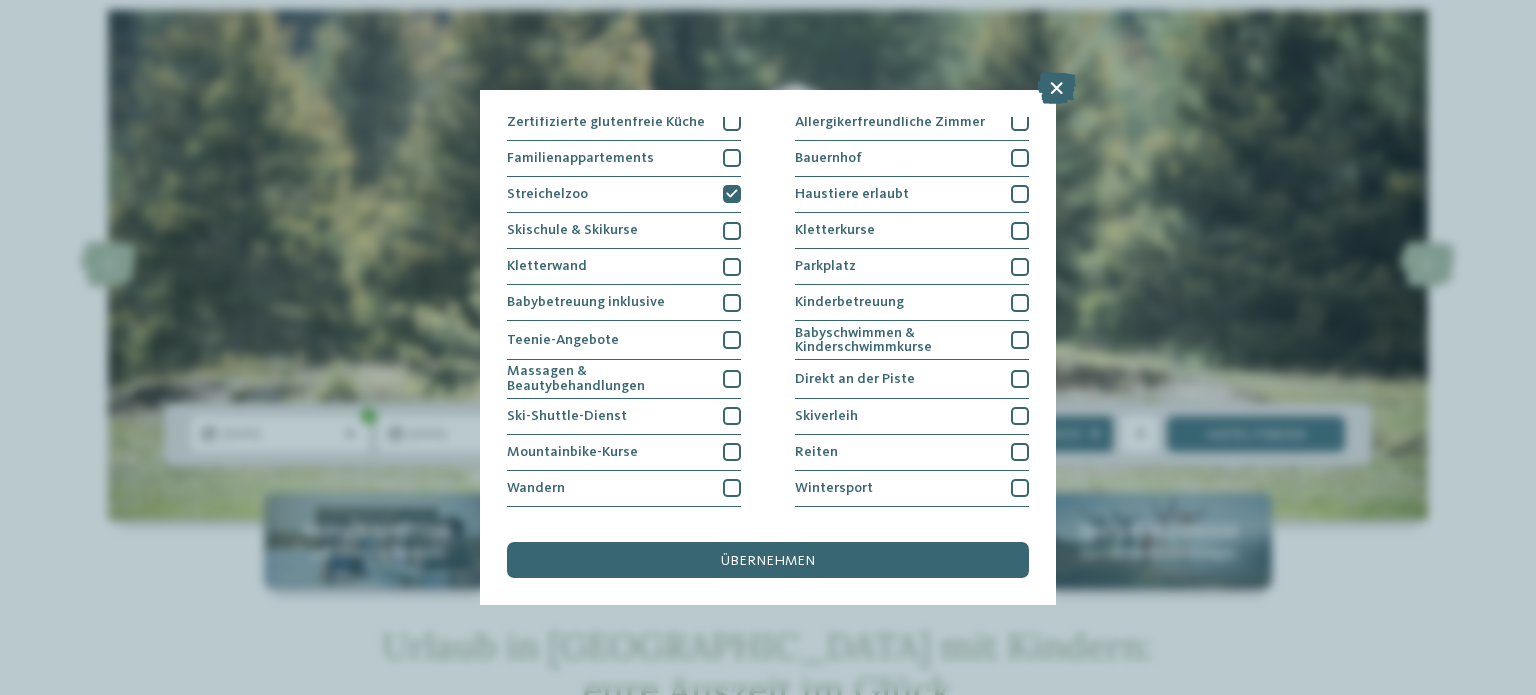 scroll, scrollTop: 188, scrollLeft: 0, axis: vertical 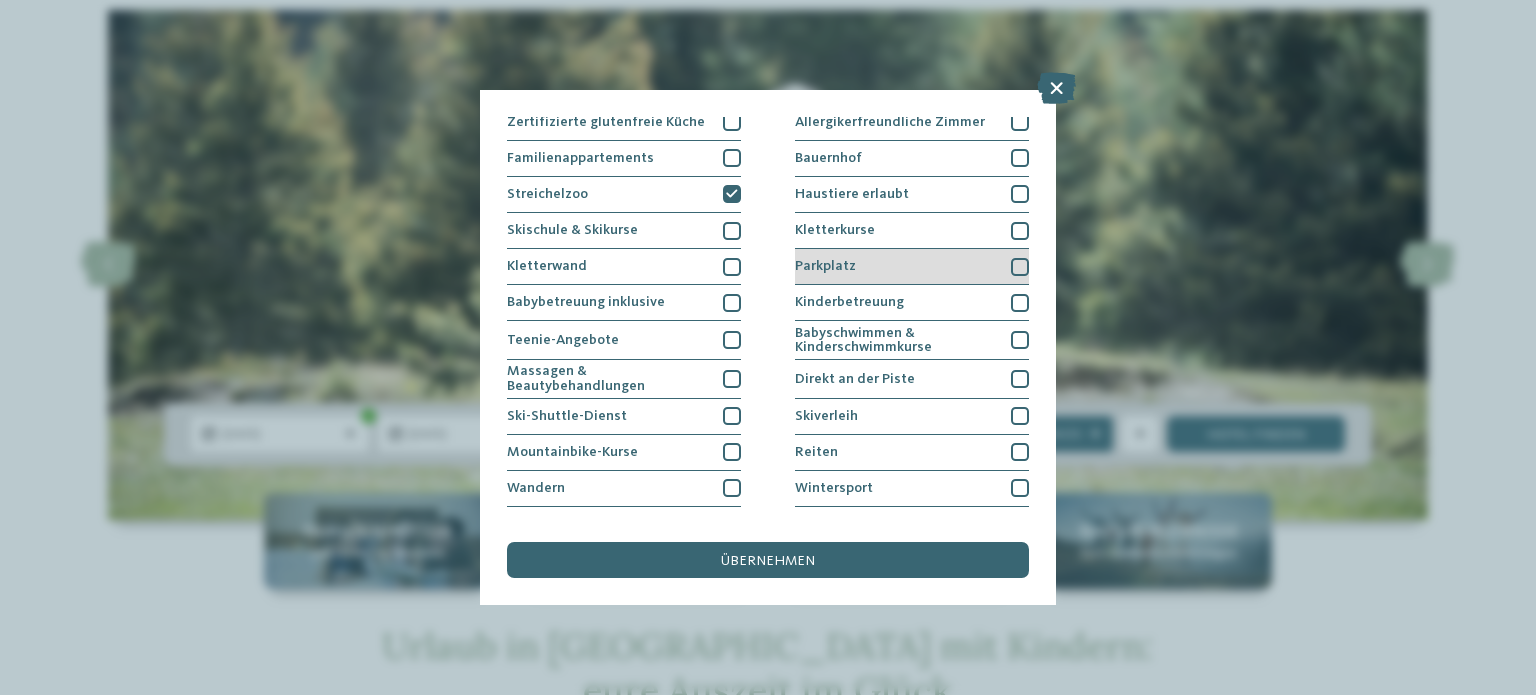 click on "Parkplatz" at bounding box center (912, 267) 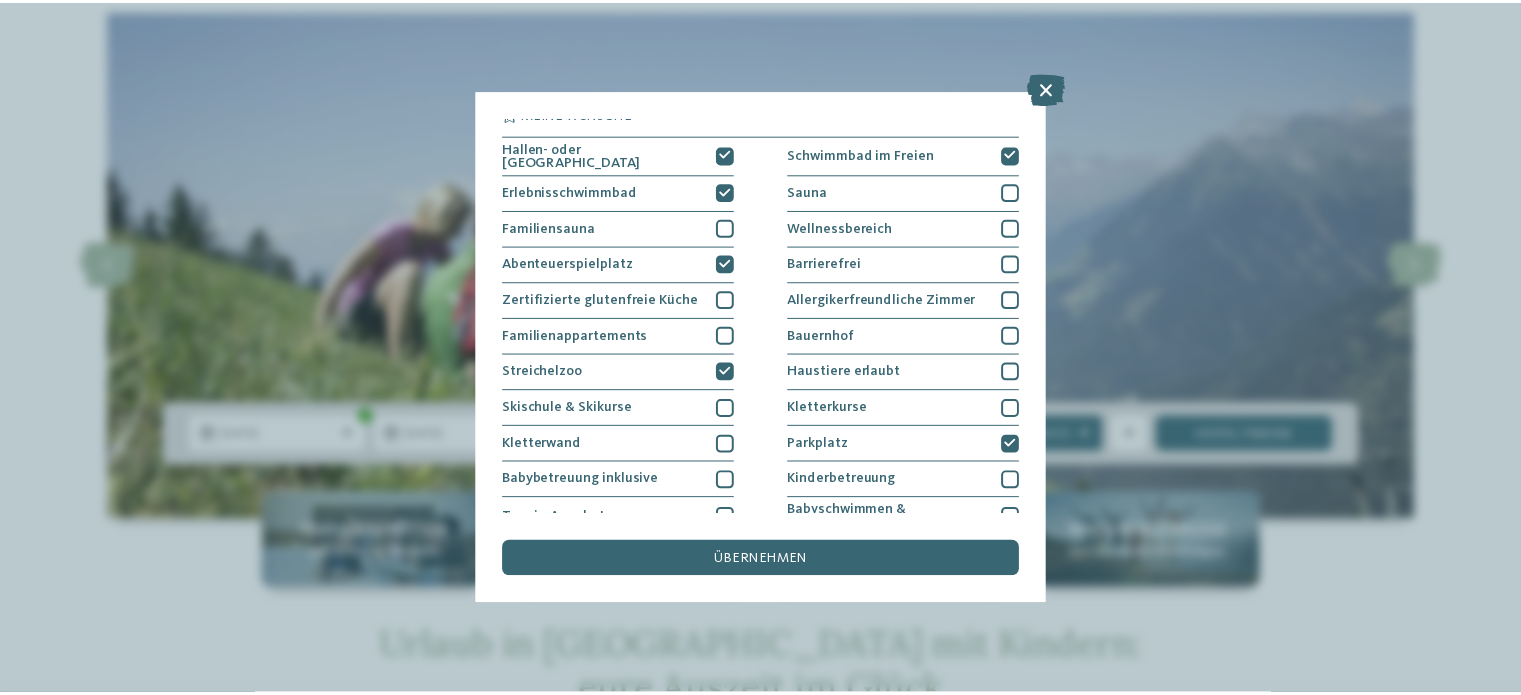 scroll, scrollTop: 0, scrollLeft: 0, axis: both 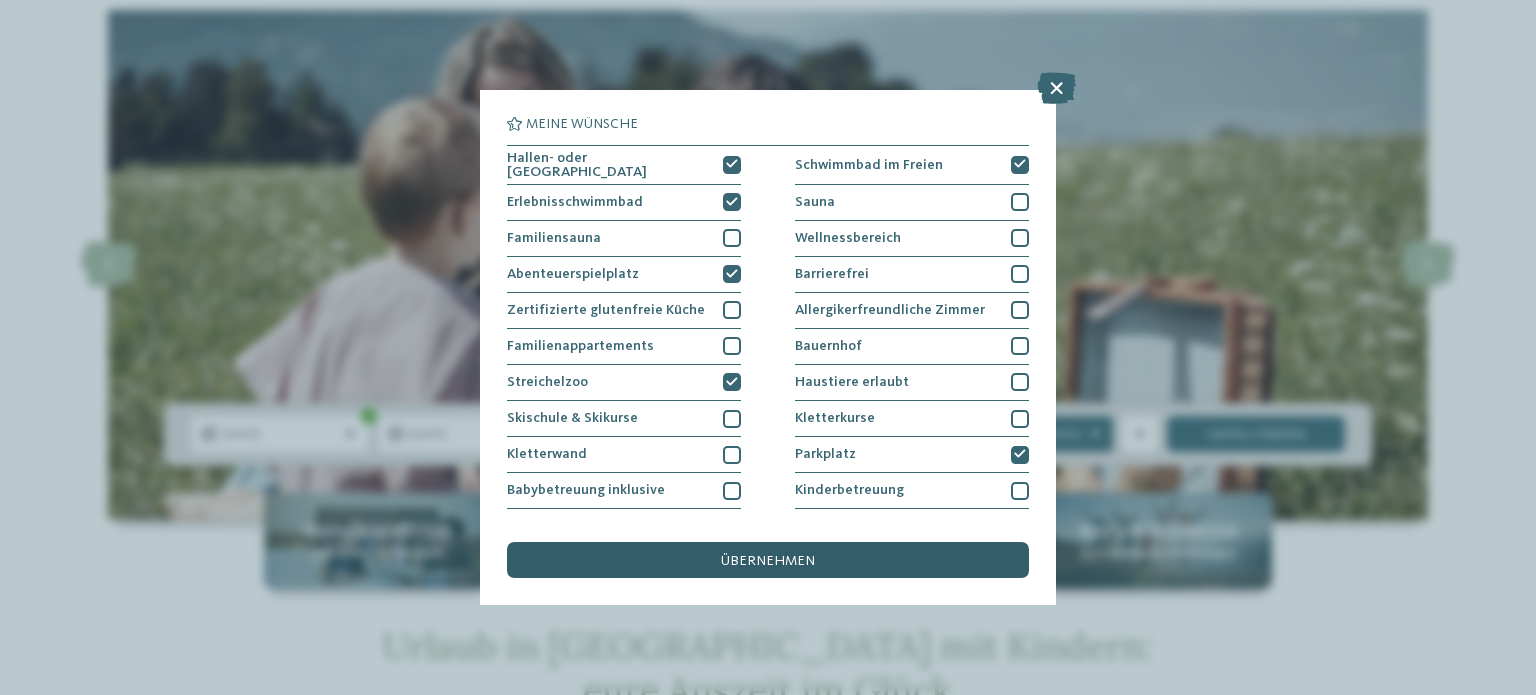 click on "übernehmen" at bounding box center [768, 560] 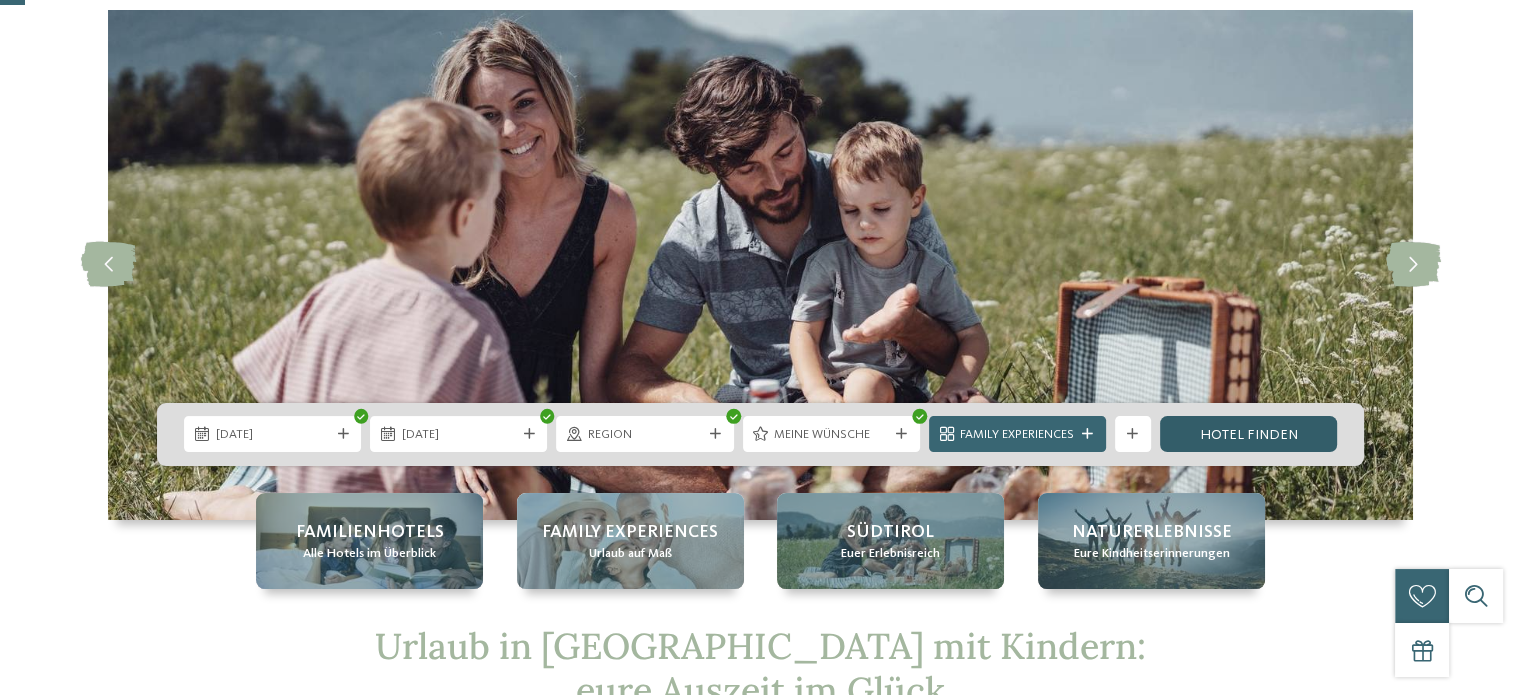click on "Hotel finden" at bounding box center (1248, 434) 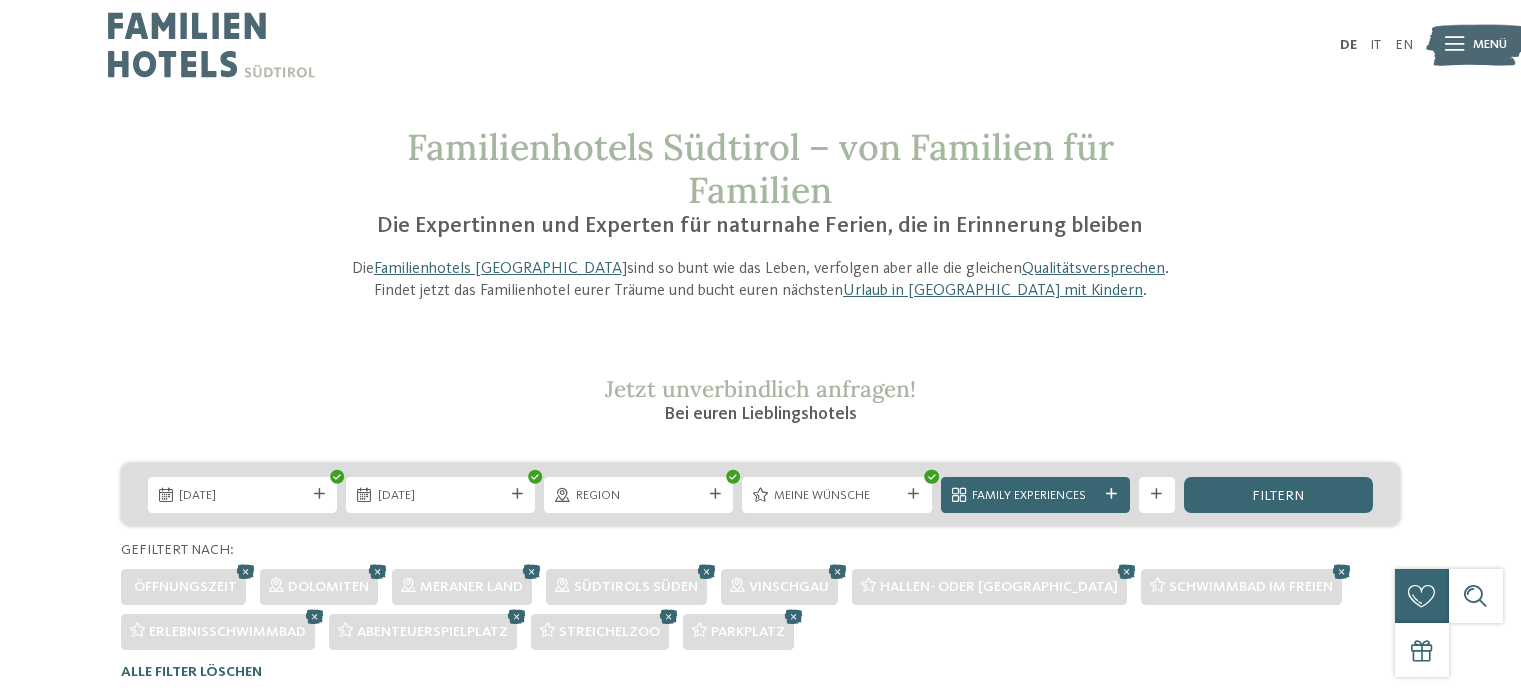 scroll, scrollTop: 608, scrollLeft: 0, axis: vertical 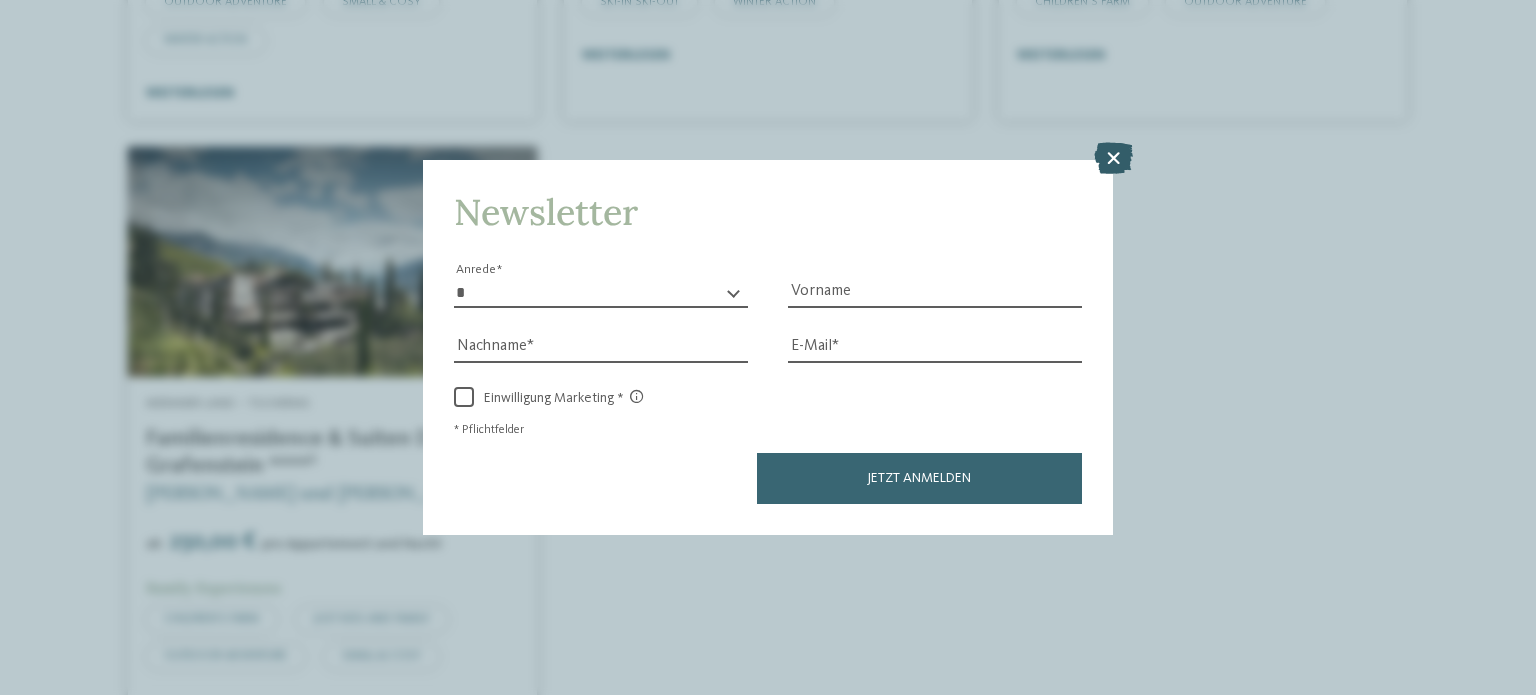 click at bounding box center [1113, 158] 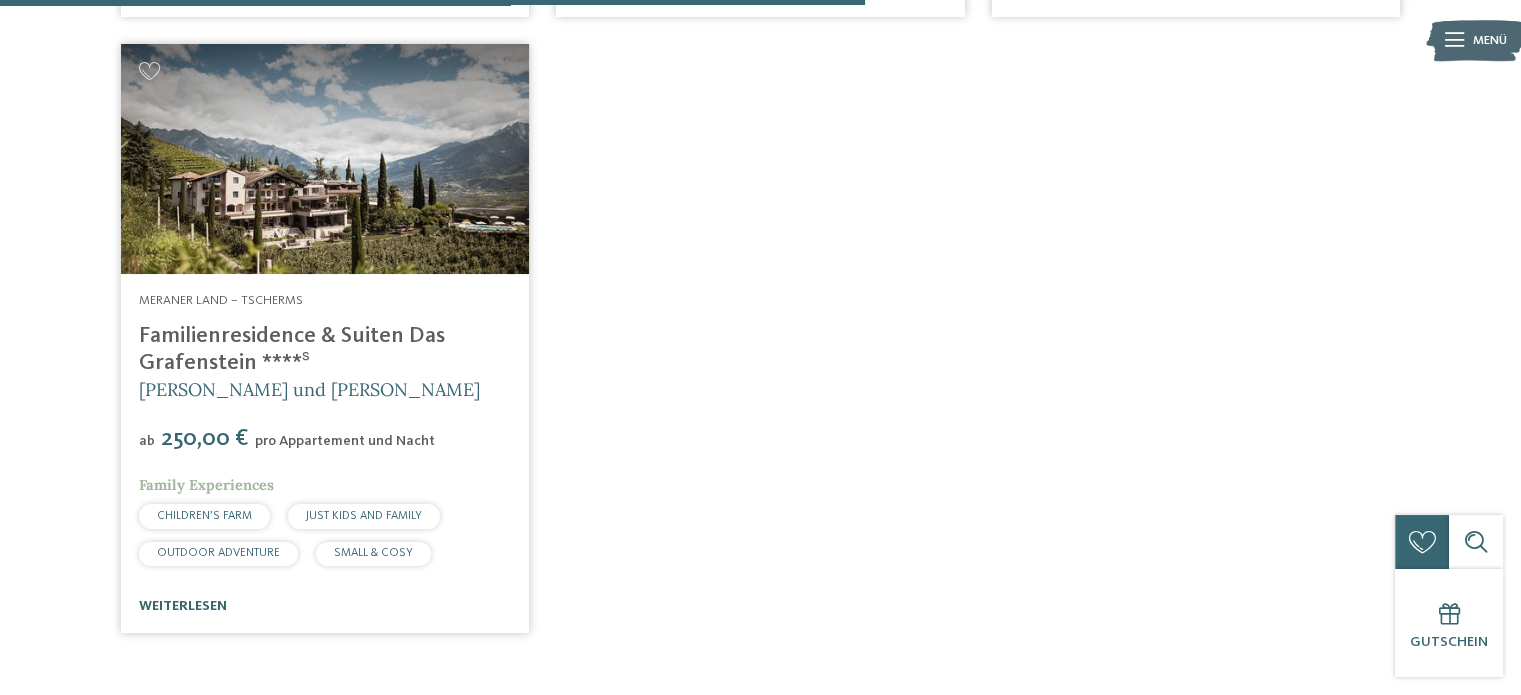 scroll, scrollTop: 1329, scrollLeft: 0, axis: vertical 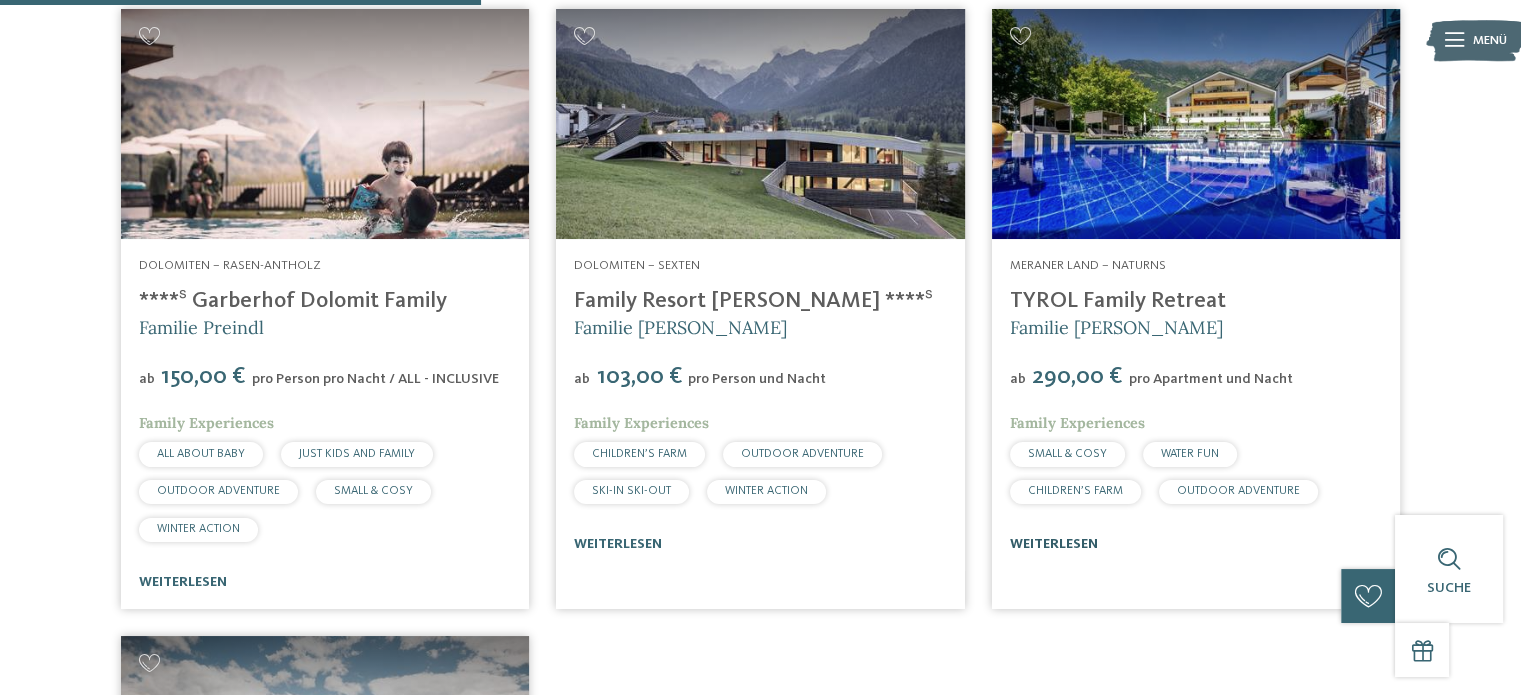click on "weiterlesen" at bounding box center (1054, 544) 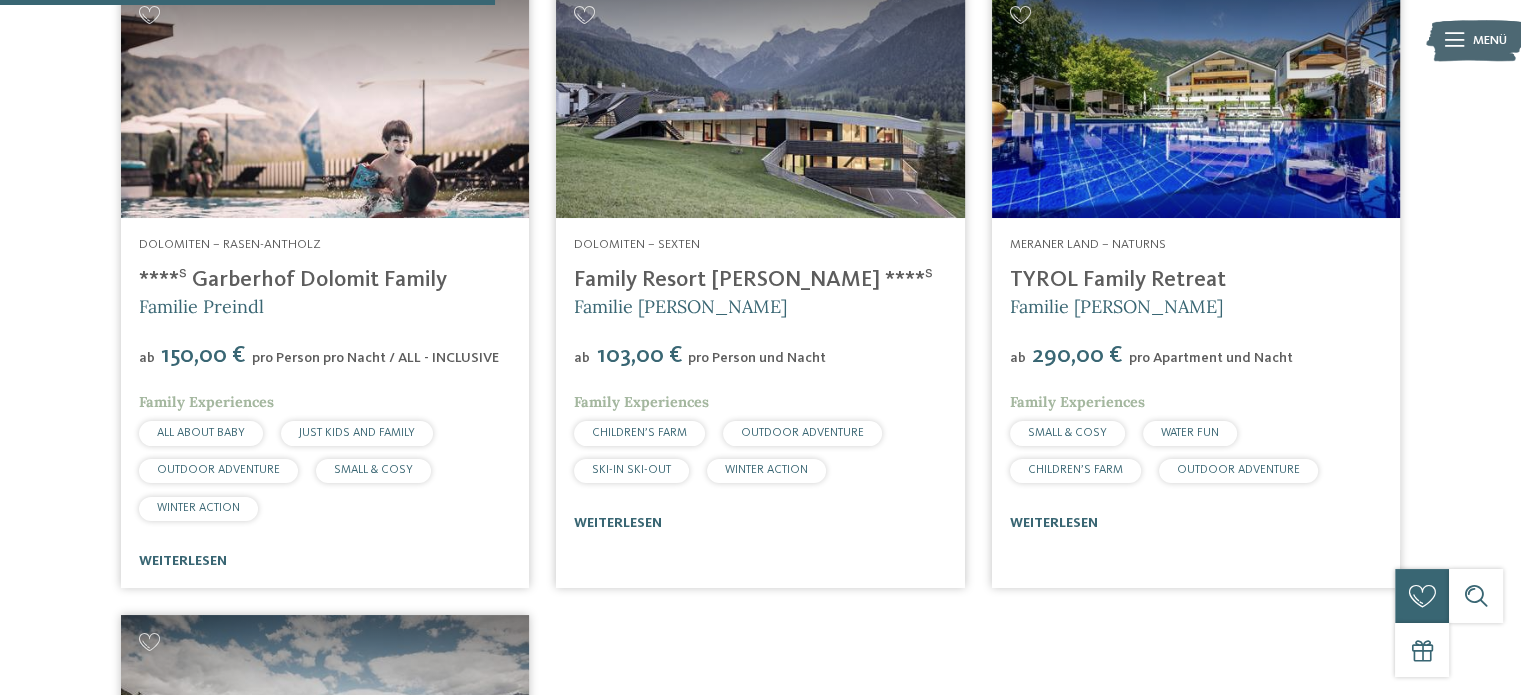 scroll, scrollTop: 760, scrollLeft: 0, axis: vertical 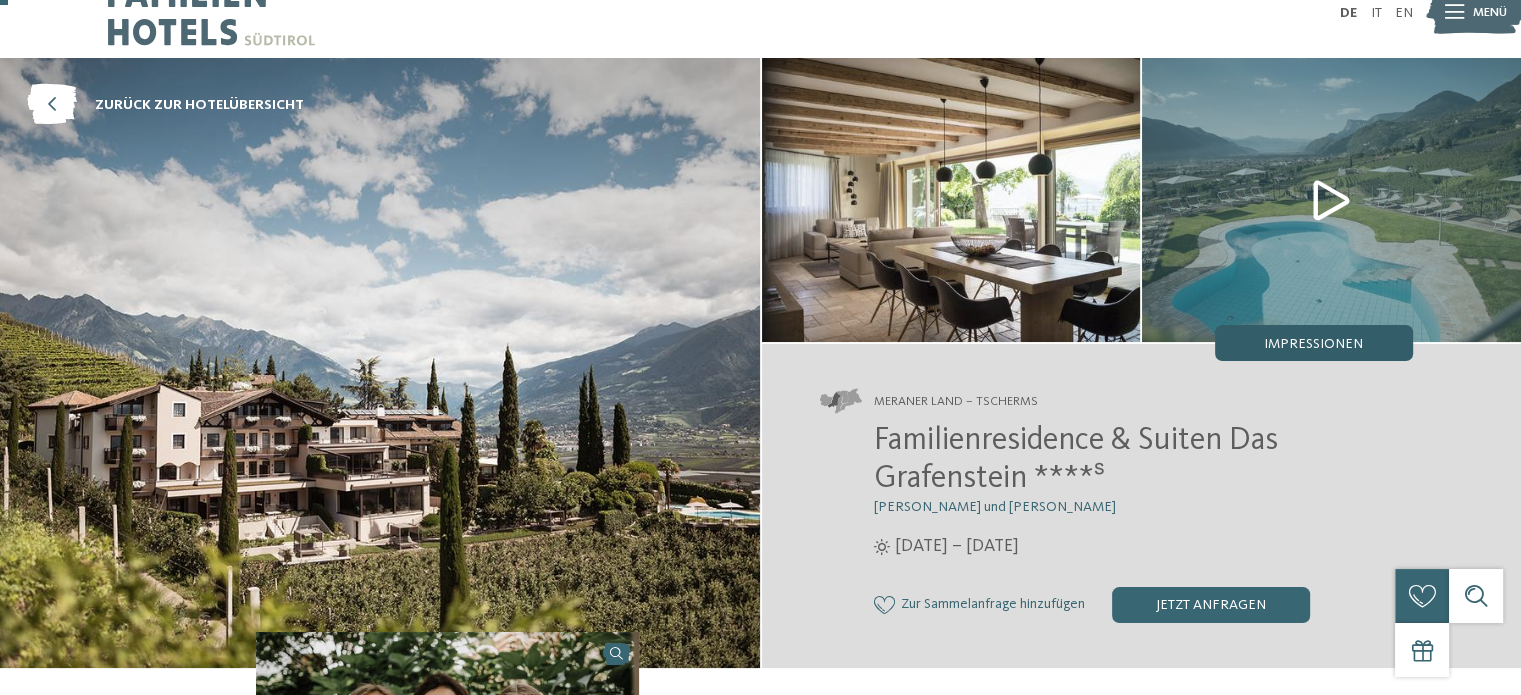 click on "Impressionen" at bounding box center (1314, 343) 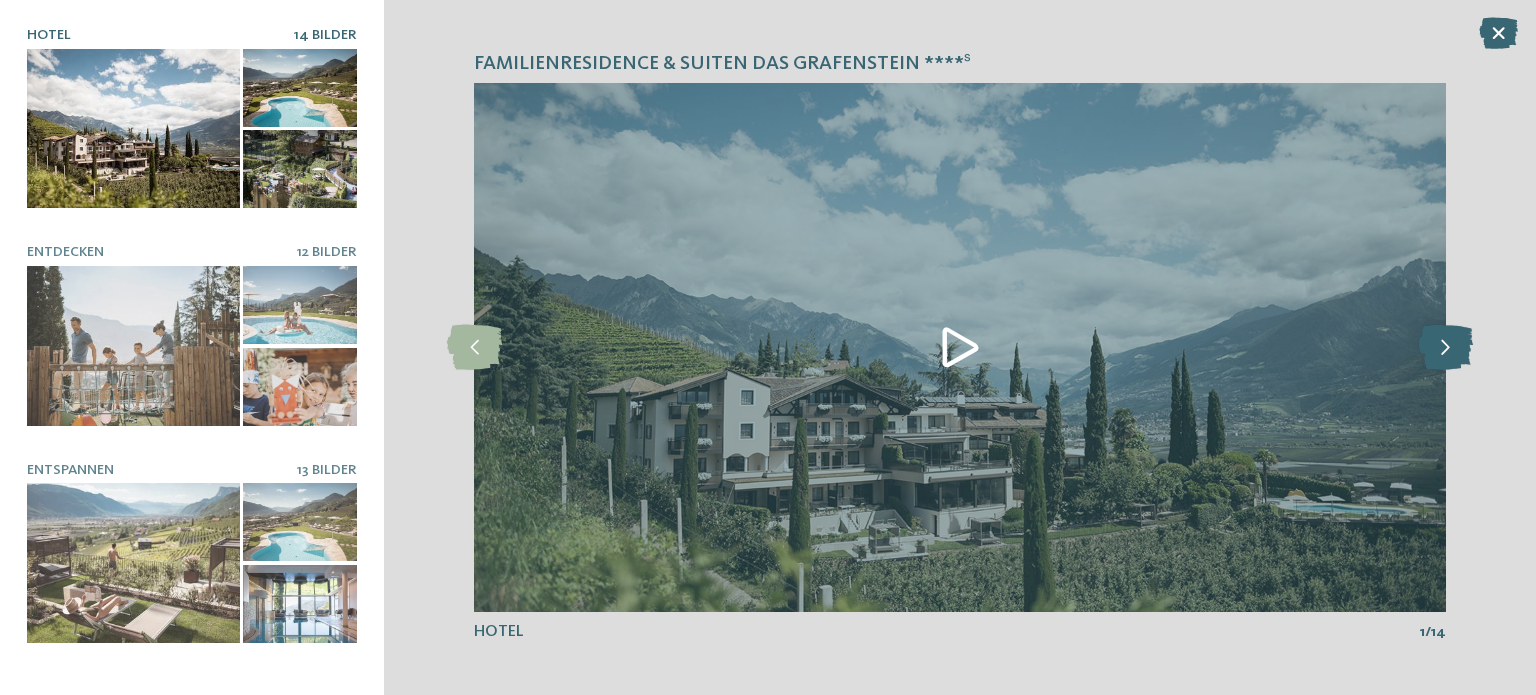 click at bounding box center [1445, 347] 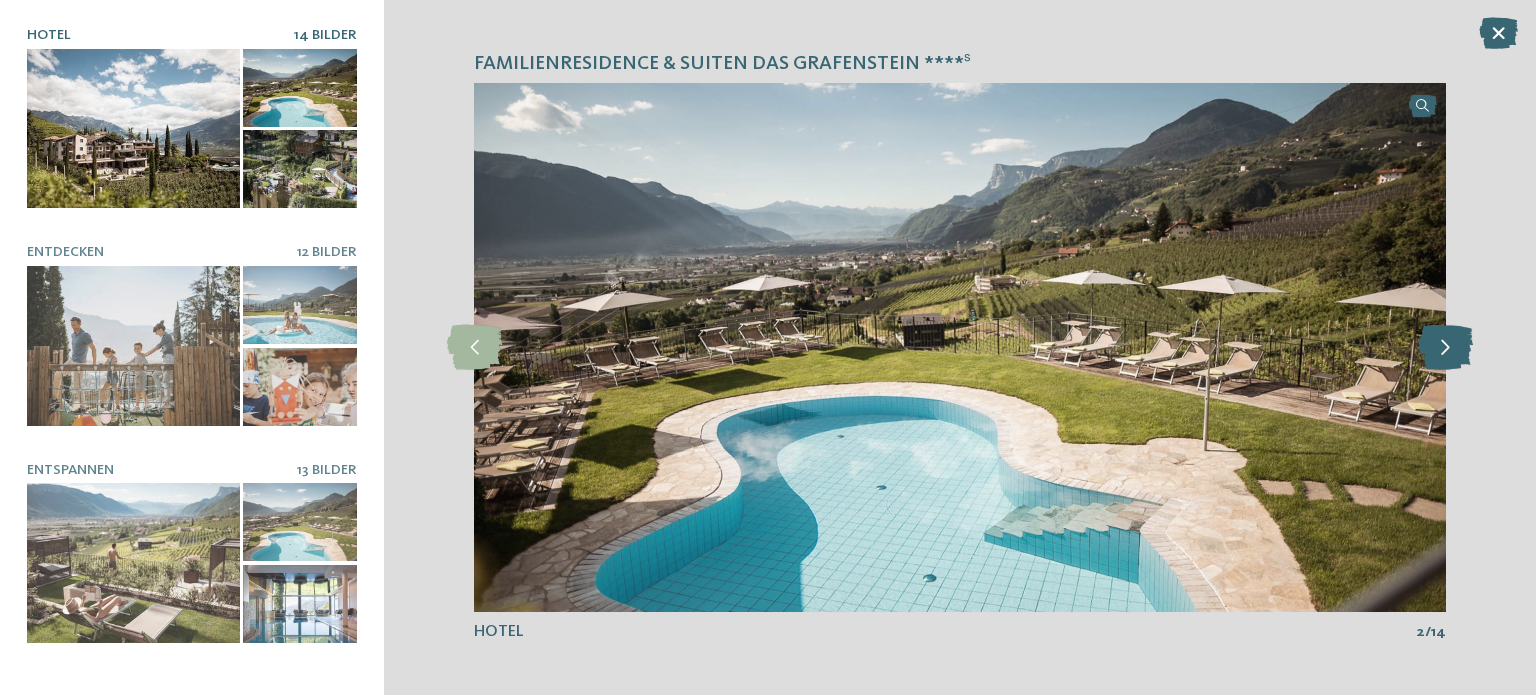 click at bounding box center (1445, 347) 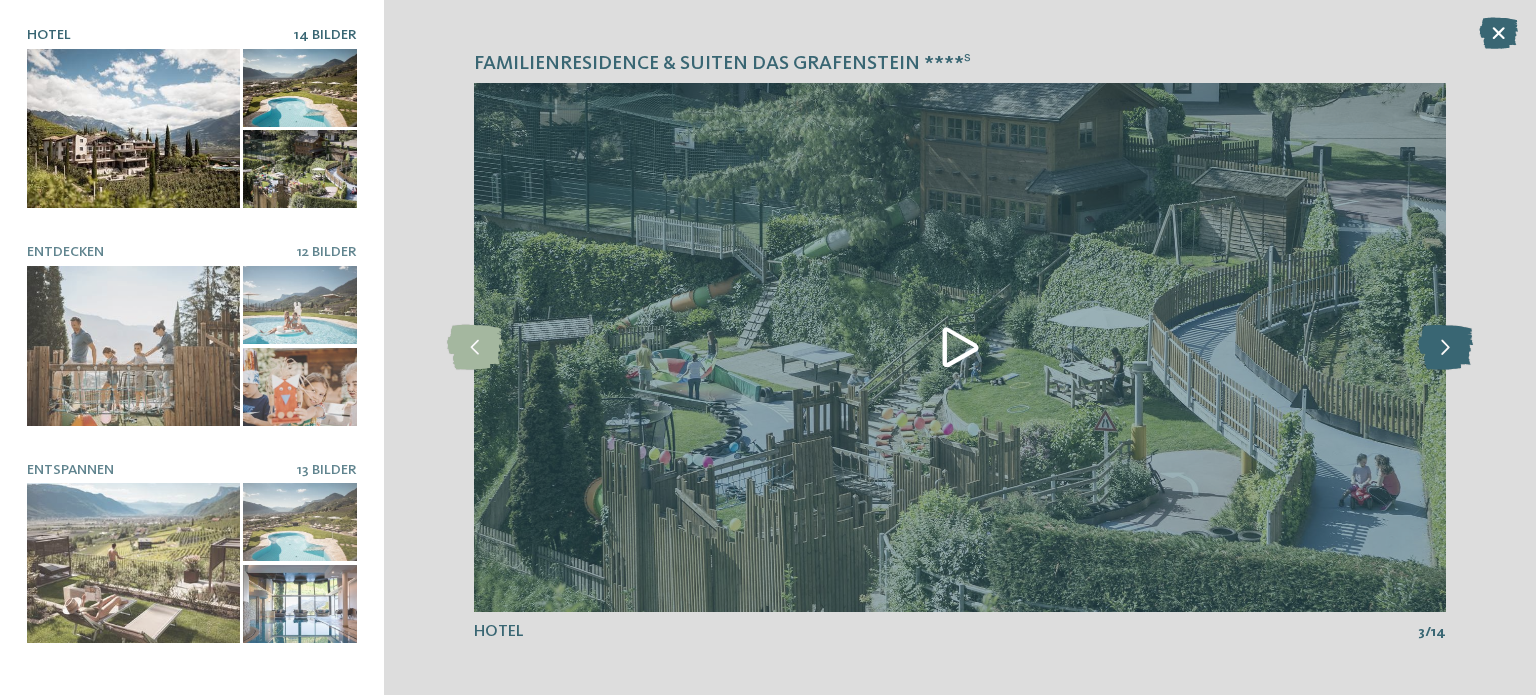 click at bounding box center (1445, 347) 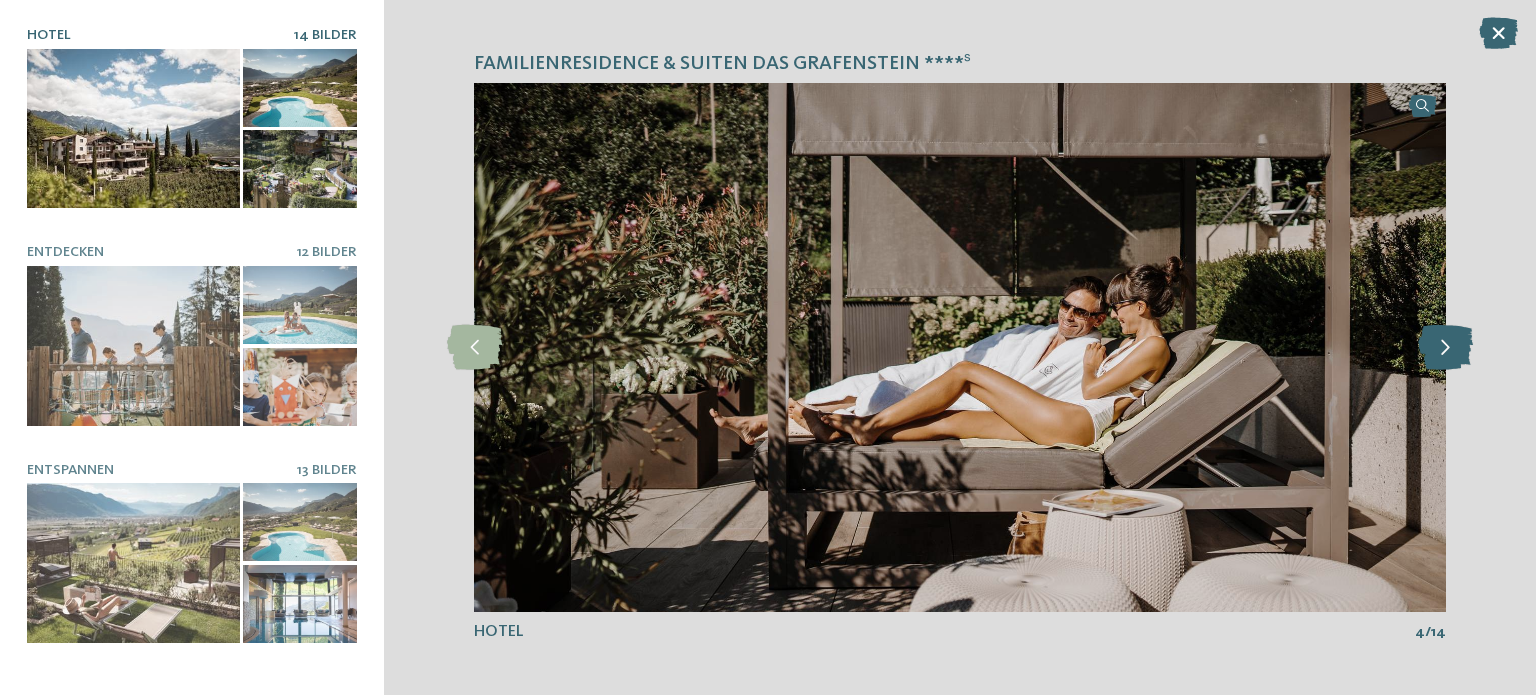 click at bounding box center [1445, 347] 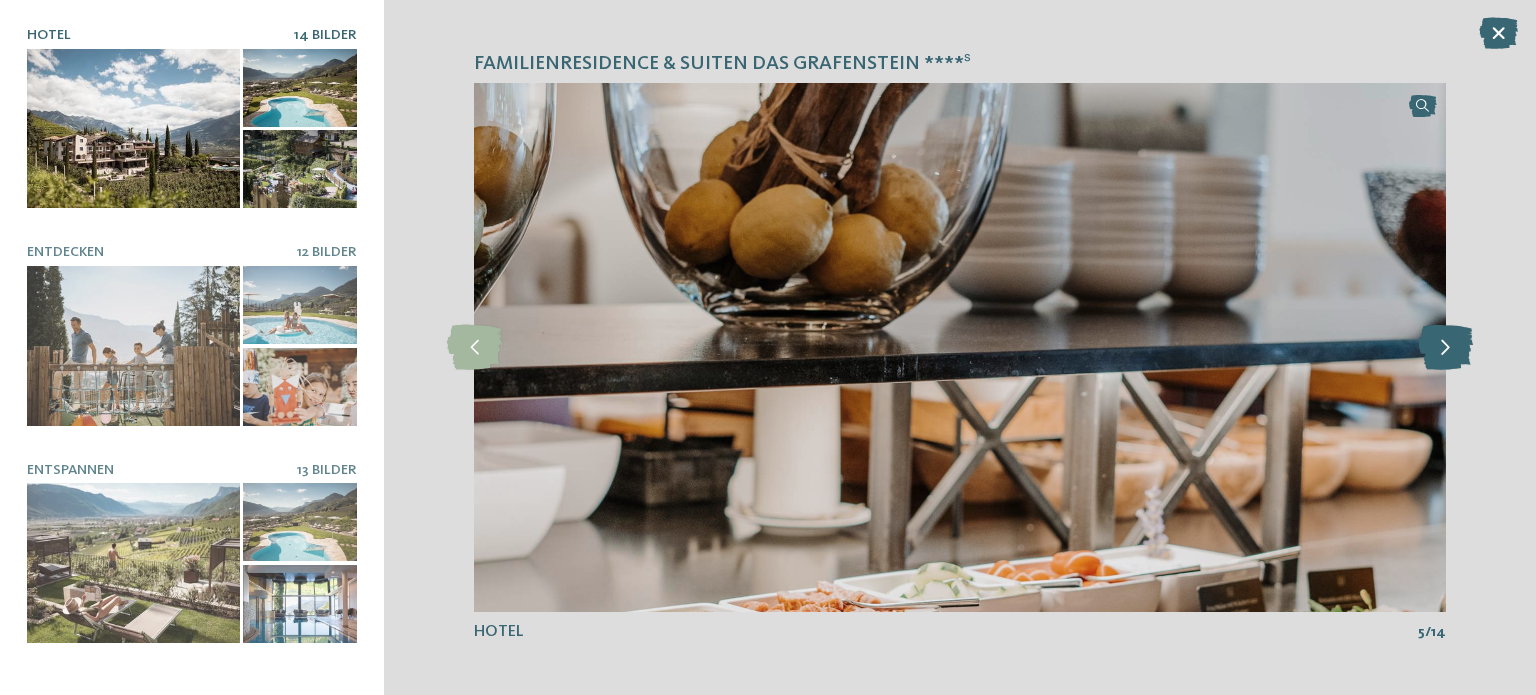 click at bounding box center (1445, 347) 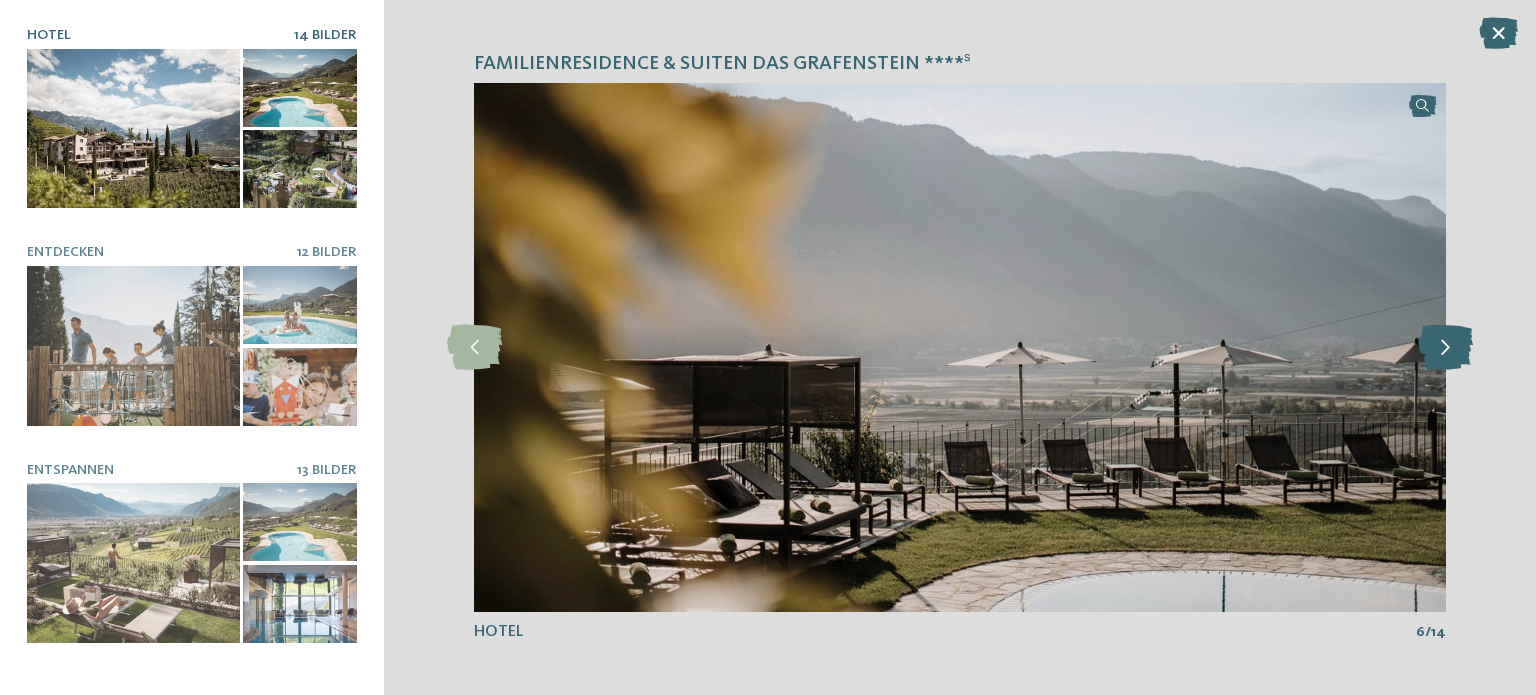 click at bounding box center (1445, 347) 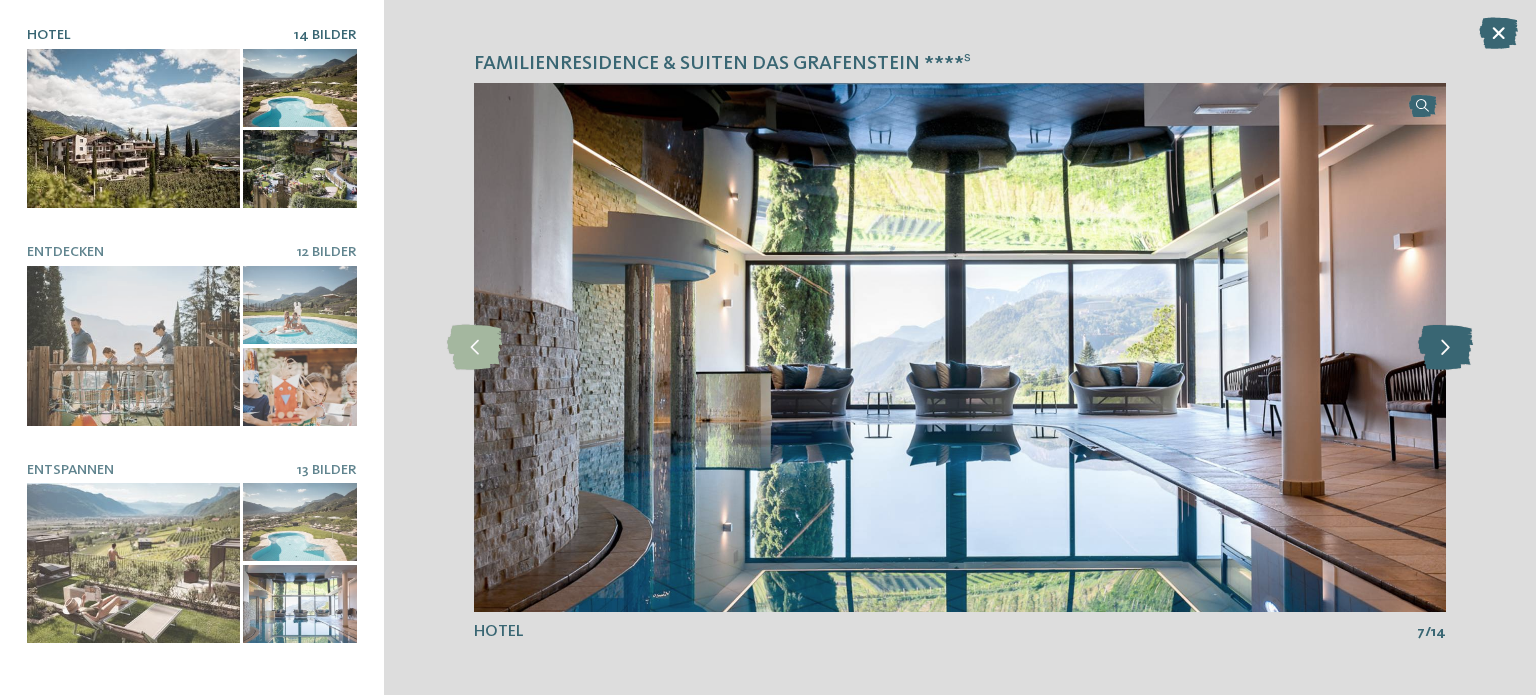click at bounding box center (1445, 347) 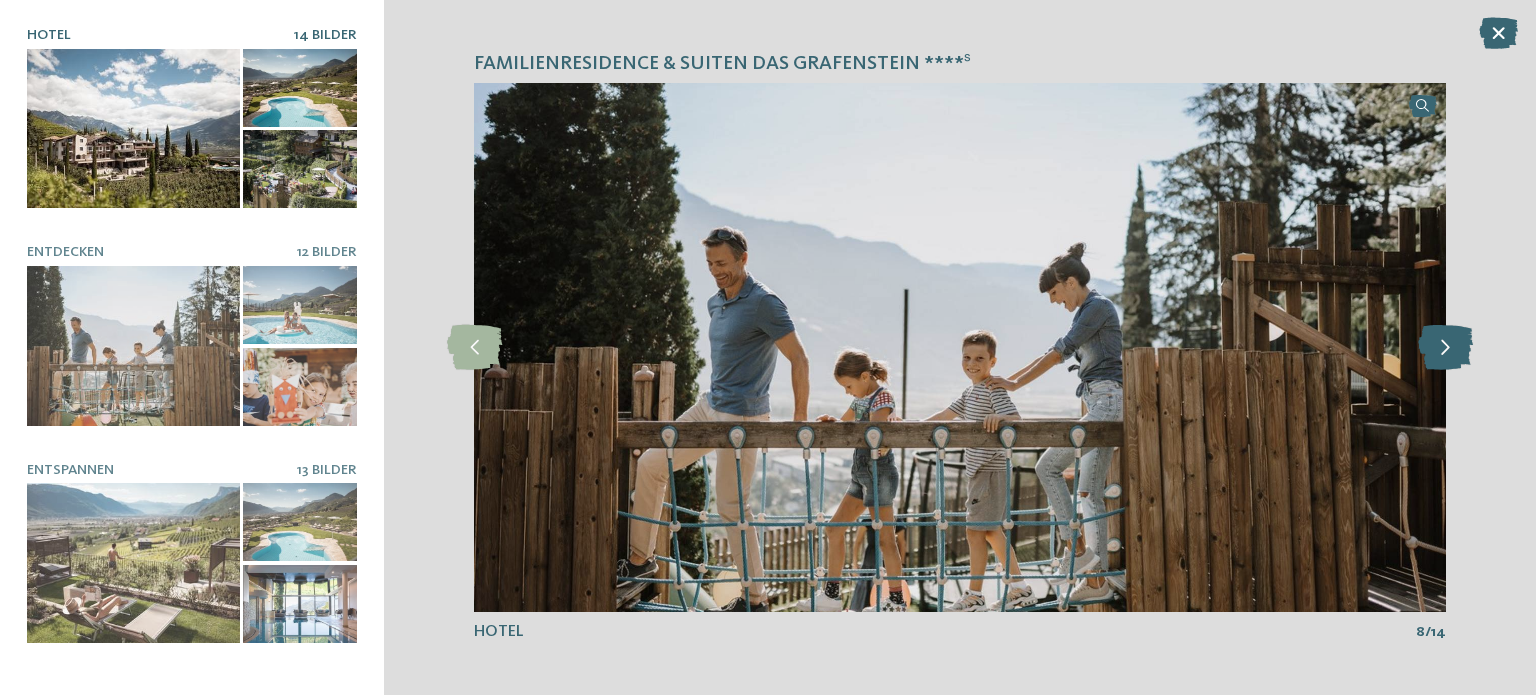 click at bounding box center (1445, 347) 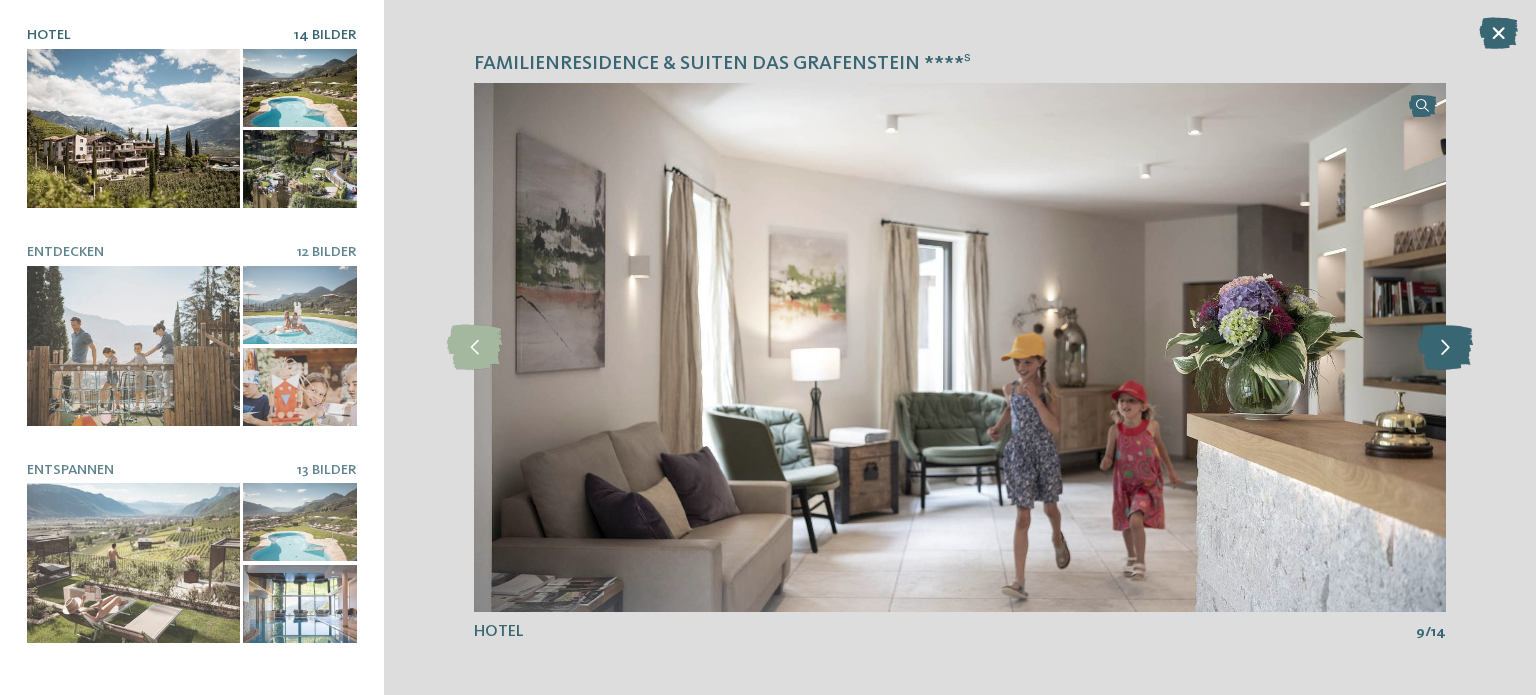 click at bounding box center (1445, 347) 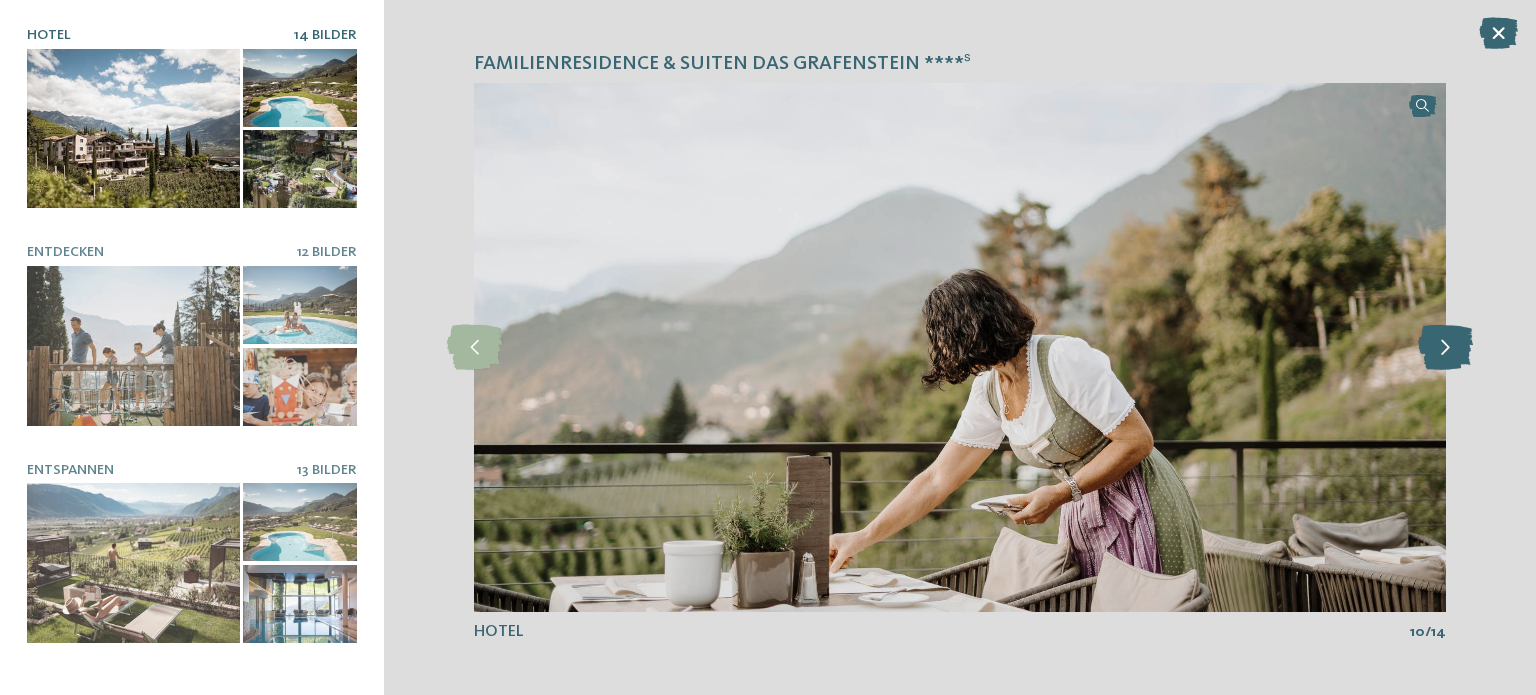 click at bounding box center (1445, 347) 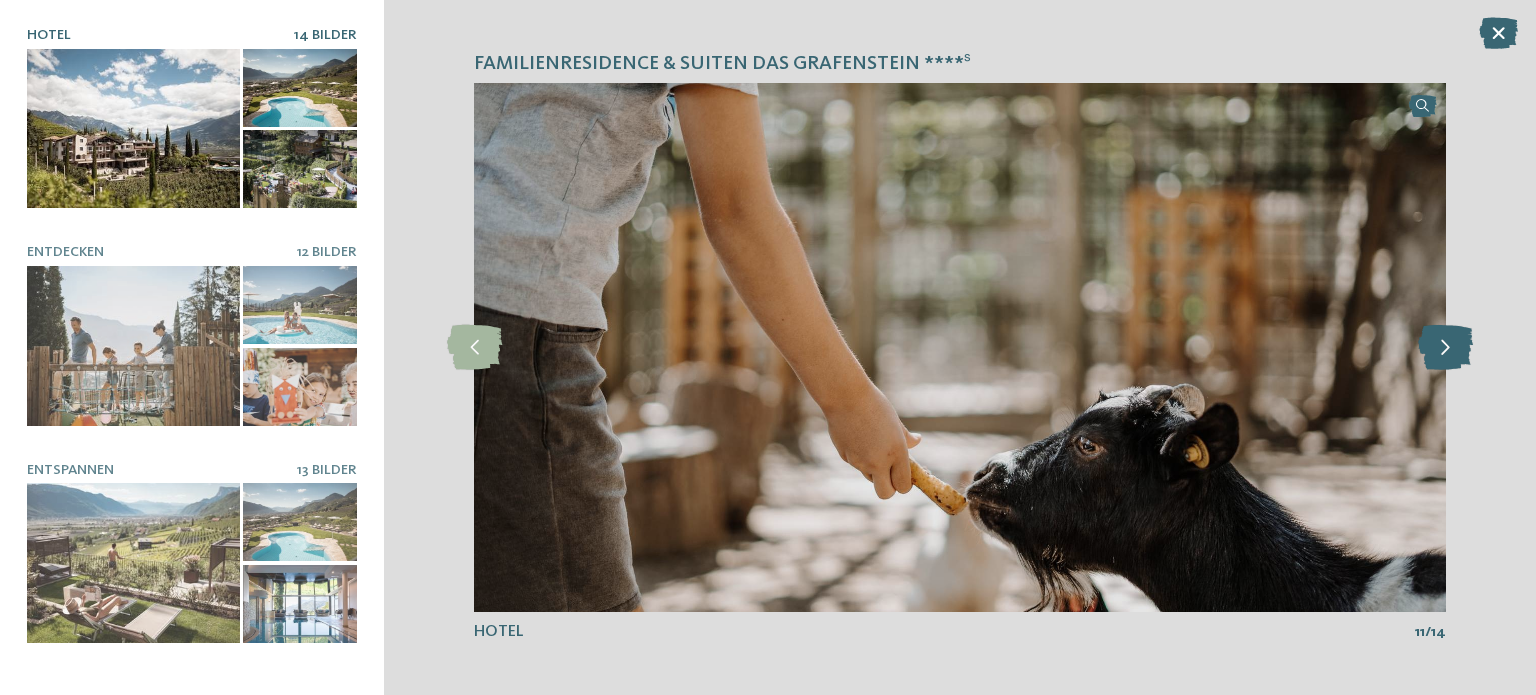 click at bounding box center [1445, 347] 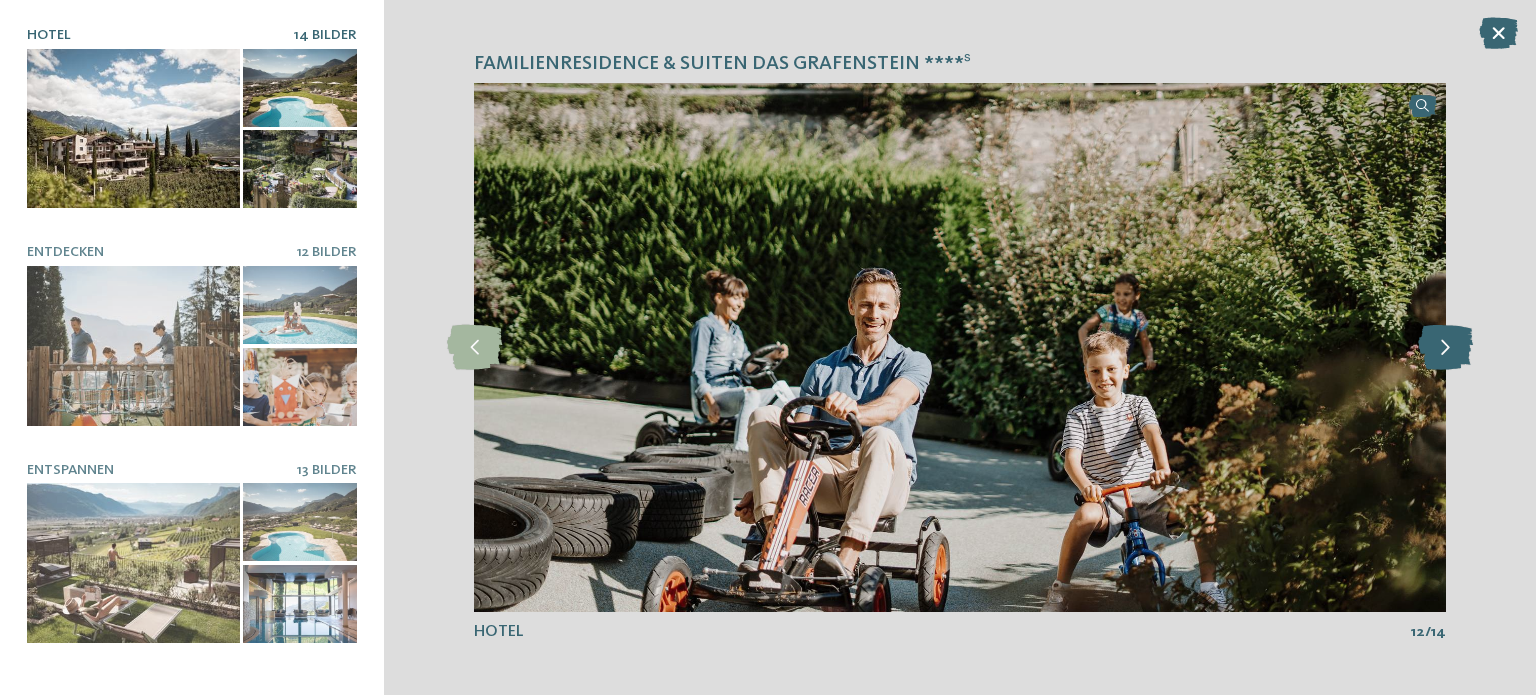 click at bounding box center (1445, 347) 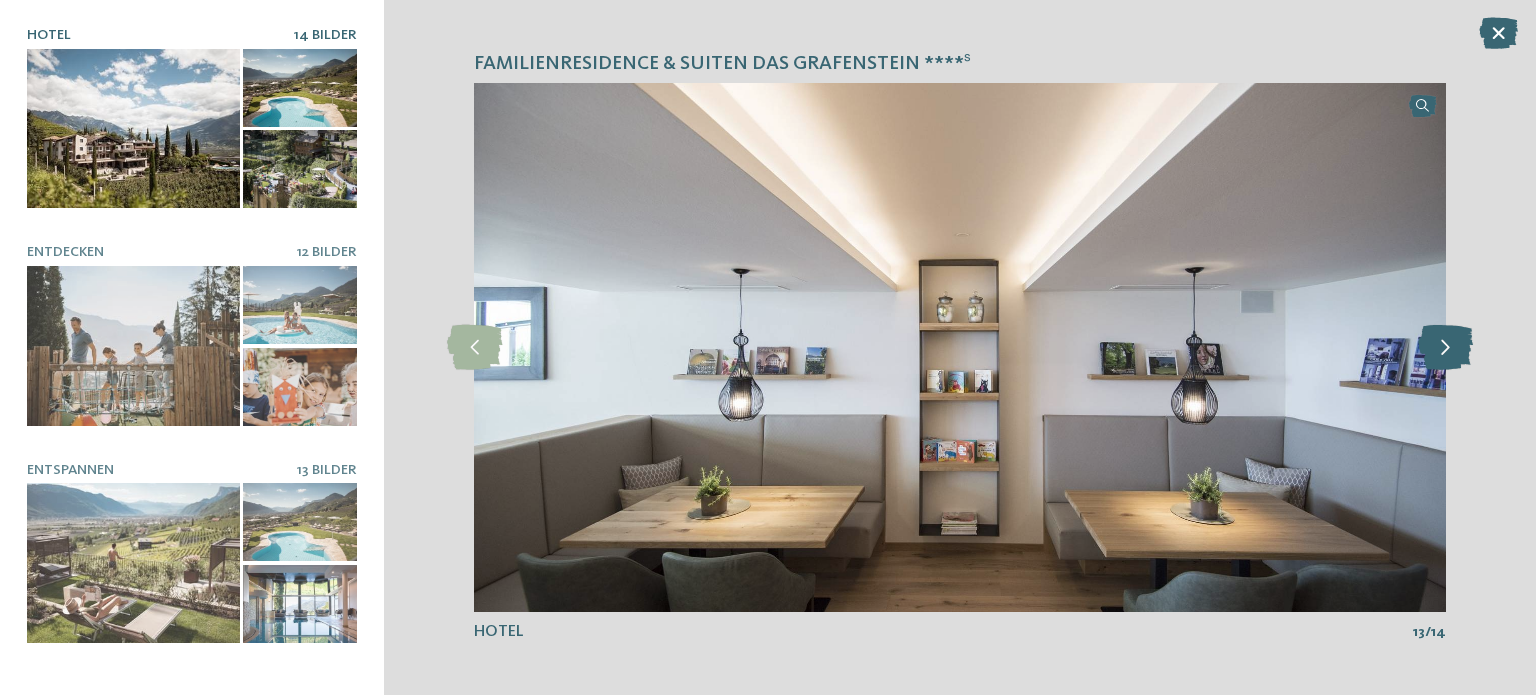 click at bounding box center [1445, 347] 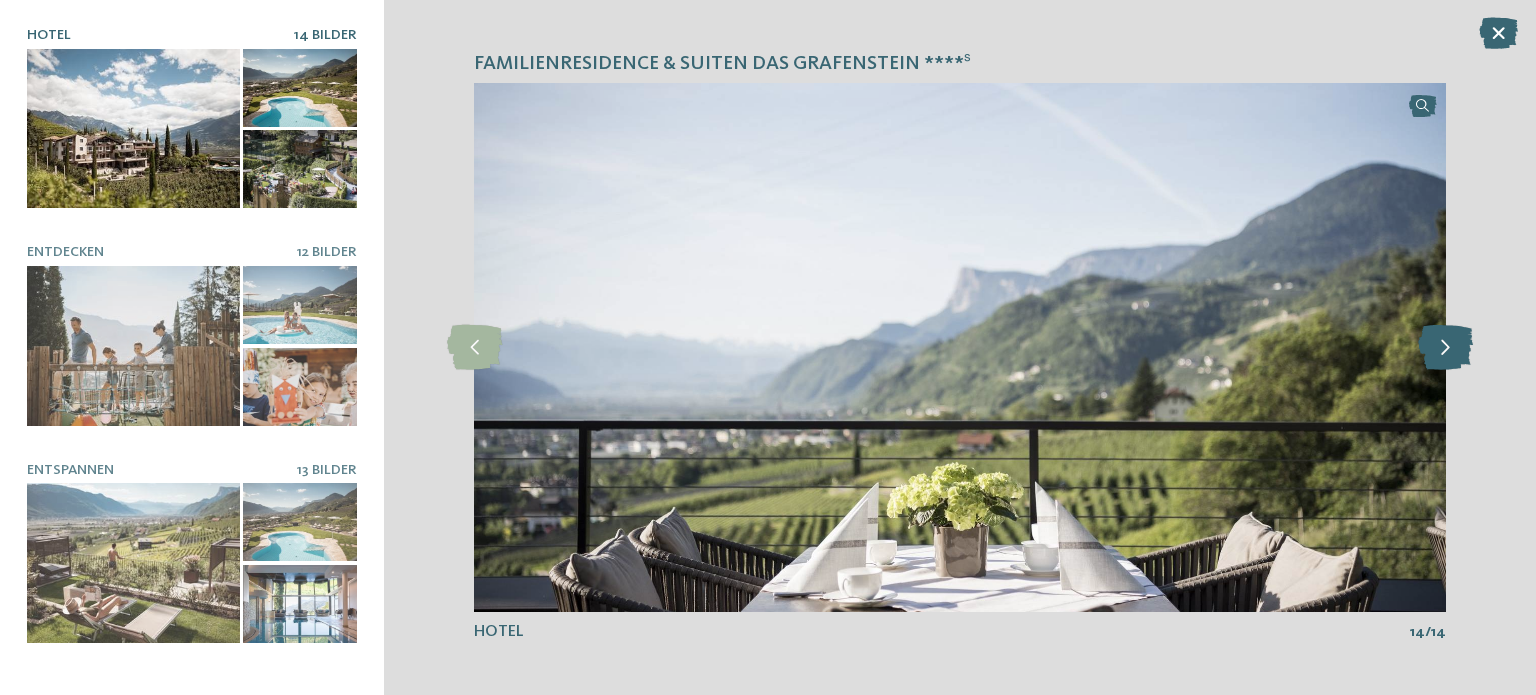 click at bounding box center (1445, 347) 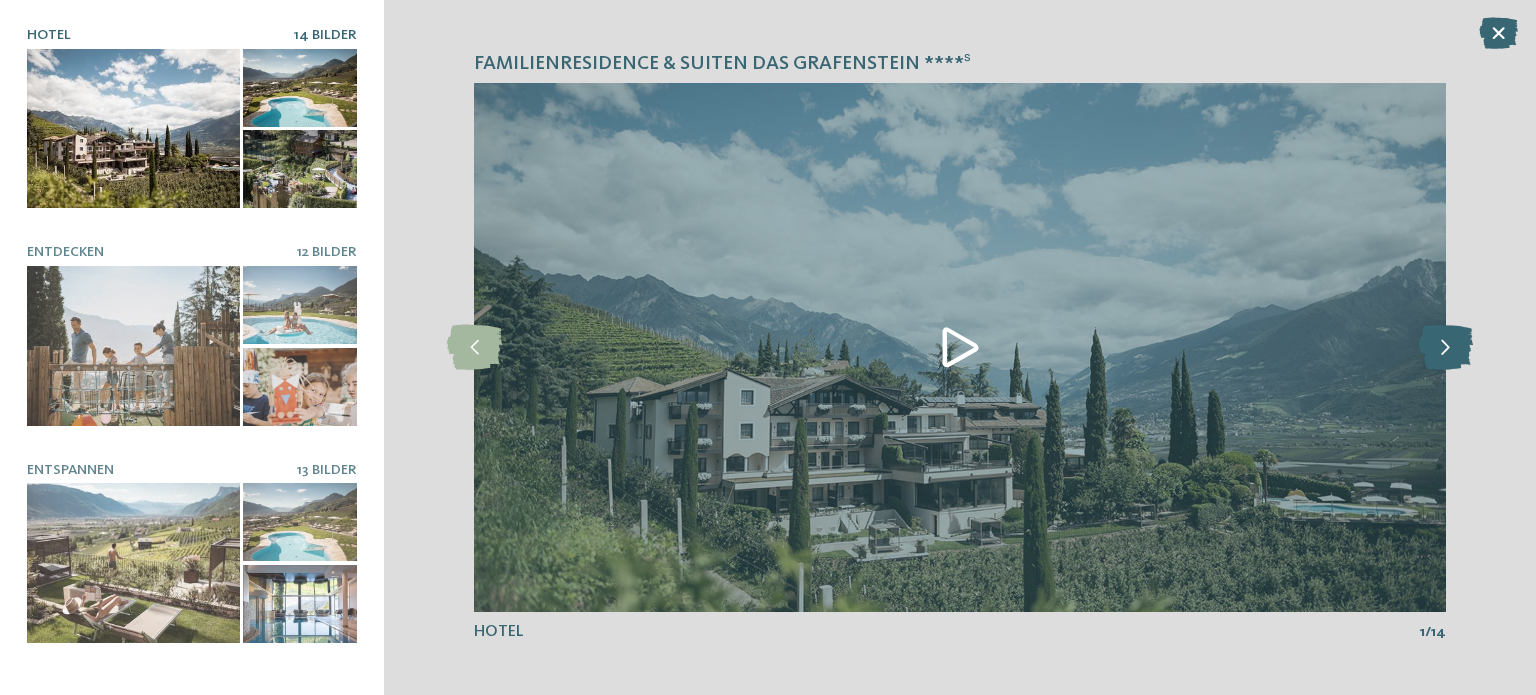 click at bounding box center (1445, 347) 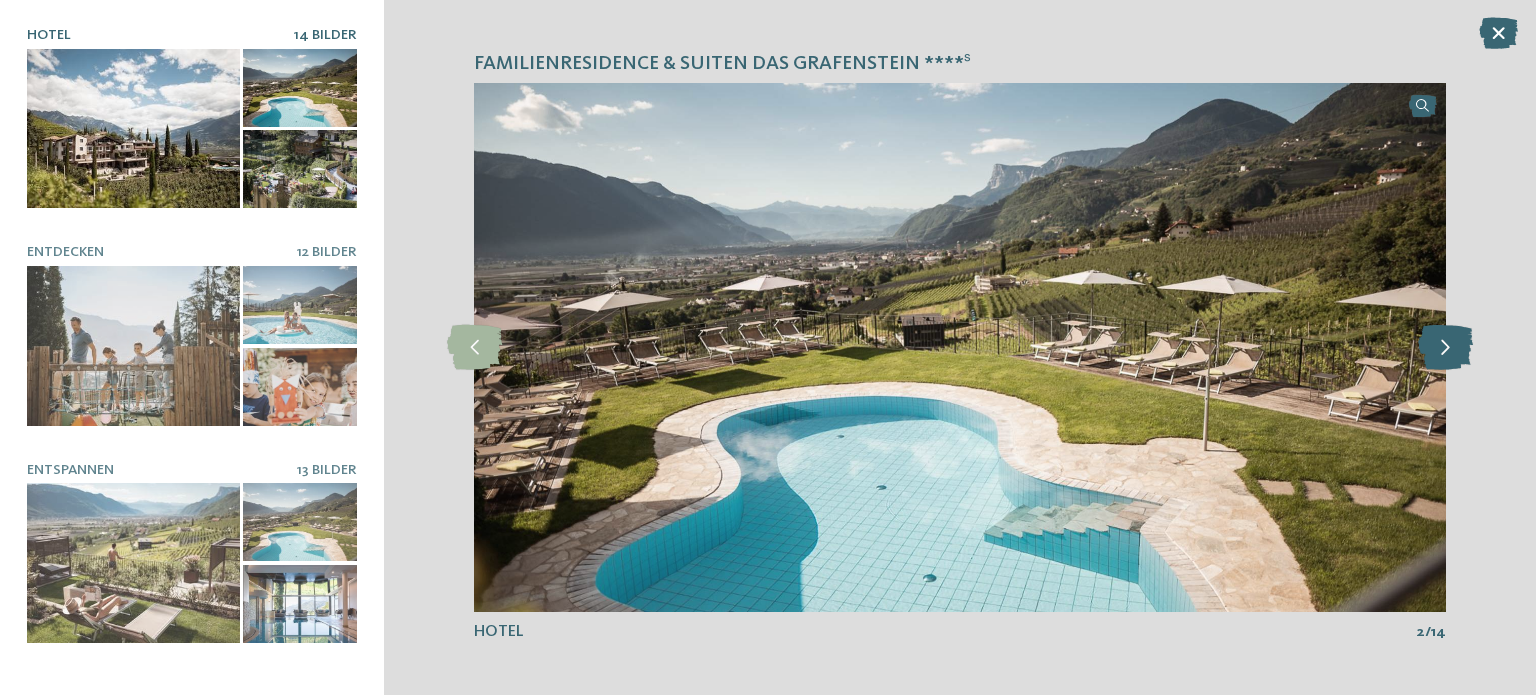 click at bounding box center [1445, 347] 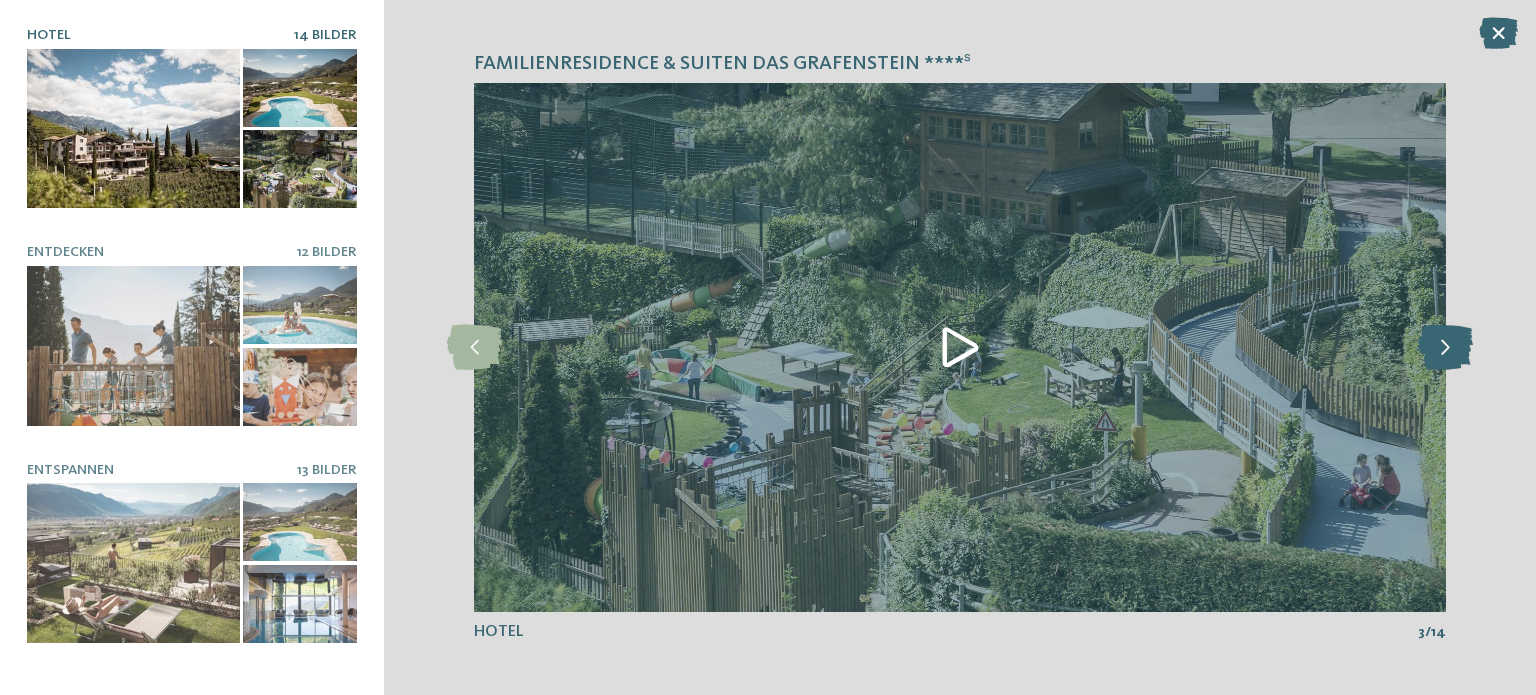 click at bounding box center [1445, 347] 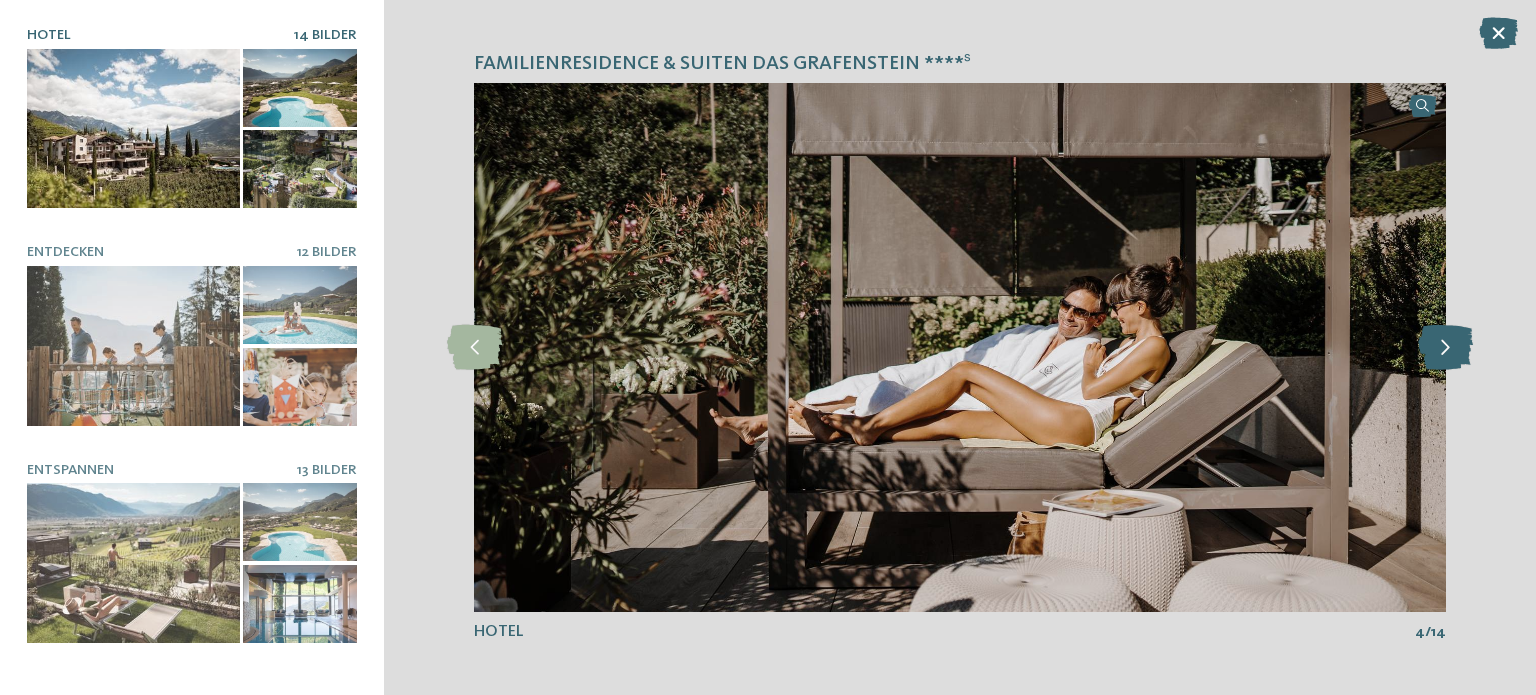 click at bounding box center (1445, 347) 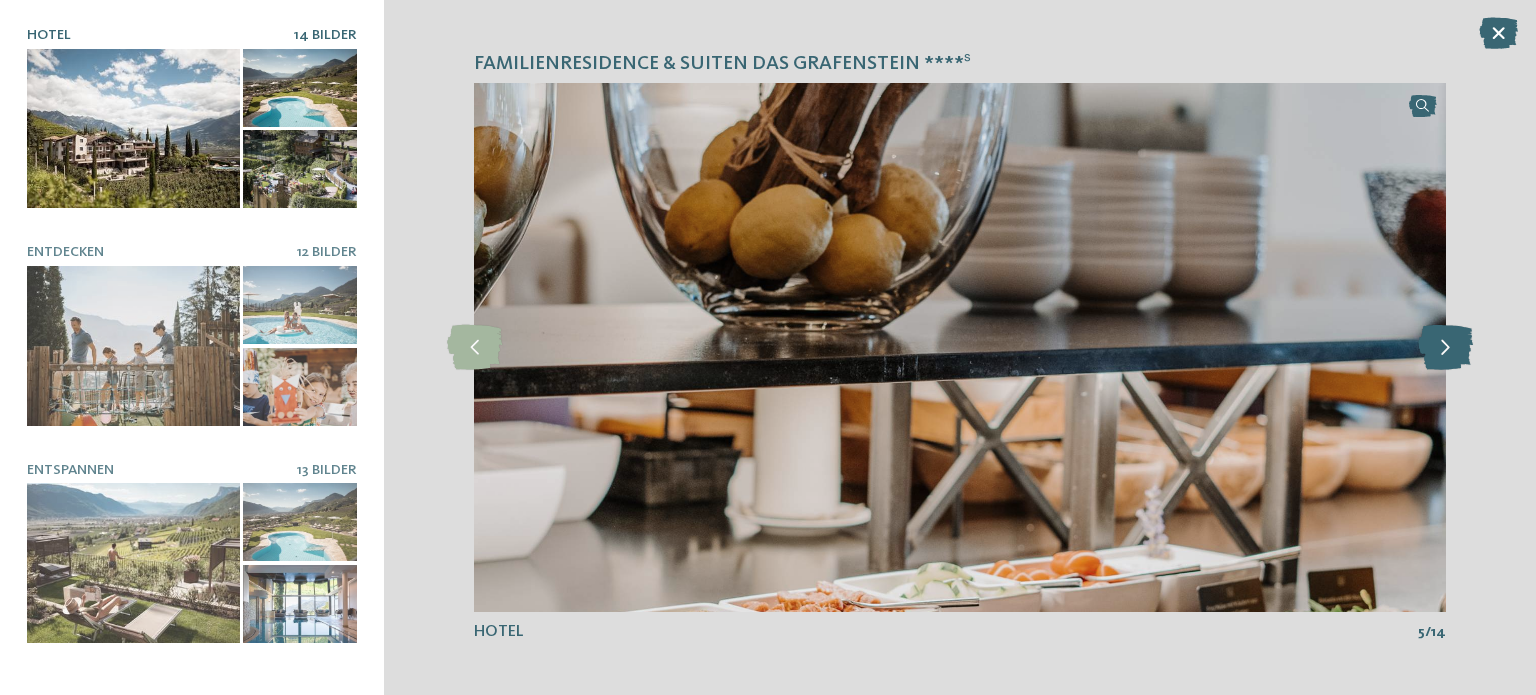 click at bounding box center (1445, 347) 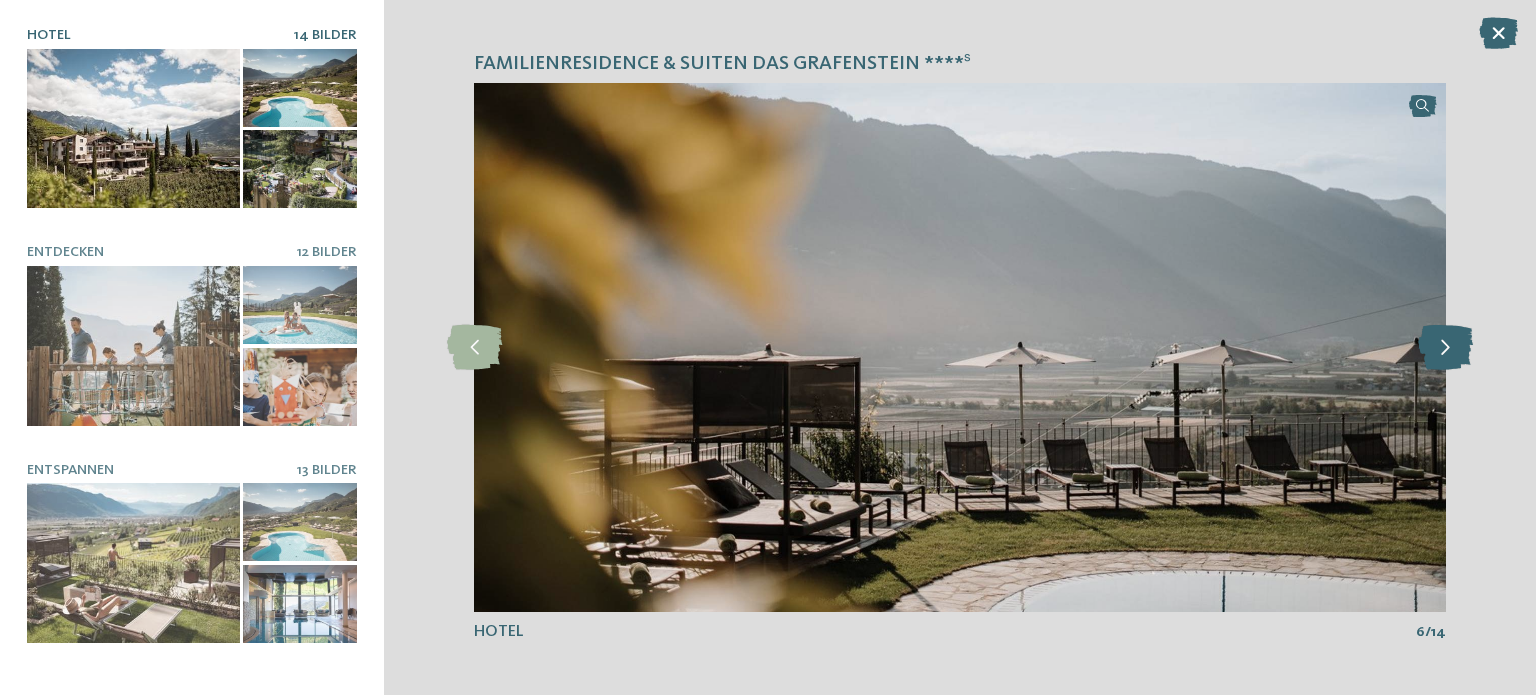 click at bounding box center (1445, 347) 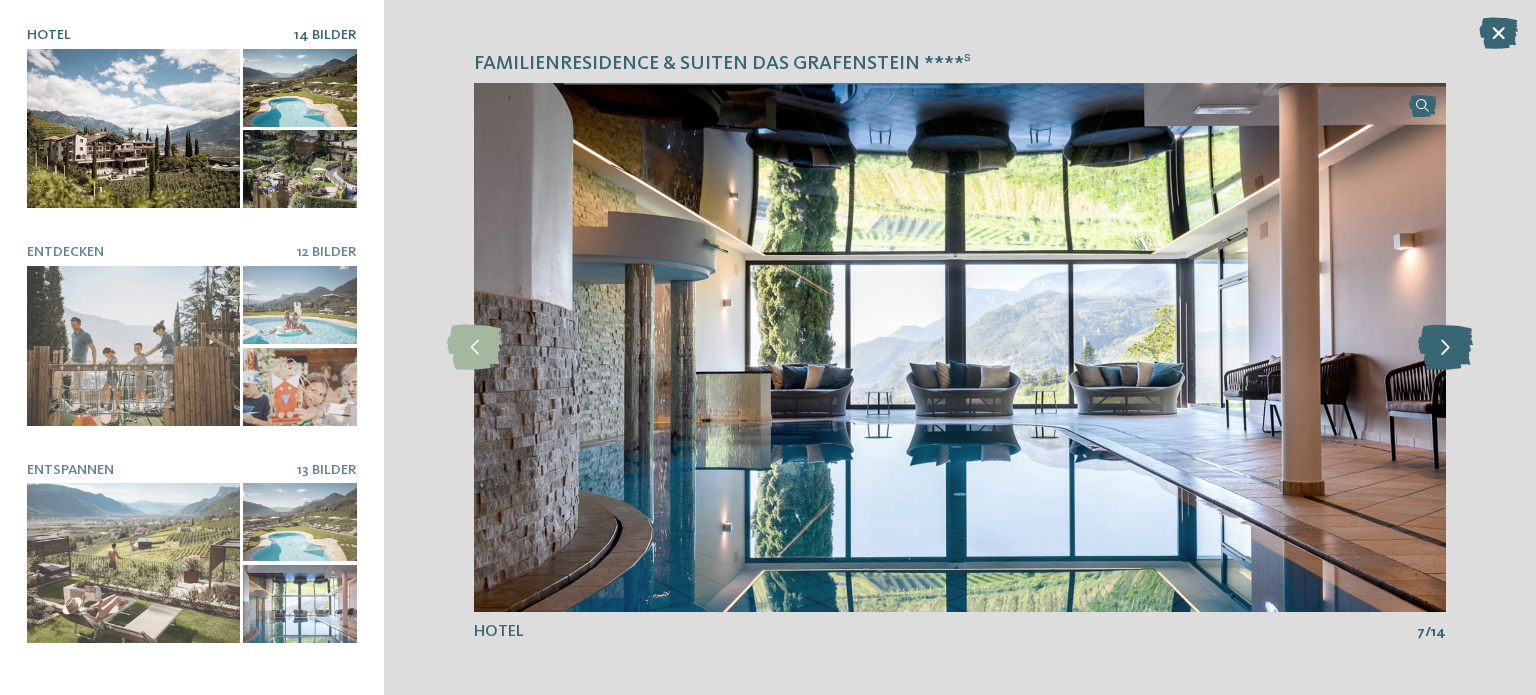 click at bounding box center [1445, 347] 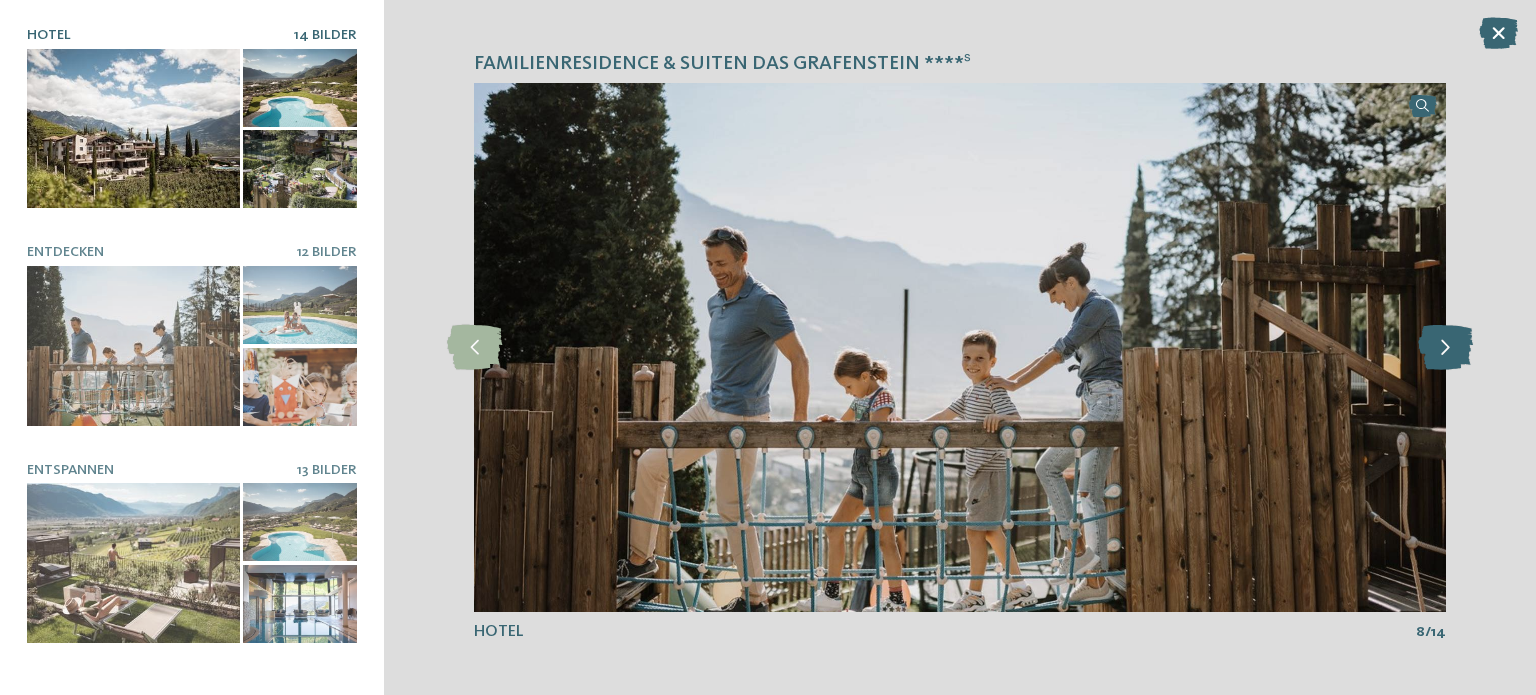 click at bounding box center [1445, 347] 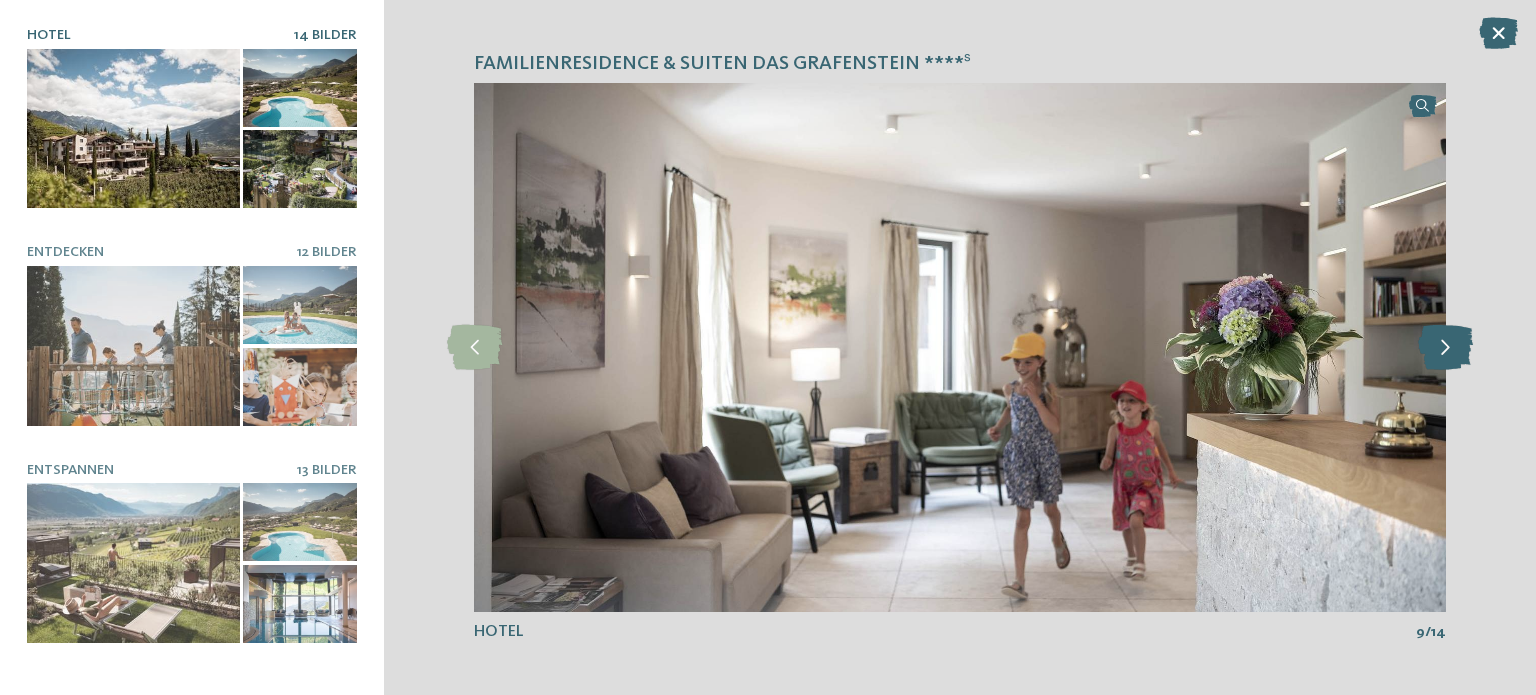 click at bounding box center (1445, 347) 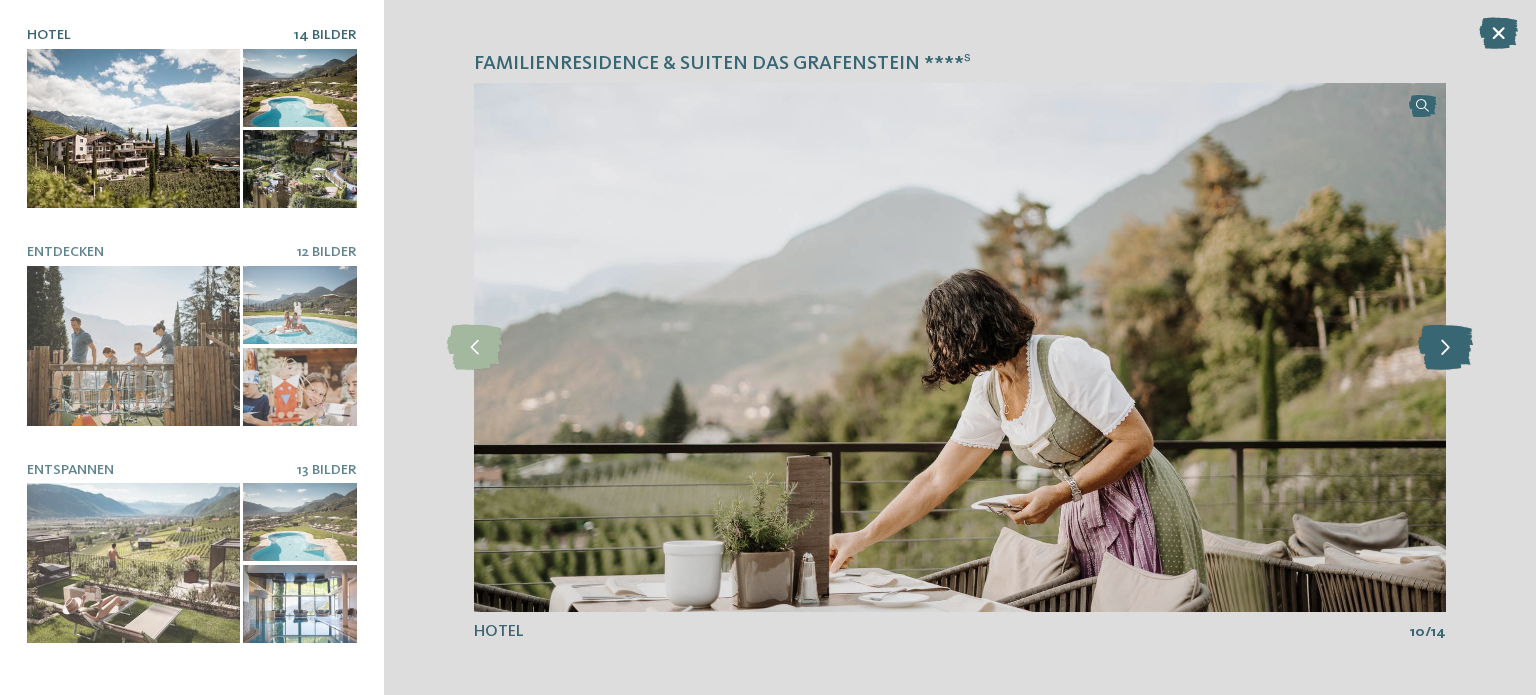 click at bounding box center (1445, 347) 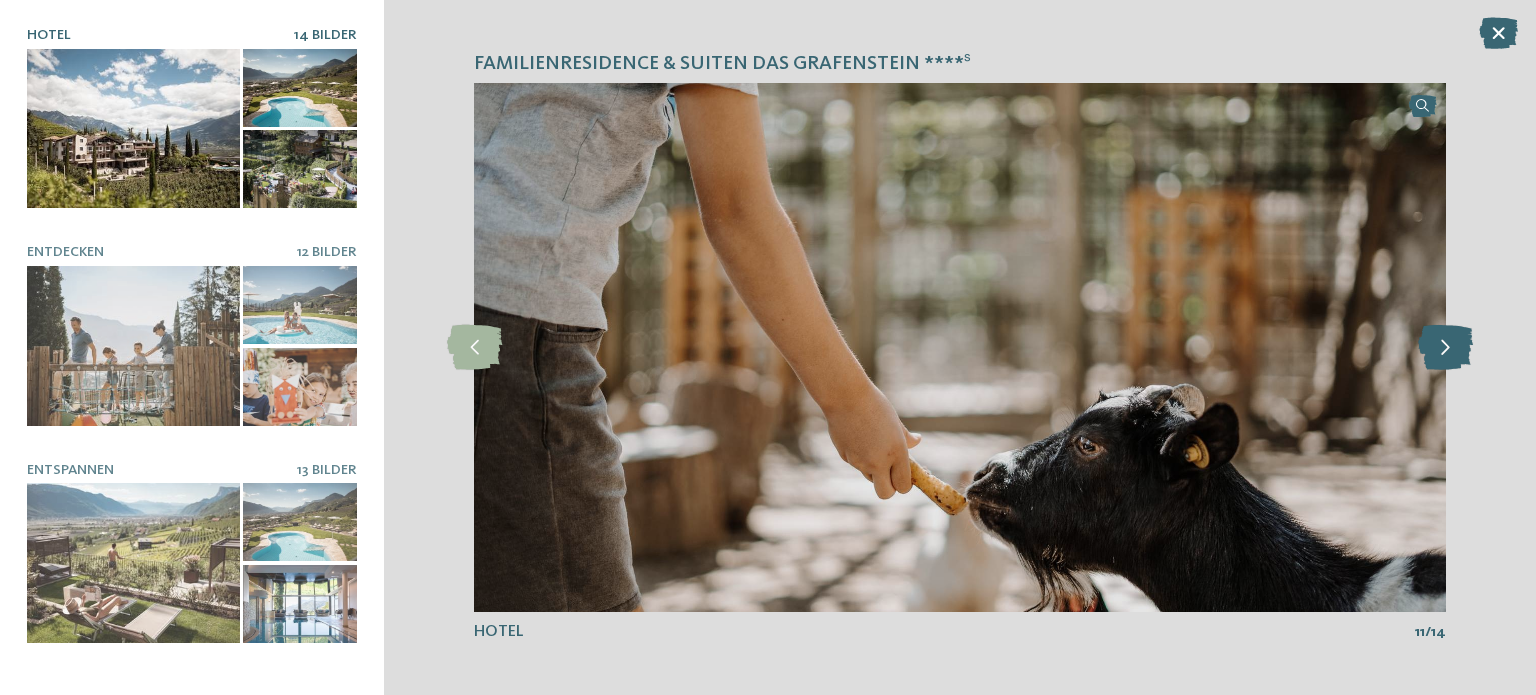 click at bounding box center (1445, 347) 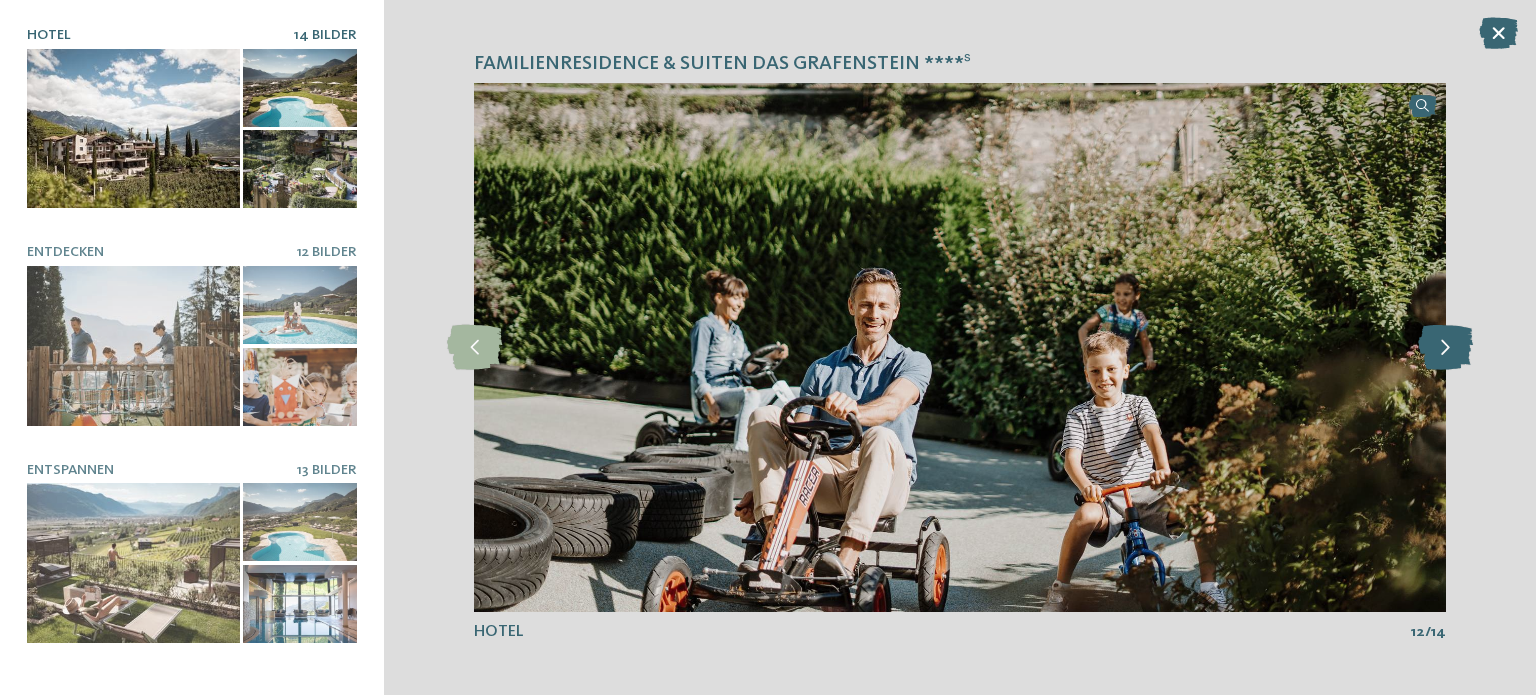 click at bounding box center [1445, 347] 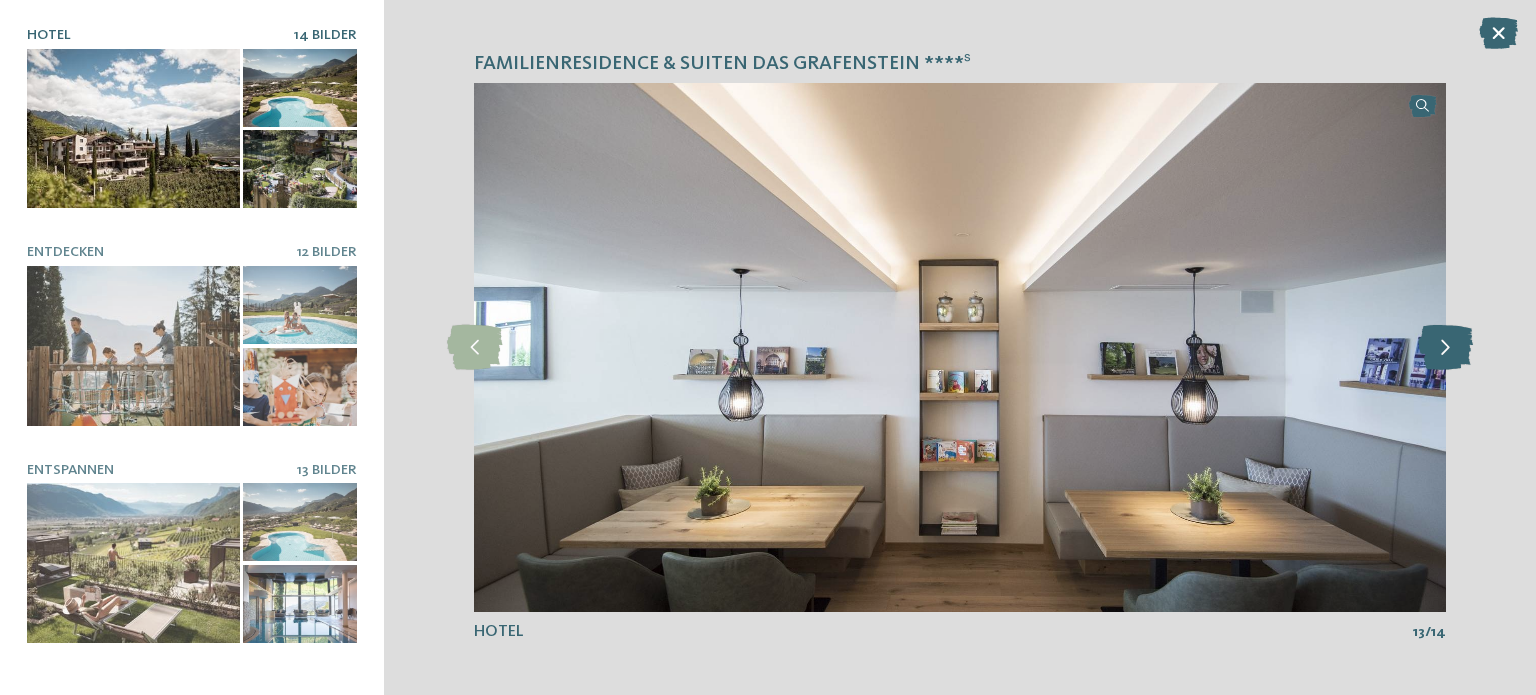 click at bounding box center [1445, 347] 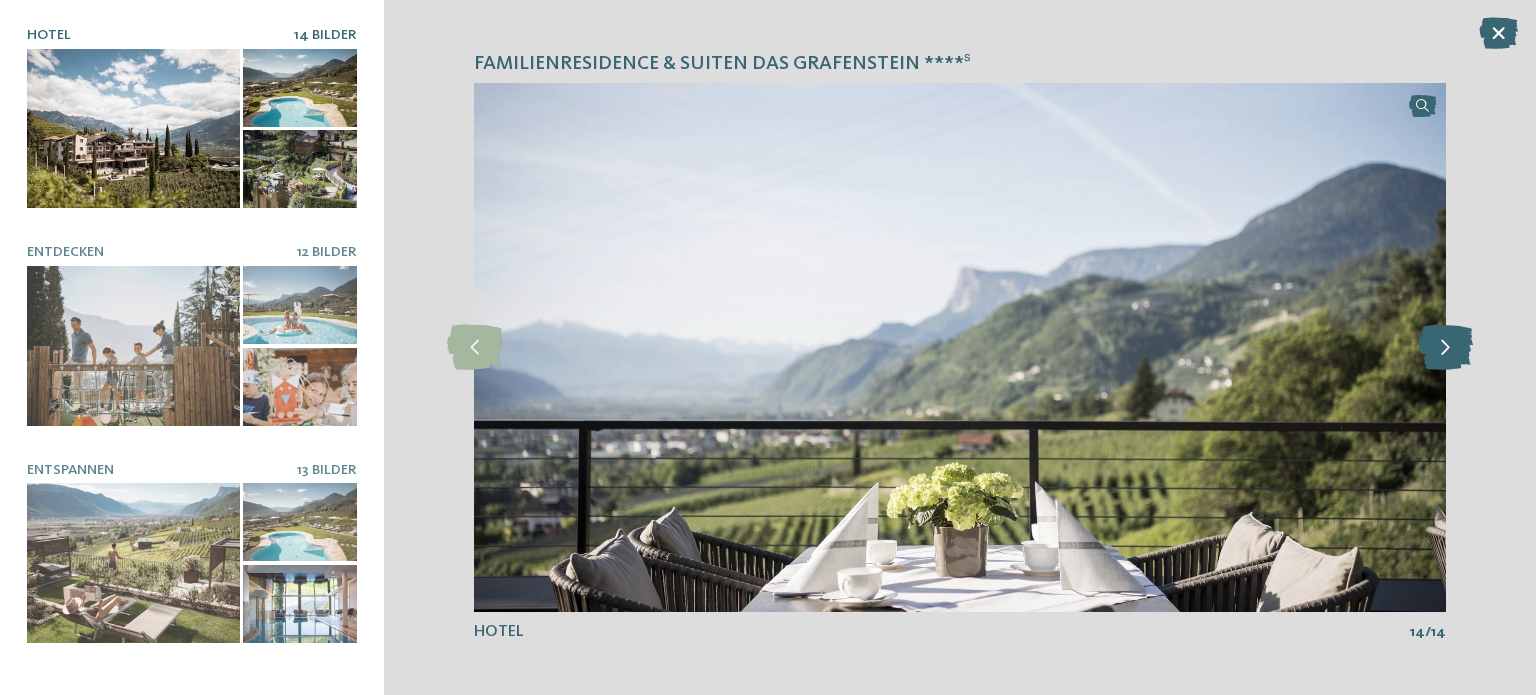 click at bounding box center (1445, 347) 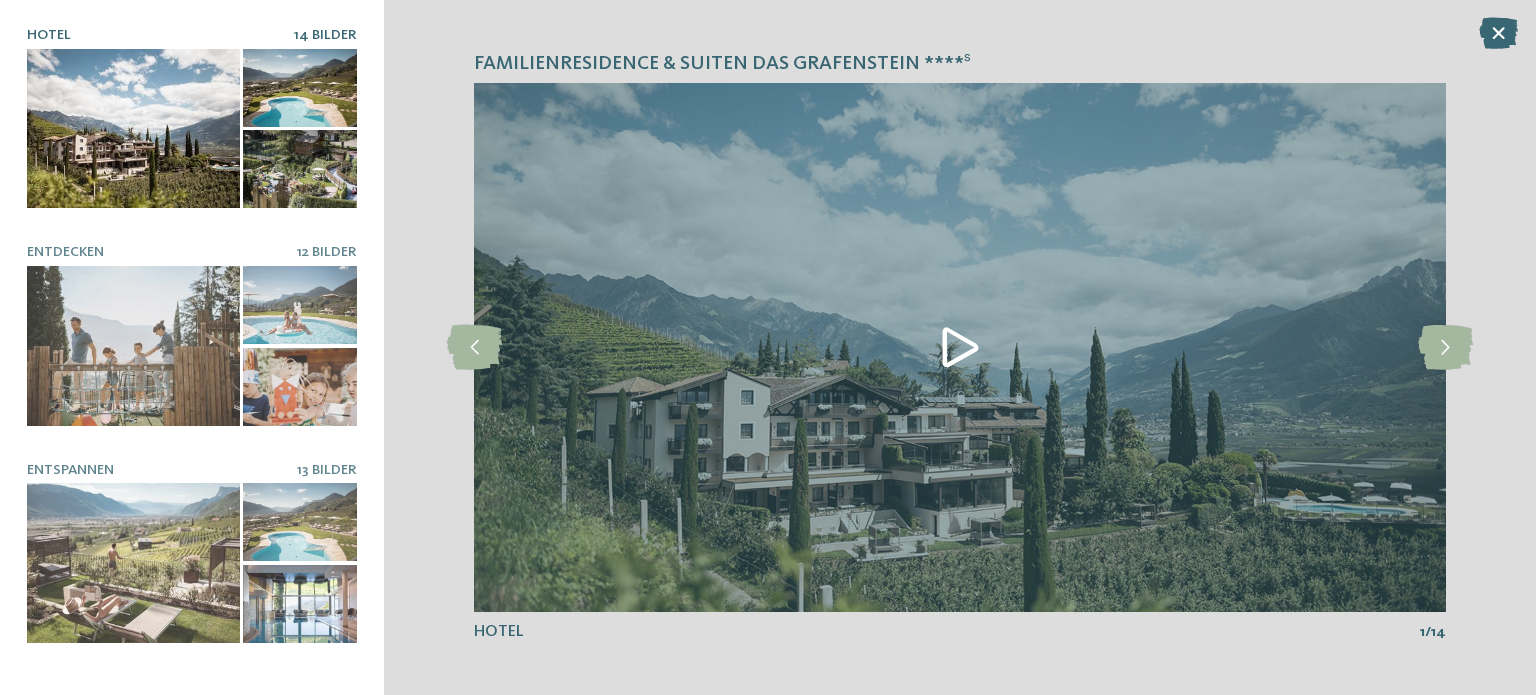 click at bounding box center (960, 347) 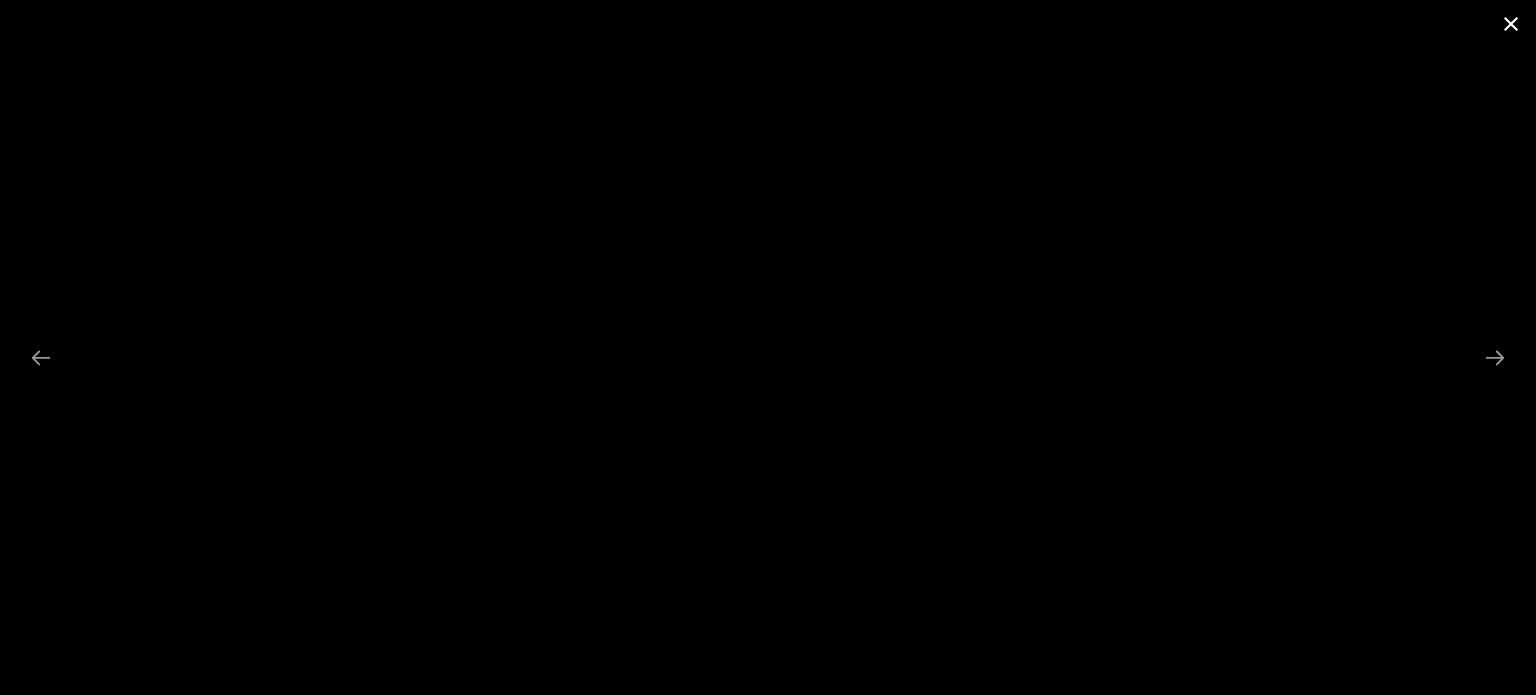 click at bounding box center (1511, 23) 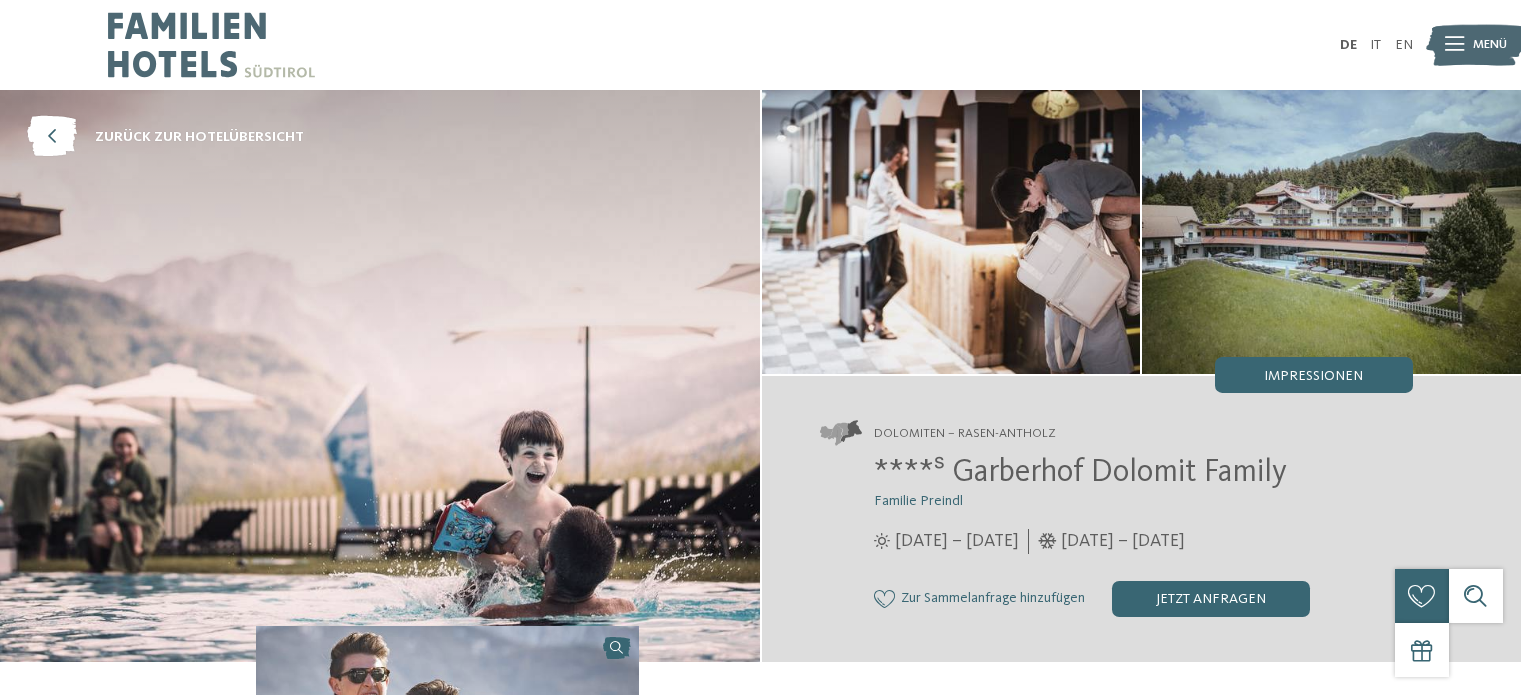 scroll, scrollTop: 0, scrollLeft: 0, axis: both 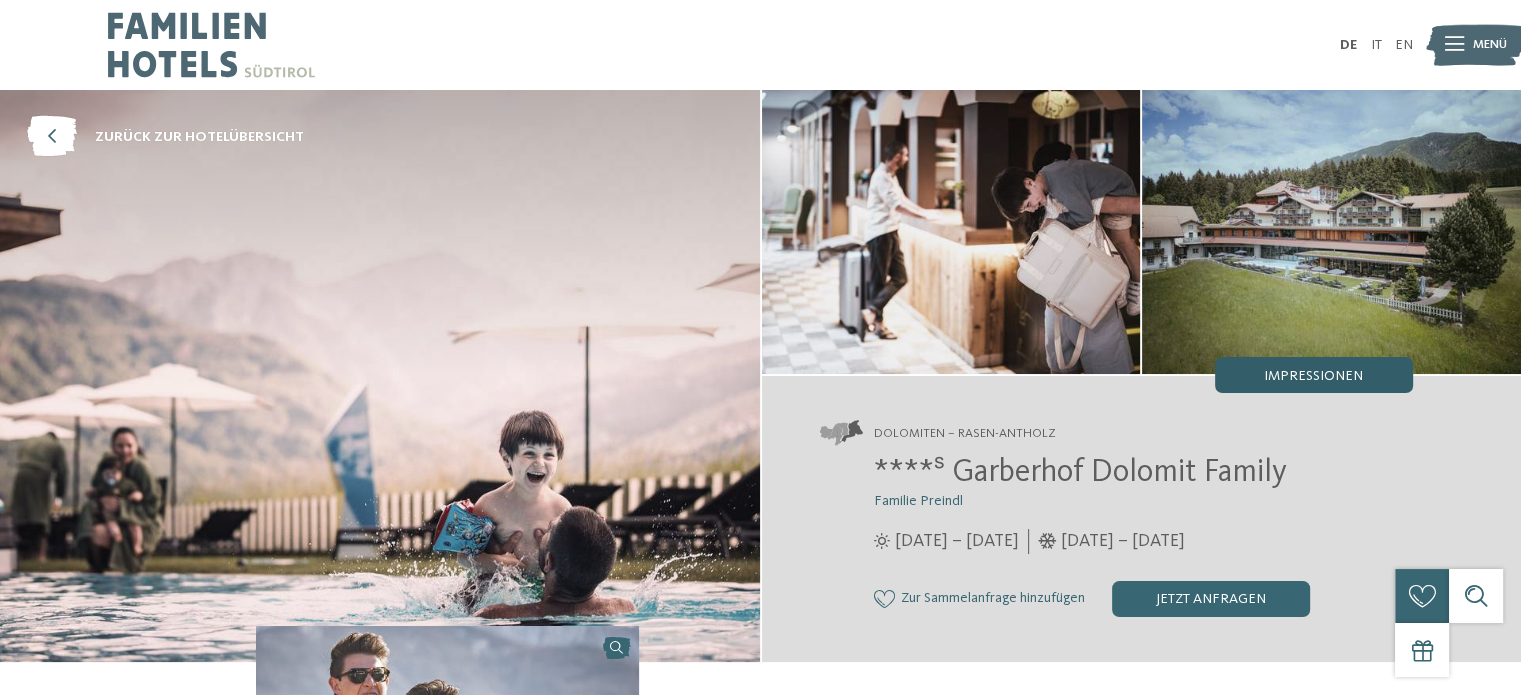 click on "Impressionen" at bounding box center (1313, 376) 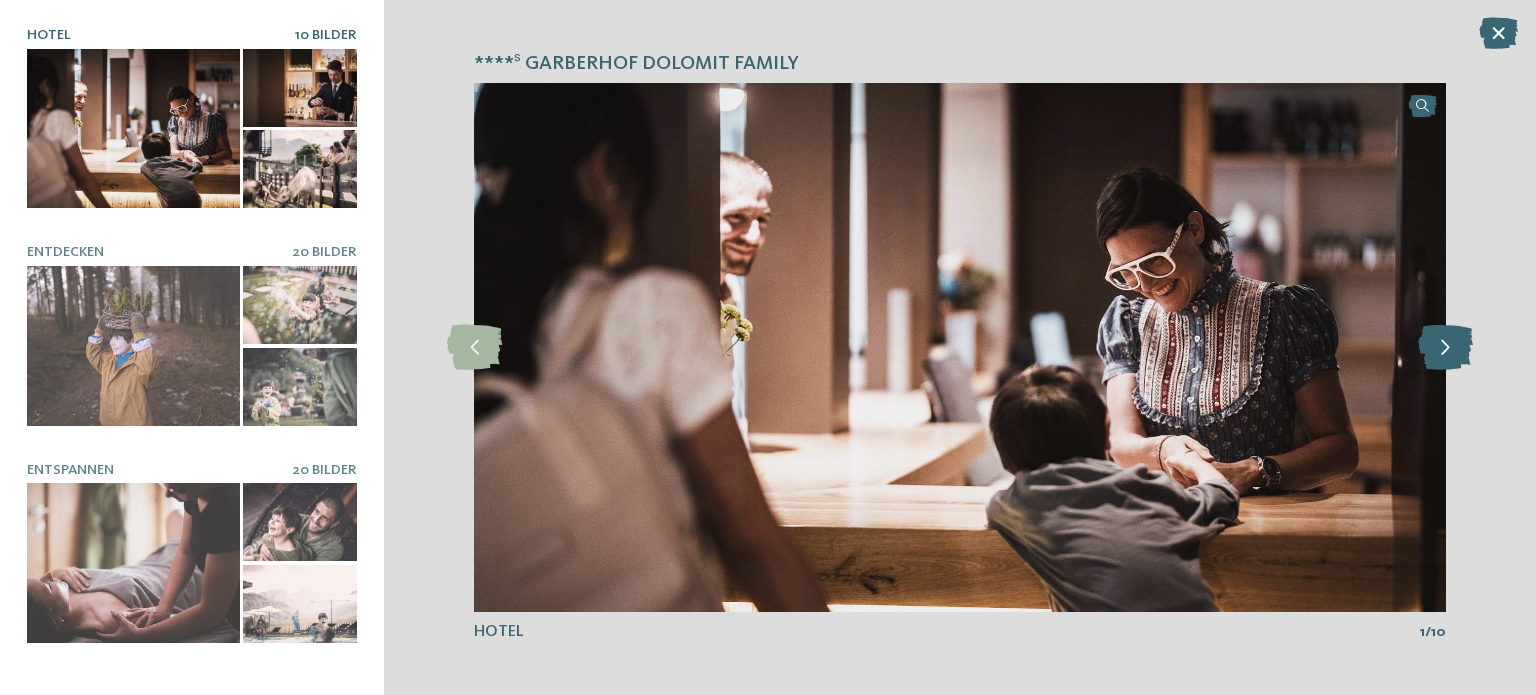click at bounding box center [1445, 347] 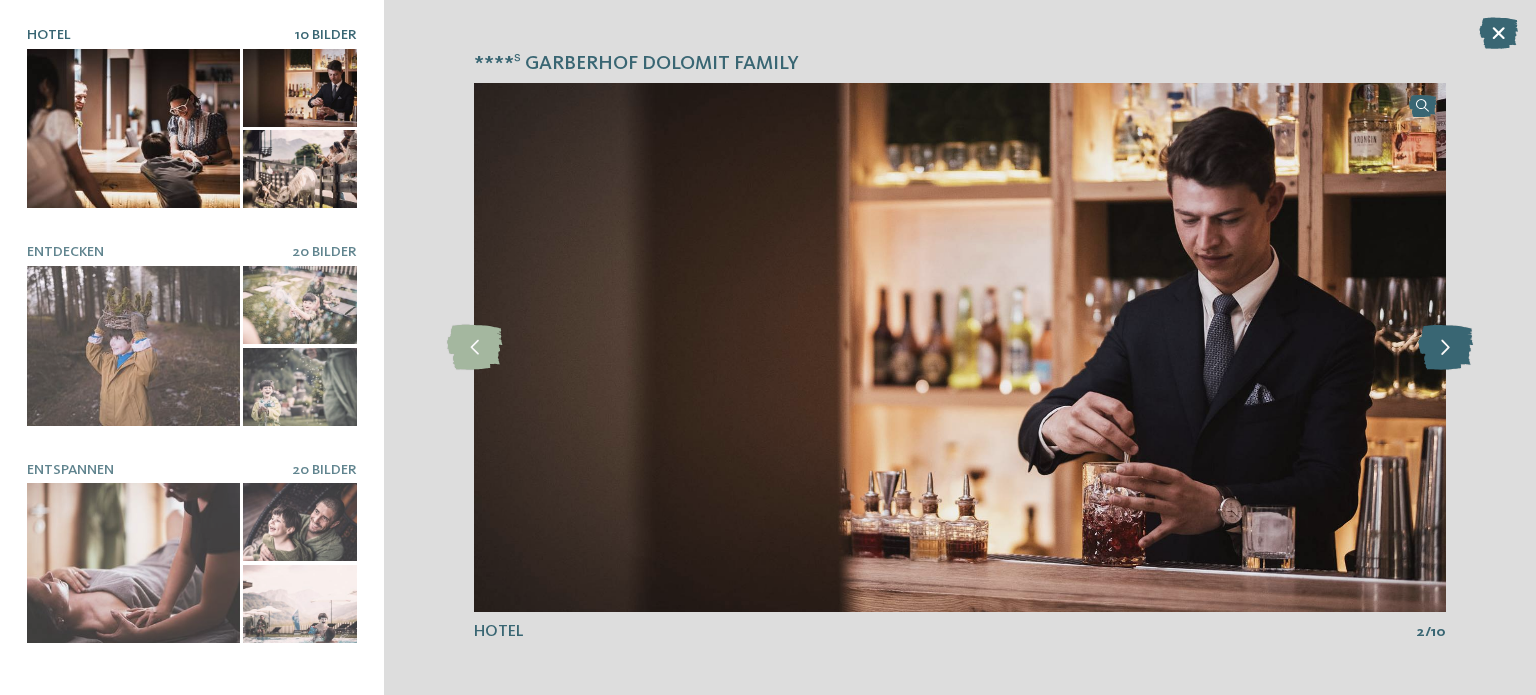 click at bounding box center [1445, 347] 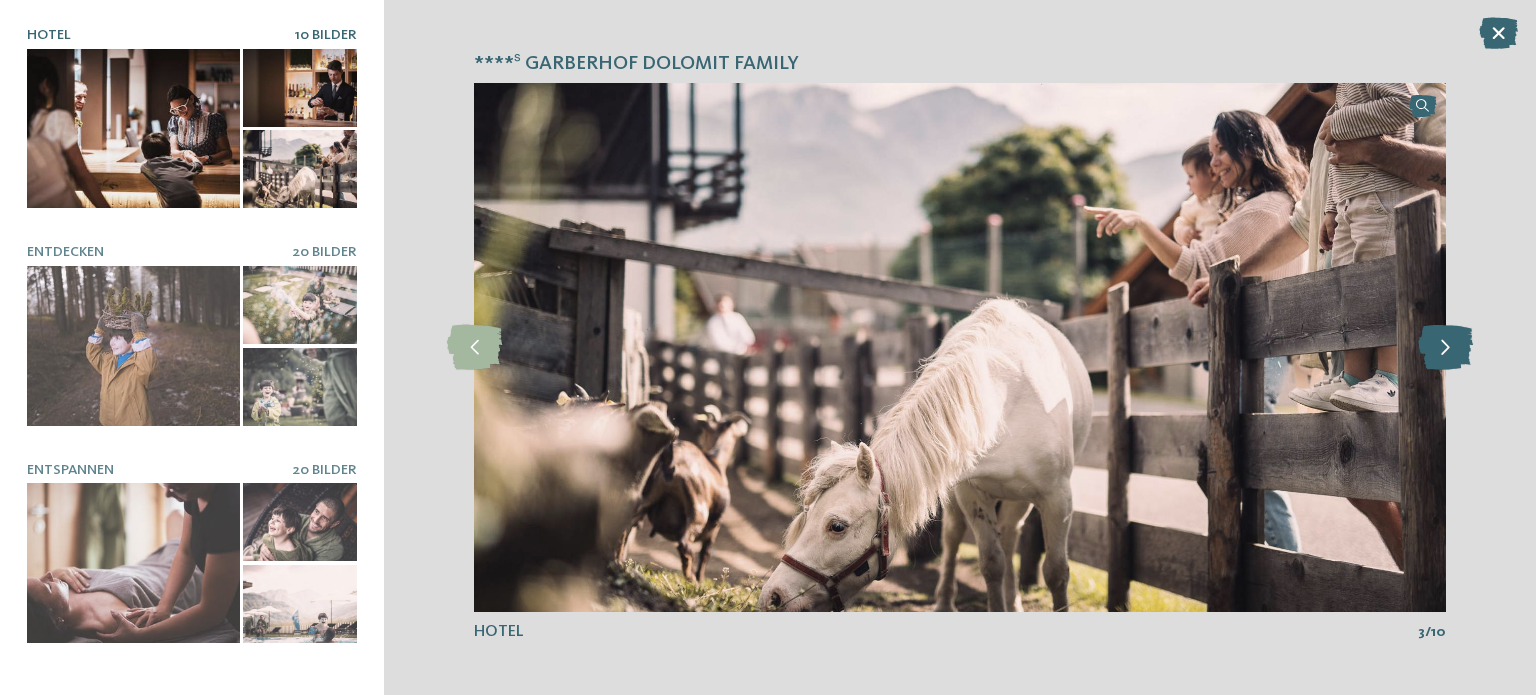 click at bounding box center [1445, 347] 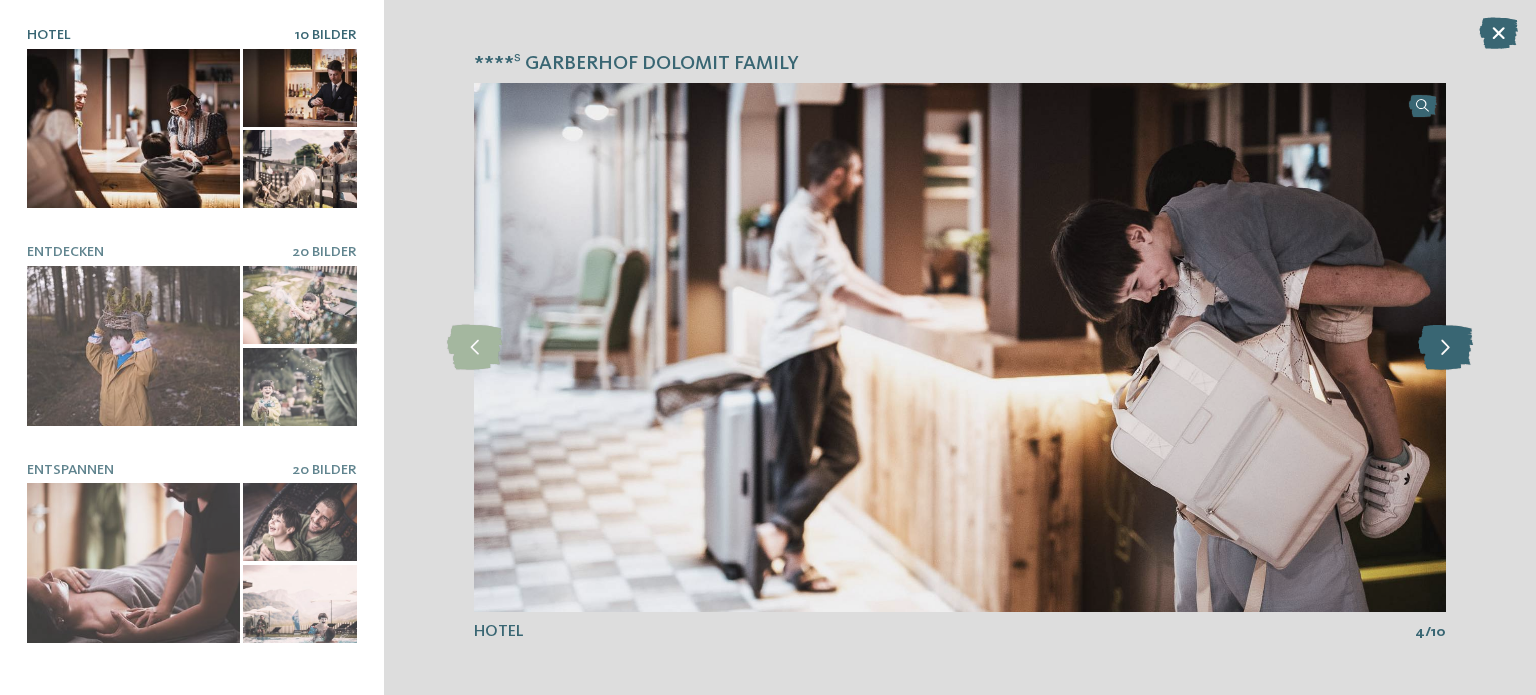 click at bounding box center [1445, 347] 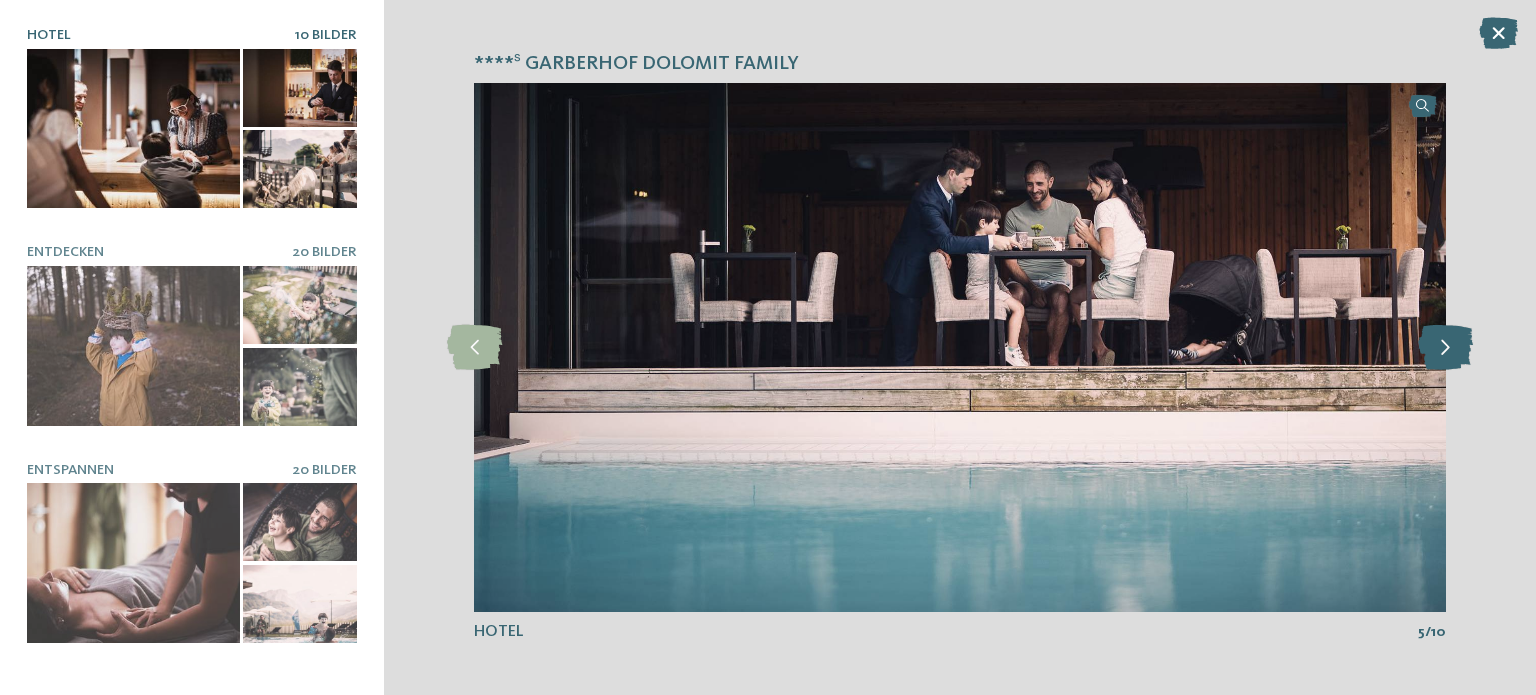 click at bounding box center (1445, 347) 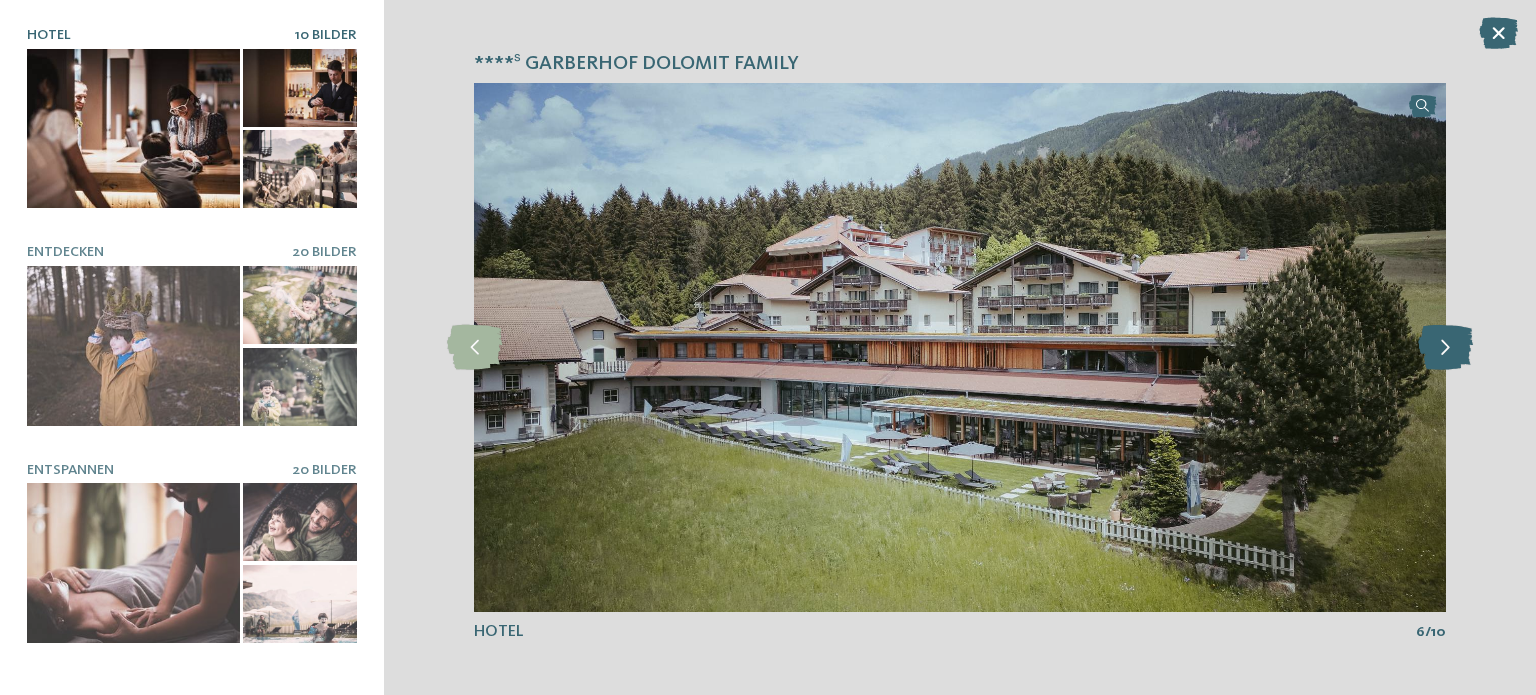 click at bounding box center [1445, 347] 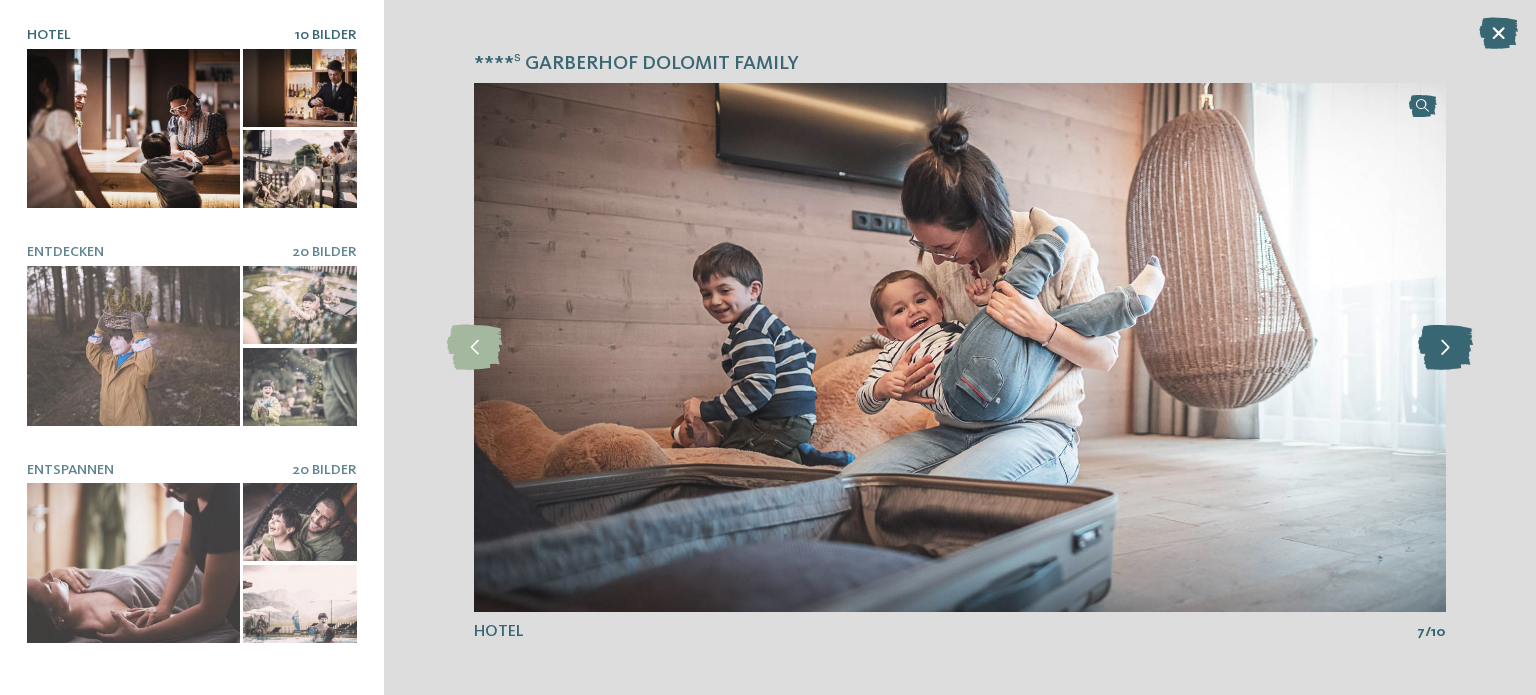 click at bounding box center (1445, 347) 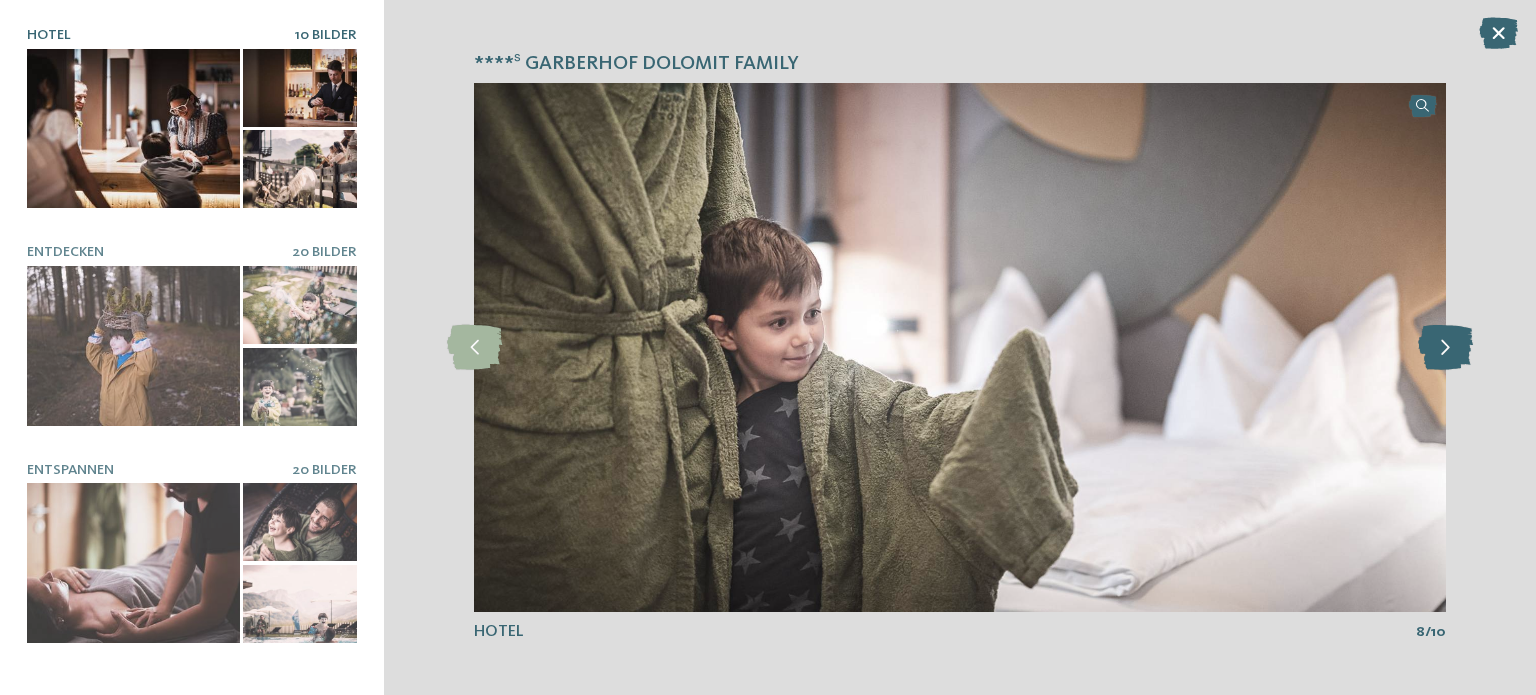 click at bounding box center [1445, 347] 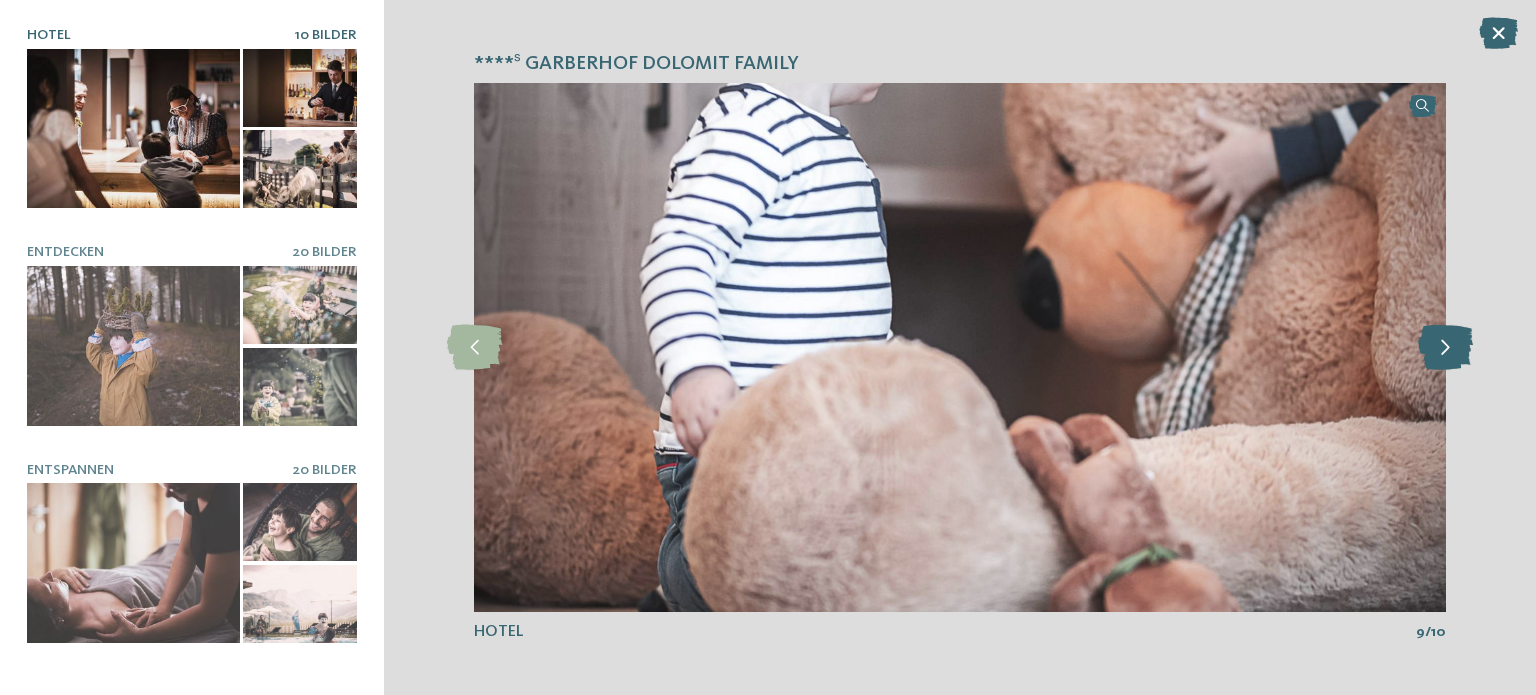 click at bounding box center (1445, 347) 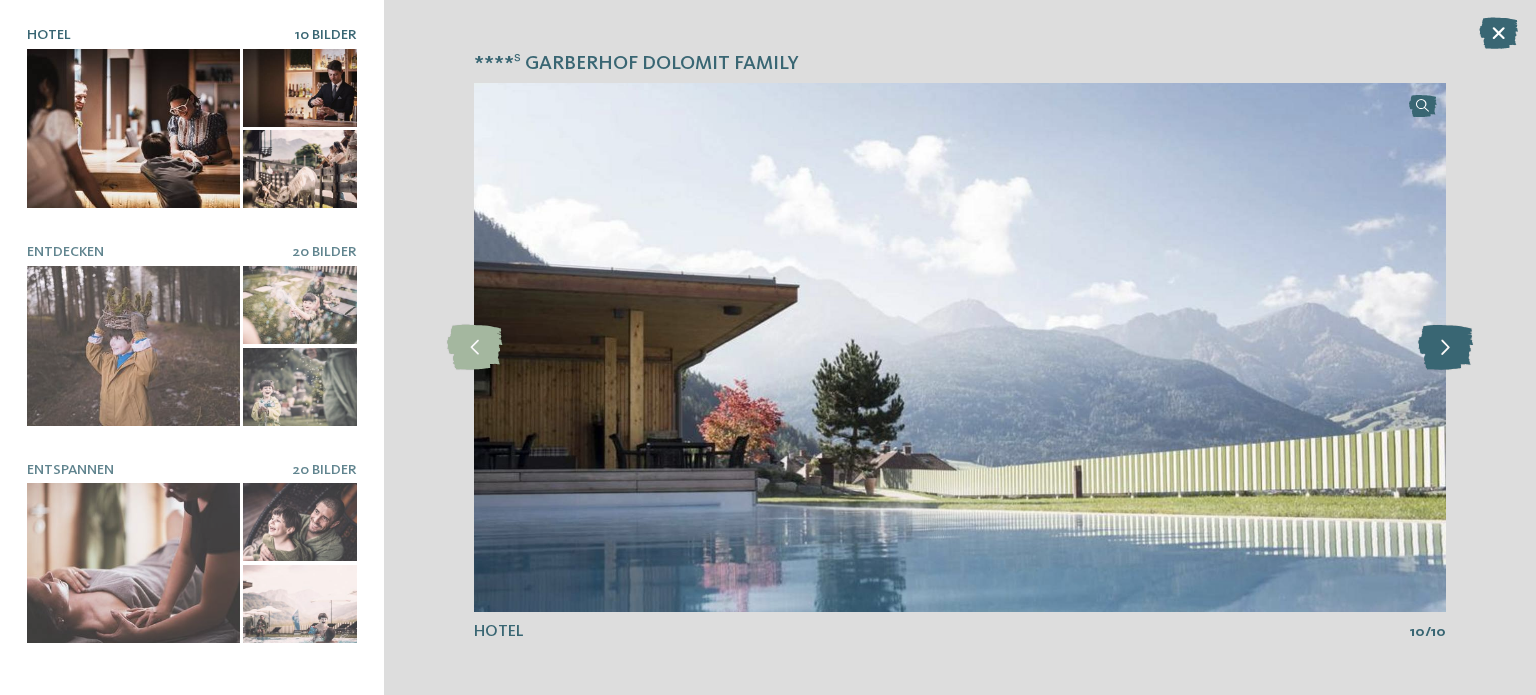 click at bounding box center (1445, 347) 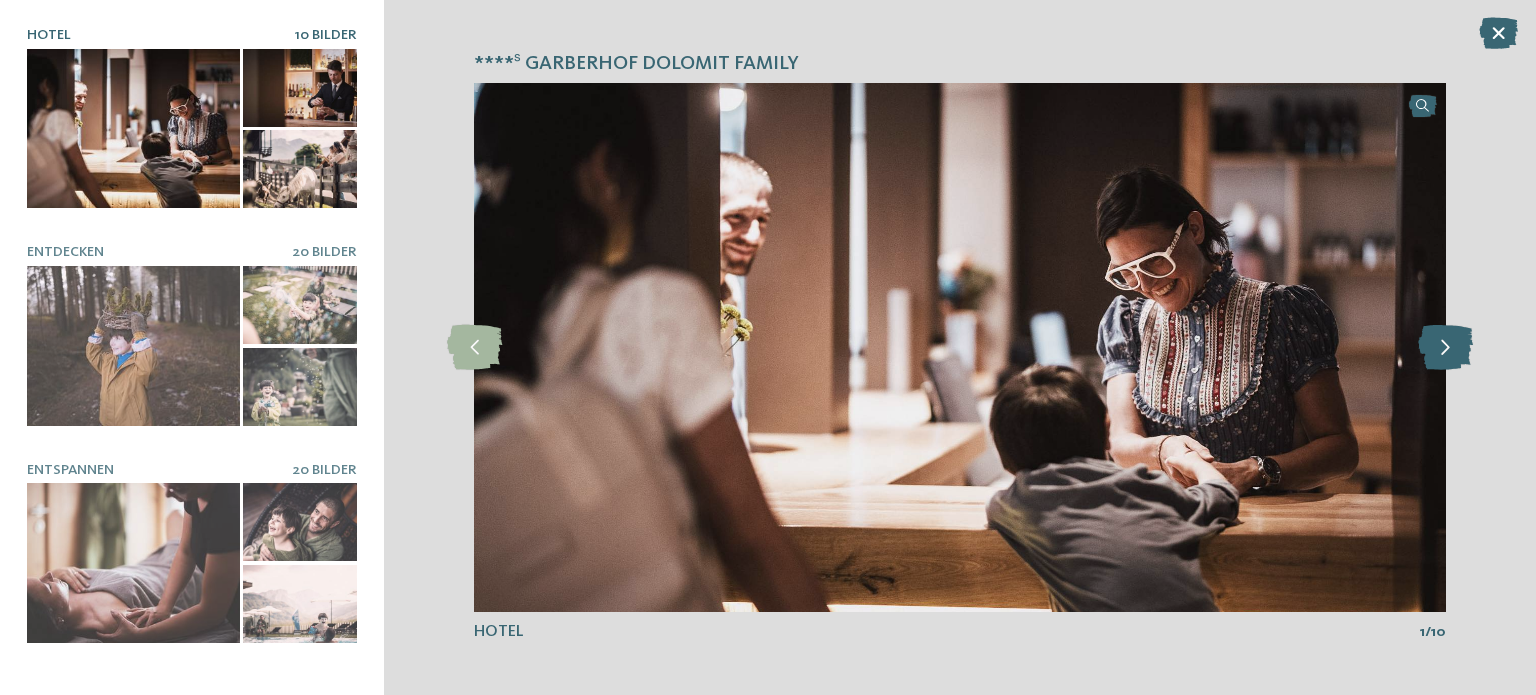 click at bounding box center (1445, 347) 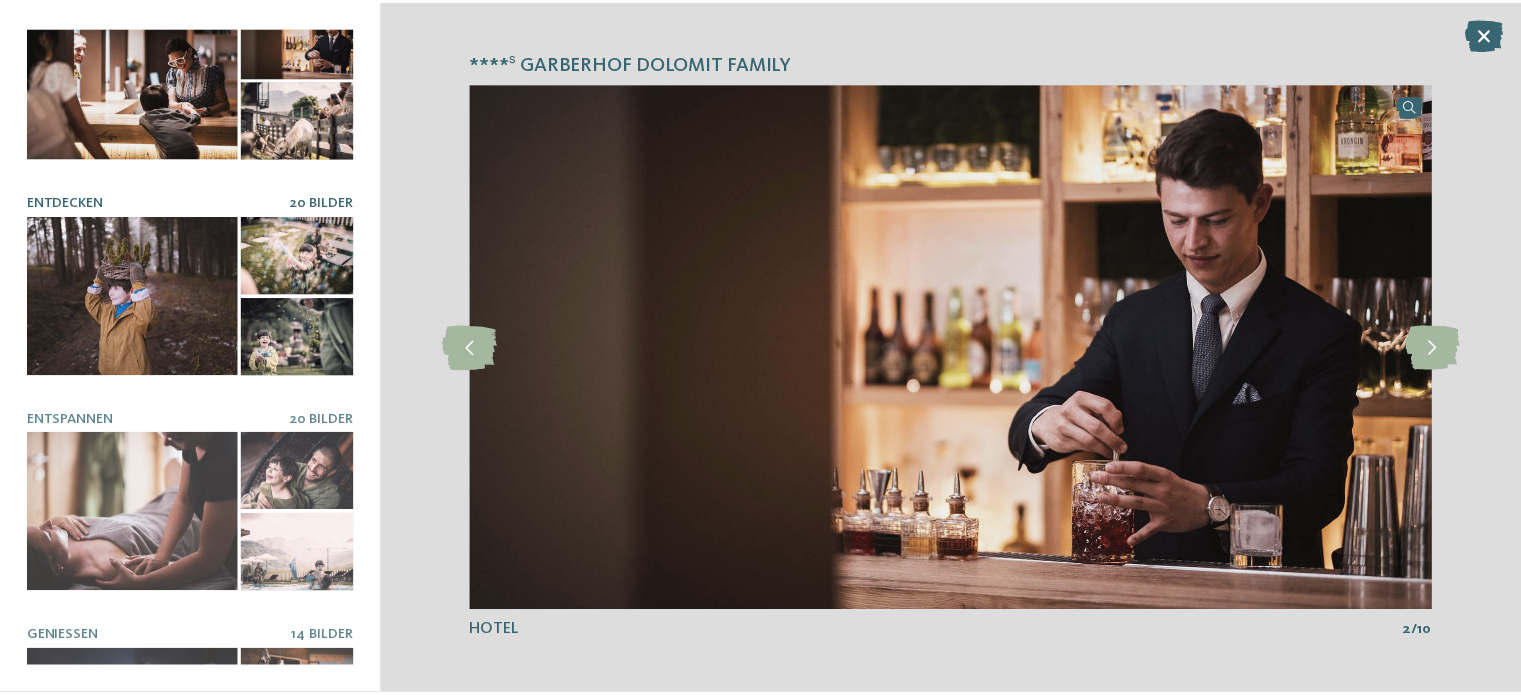 scroll, scrollTop: 44, scrollLeft: 0, axis: vertical 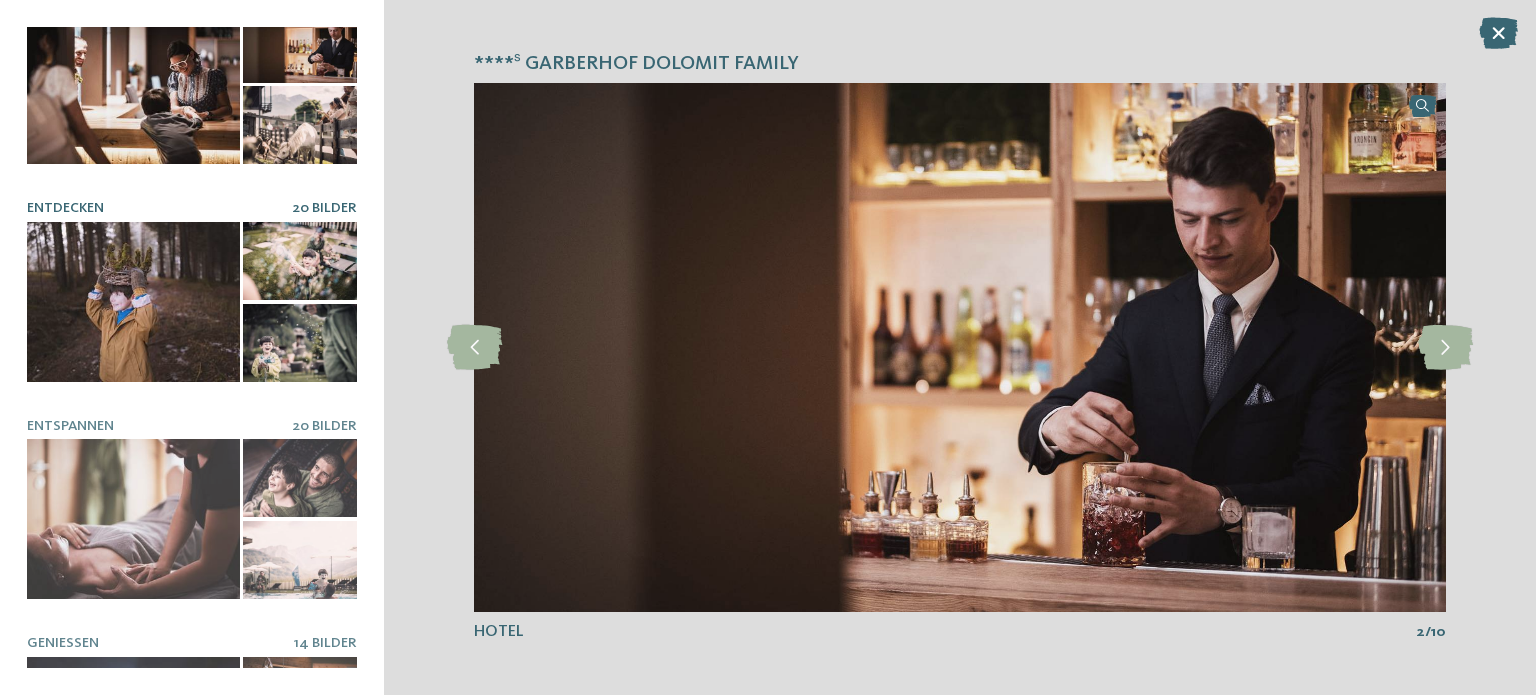 click at bounding box center [300, 261] 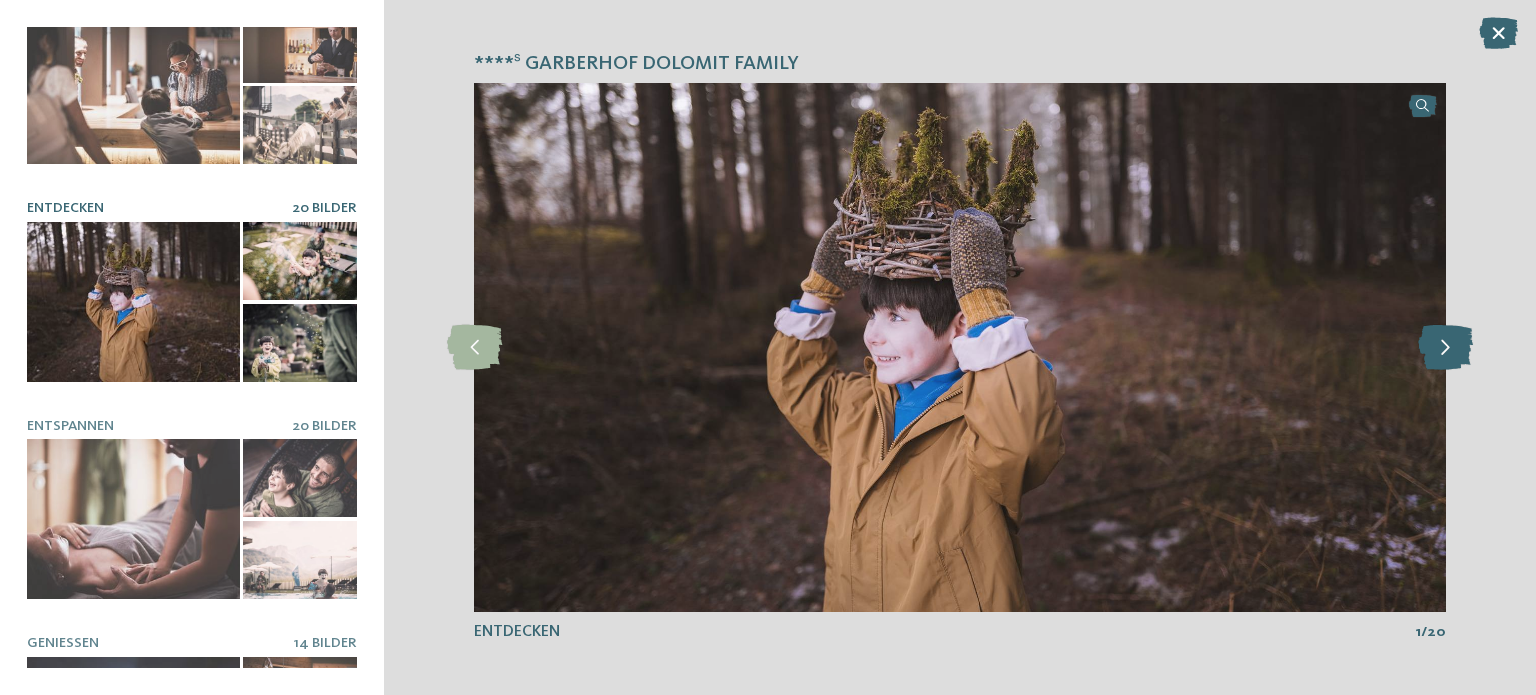 click at bounding box center (1445, 347) 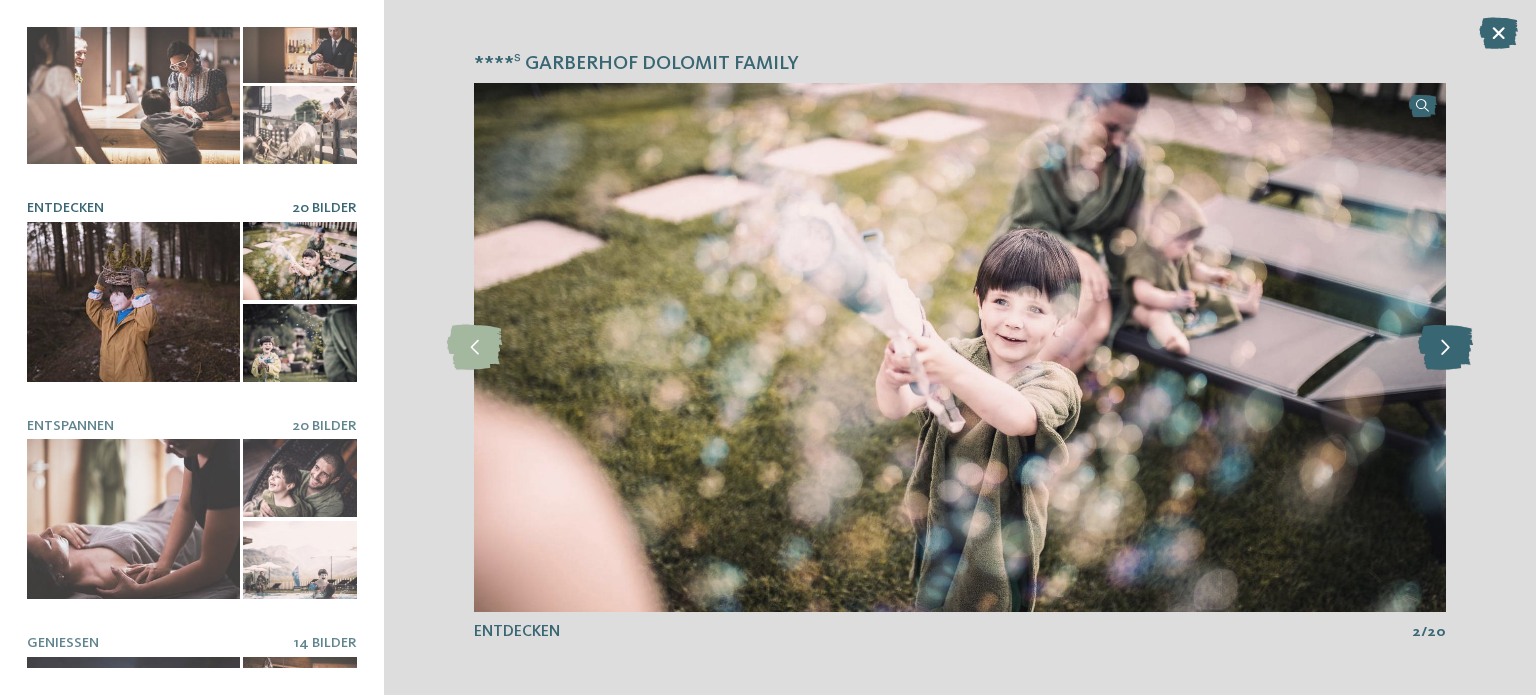 click at bounding box center [1445, 347] 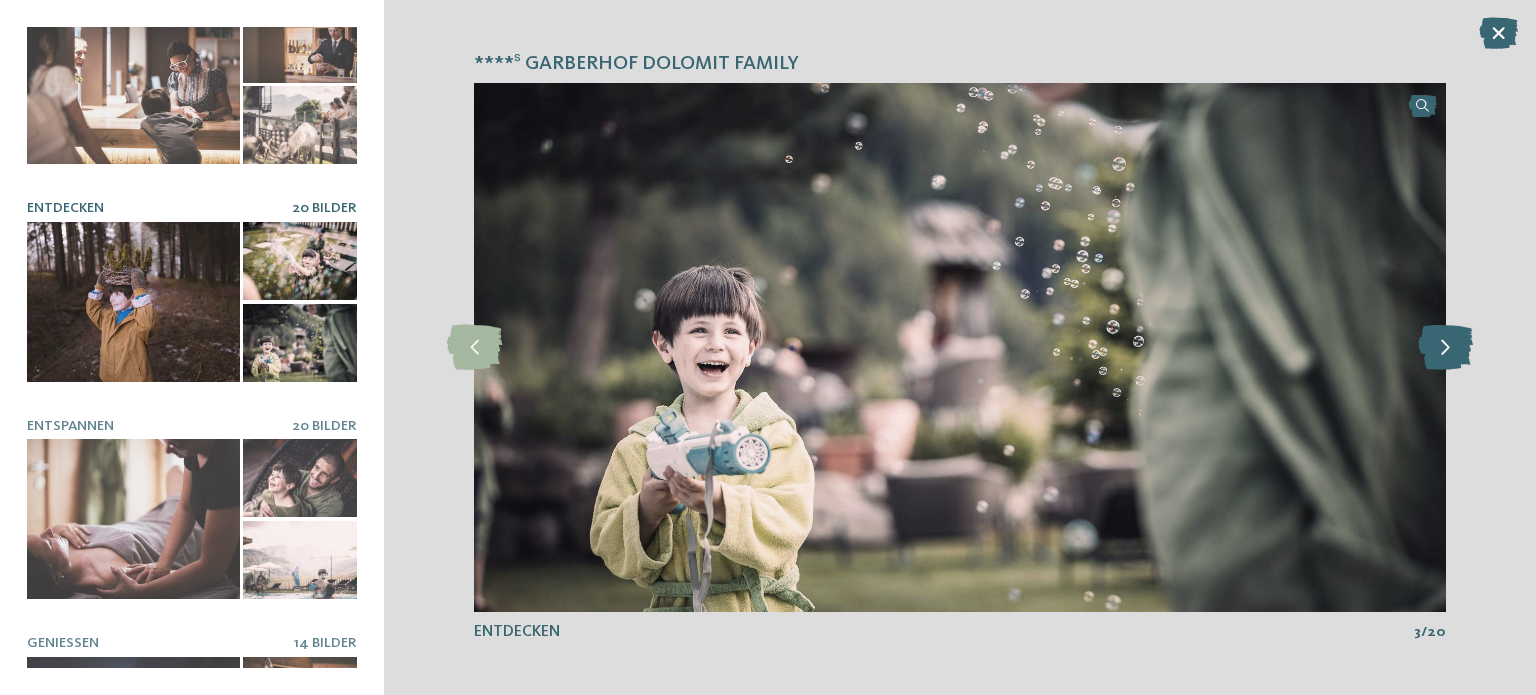 click at bounding box center (1445, 347) 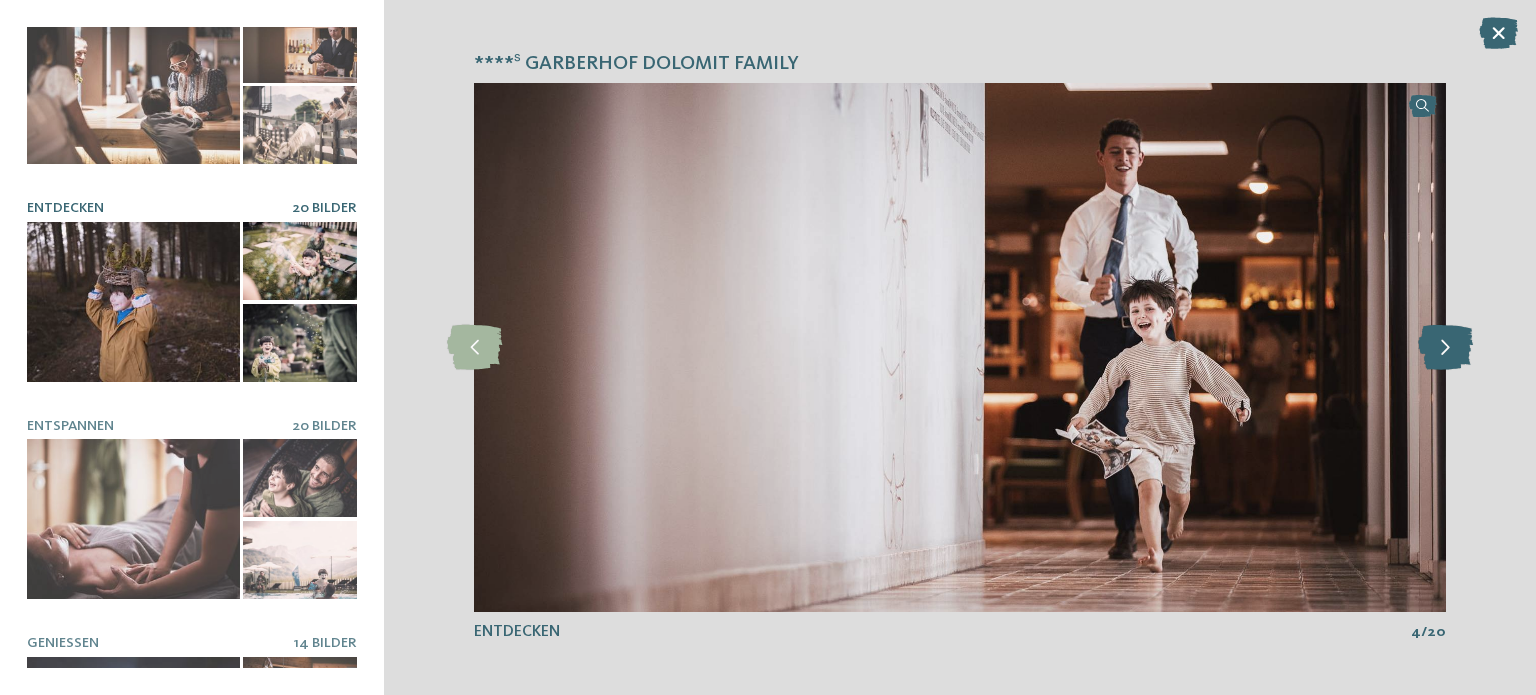 click at bounding box center [1445, 347] 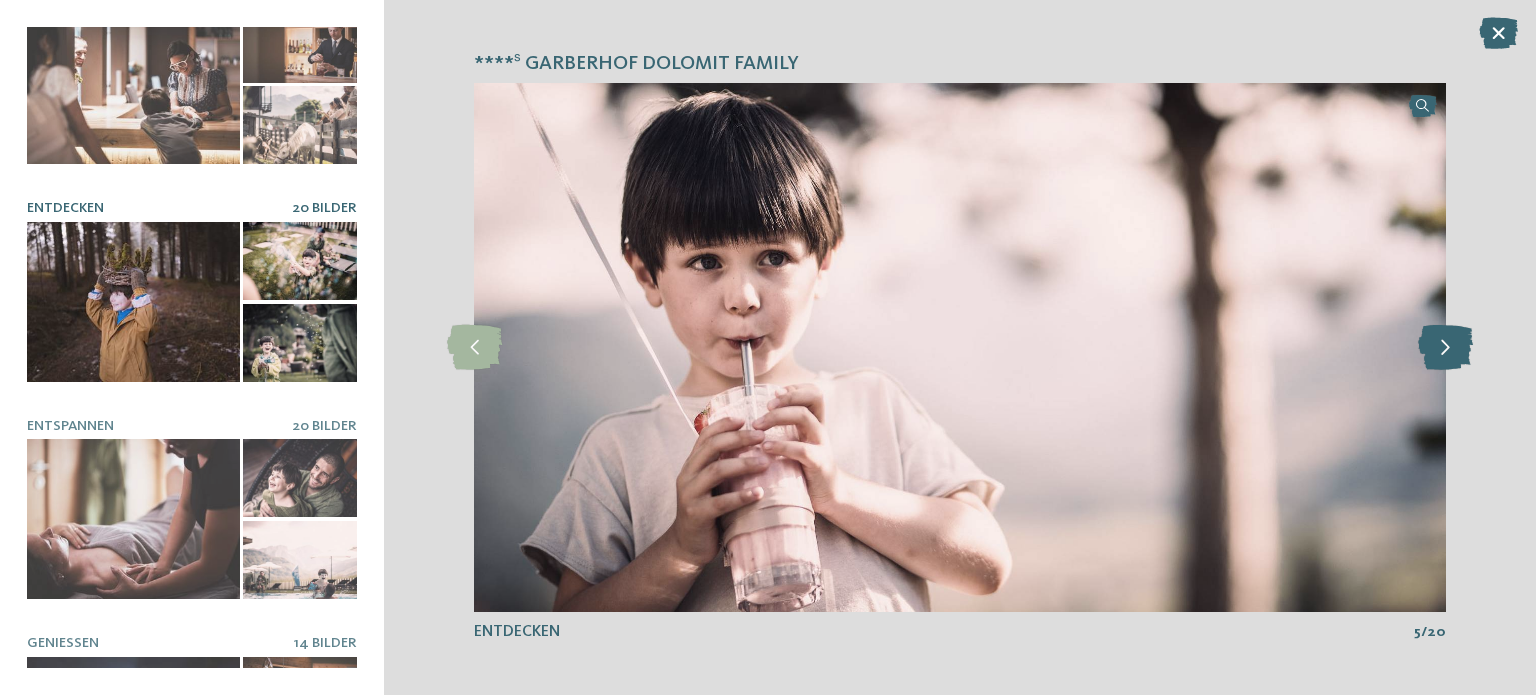 click at bounding box center (1445, 347) 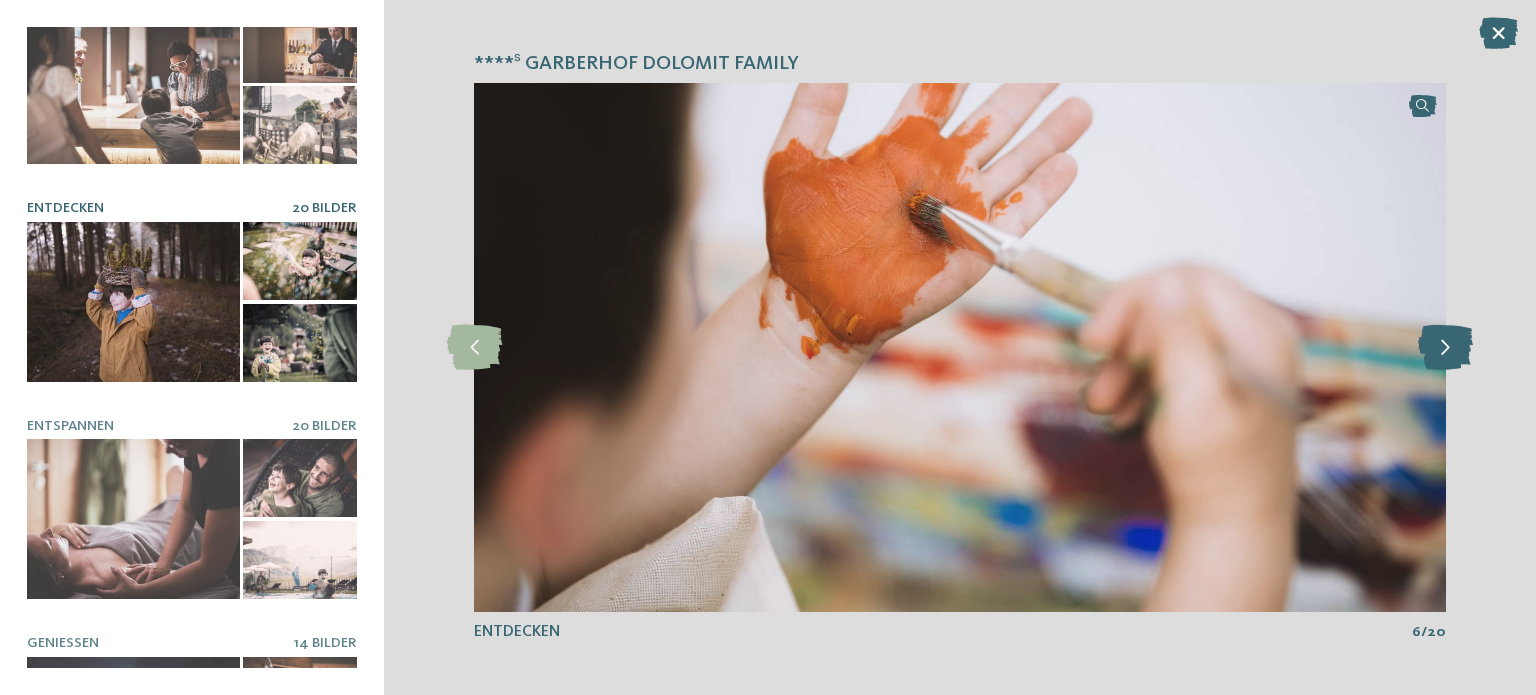 click at bounding box center [1445, 347] 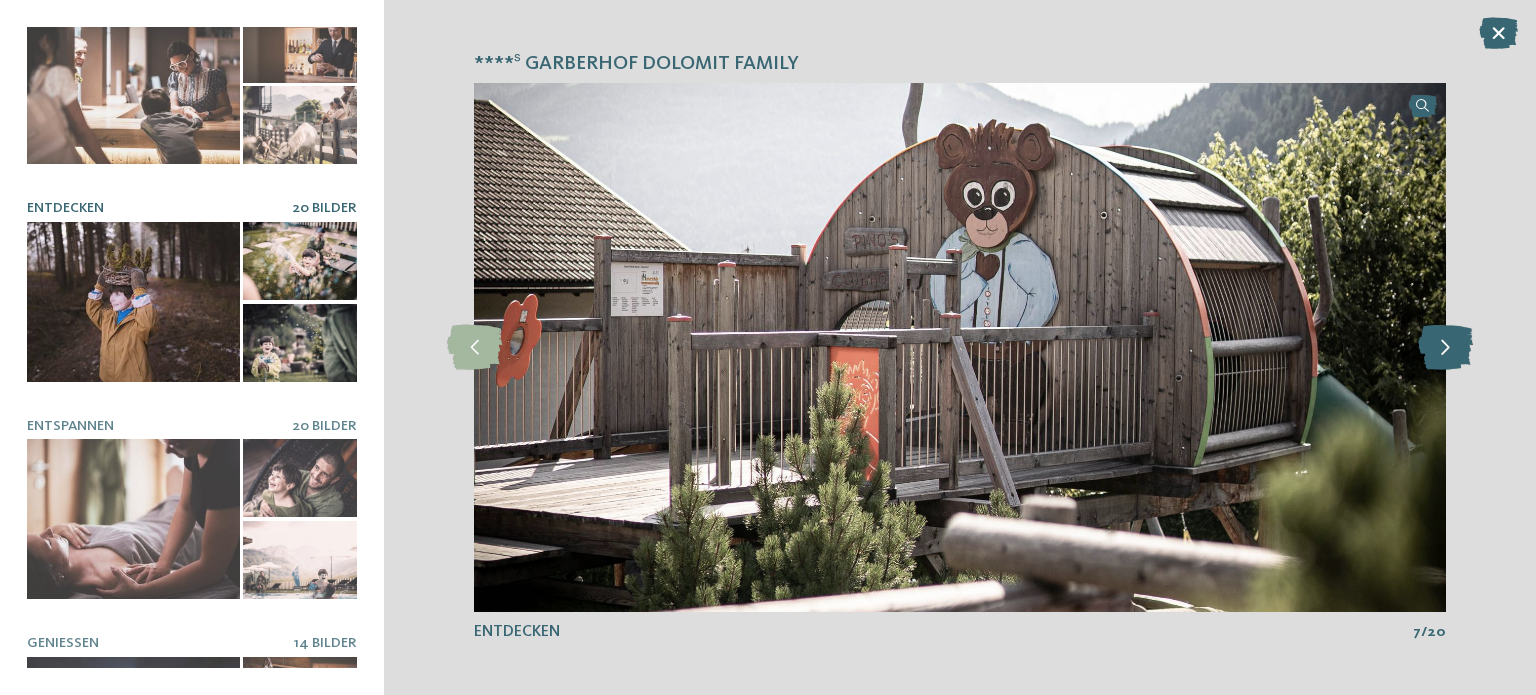 click at bounding box center (1445, 347) 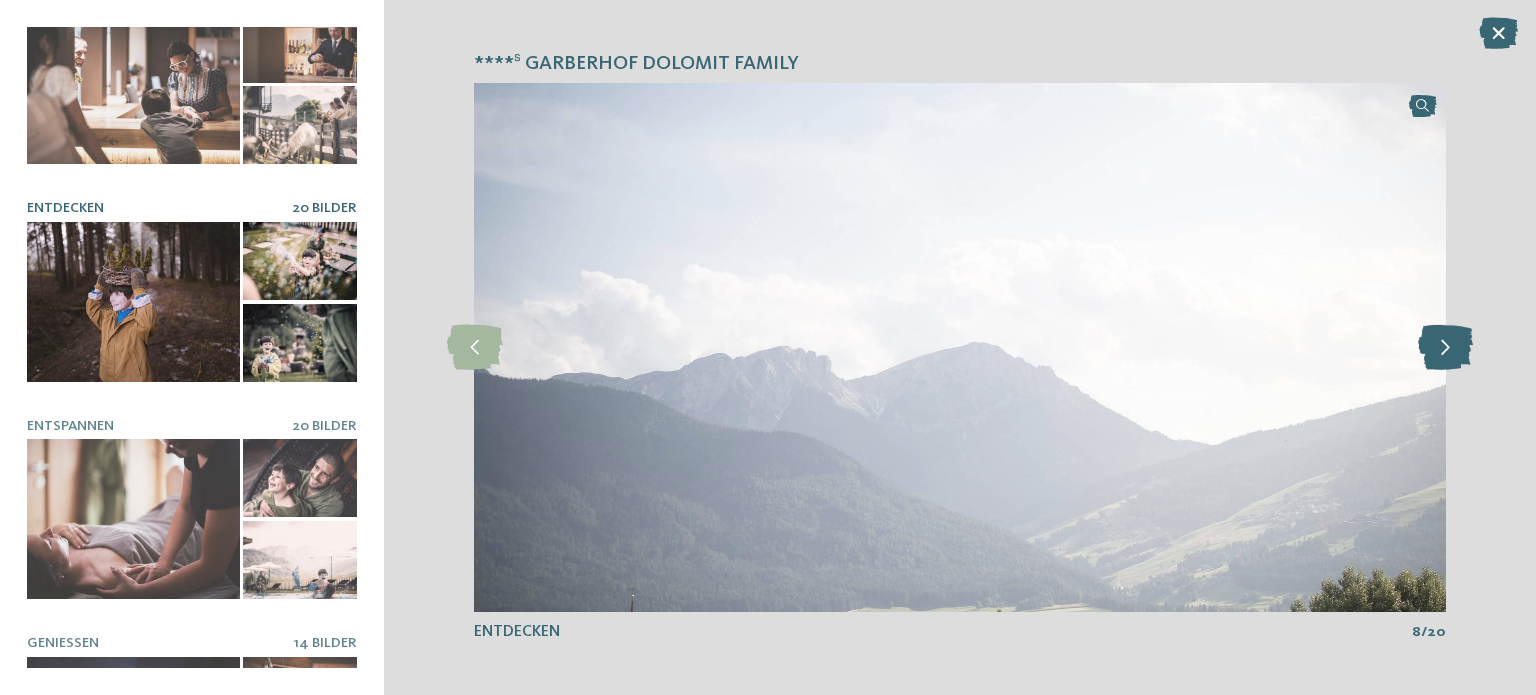 click at bounding box center [1445, 347] 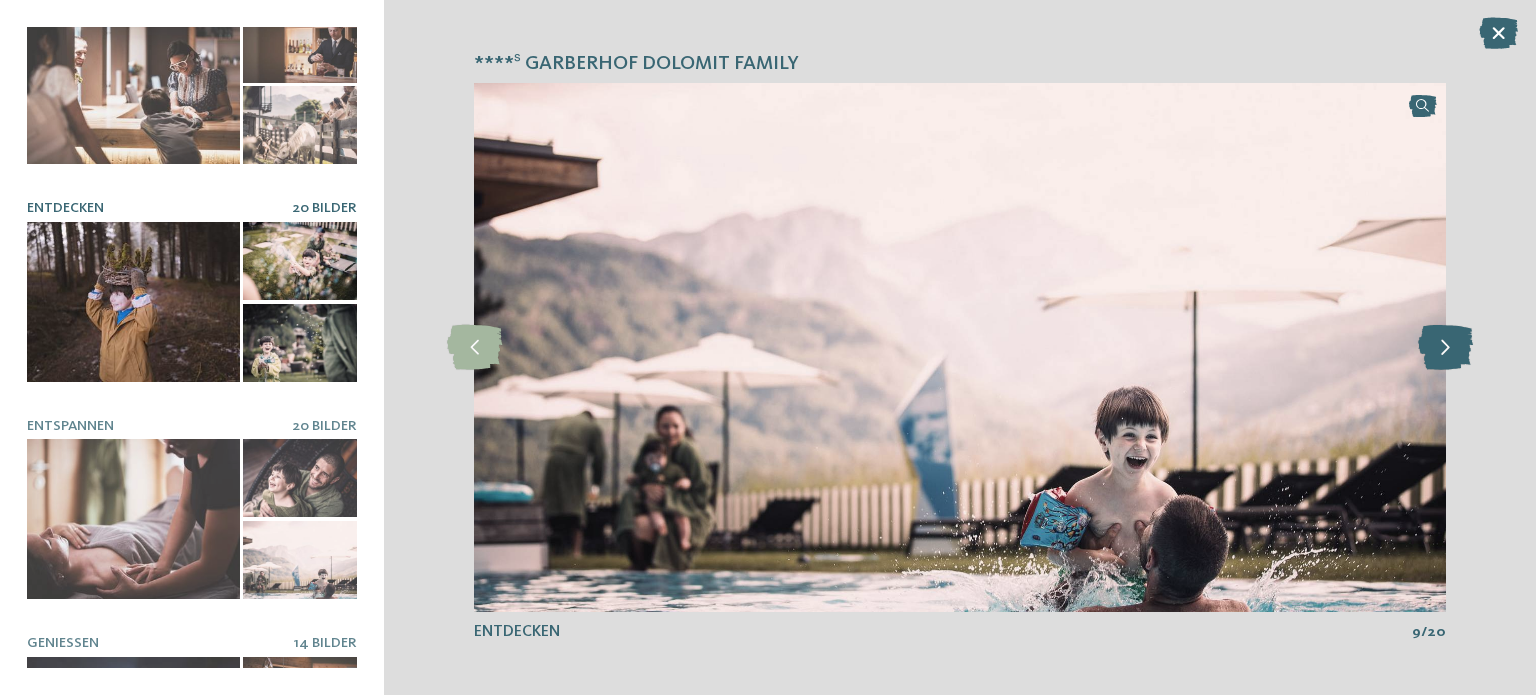 click at bounding box center [1445, 347] 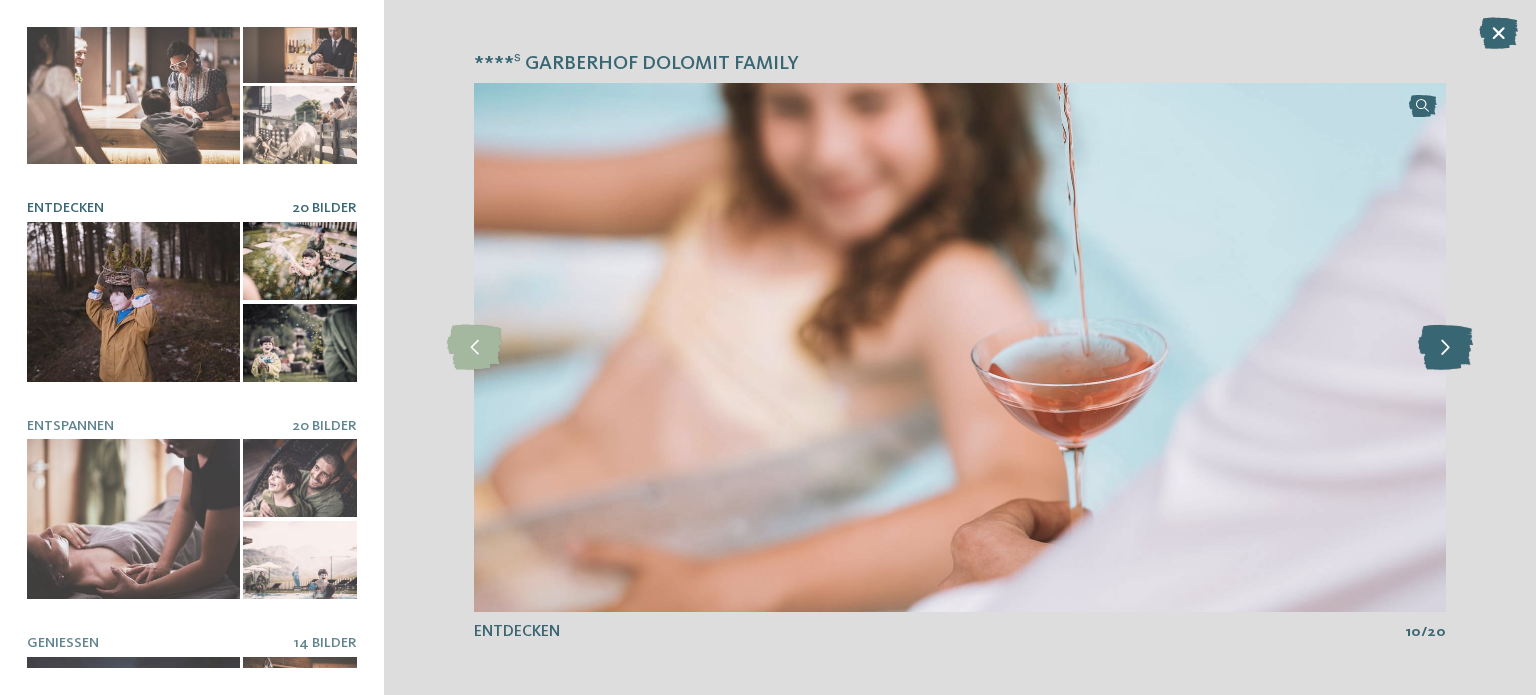 click at bounding box center (1445, 347) 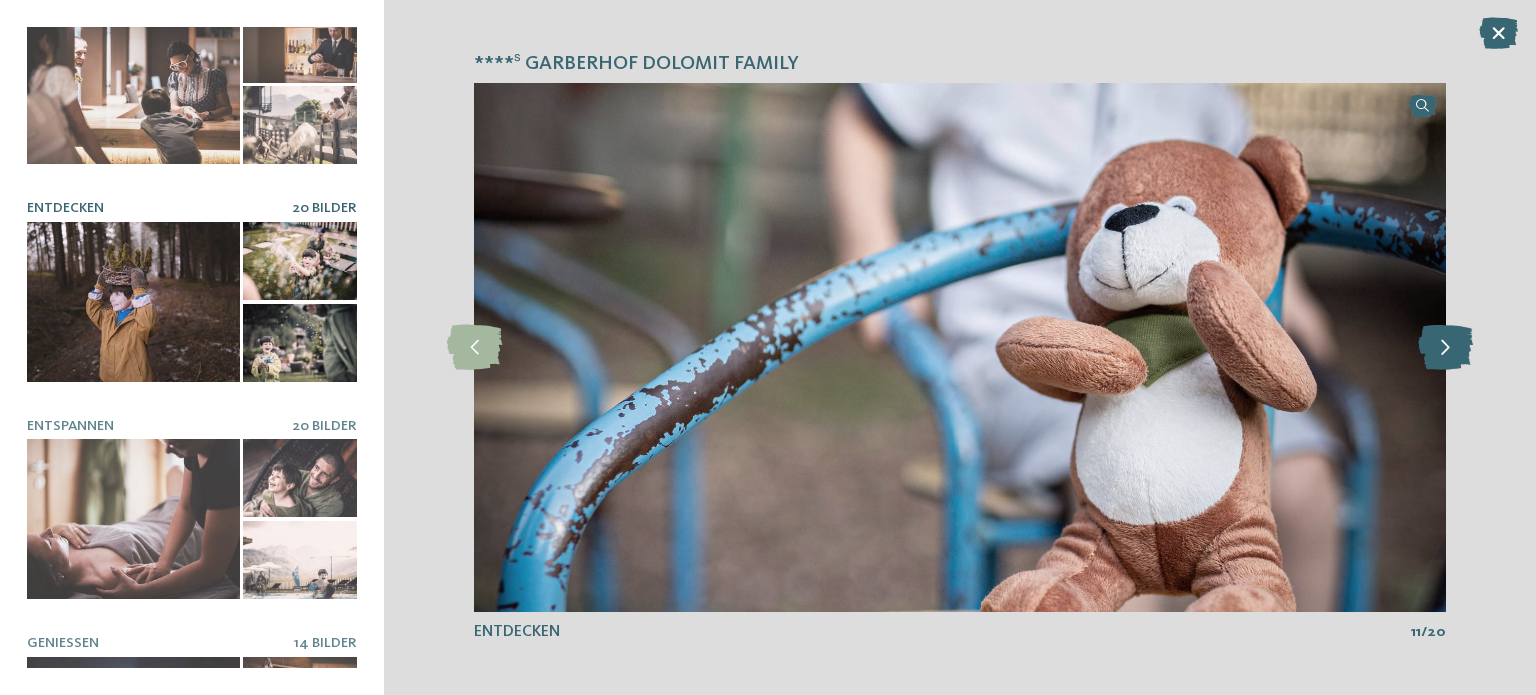 click at bounding box center [1445, 347] 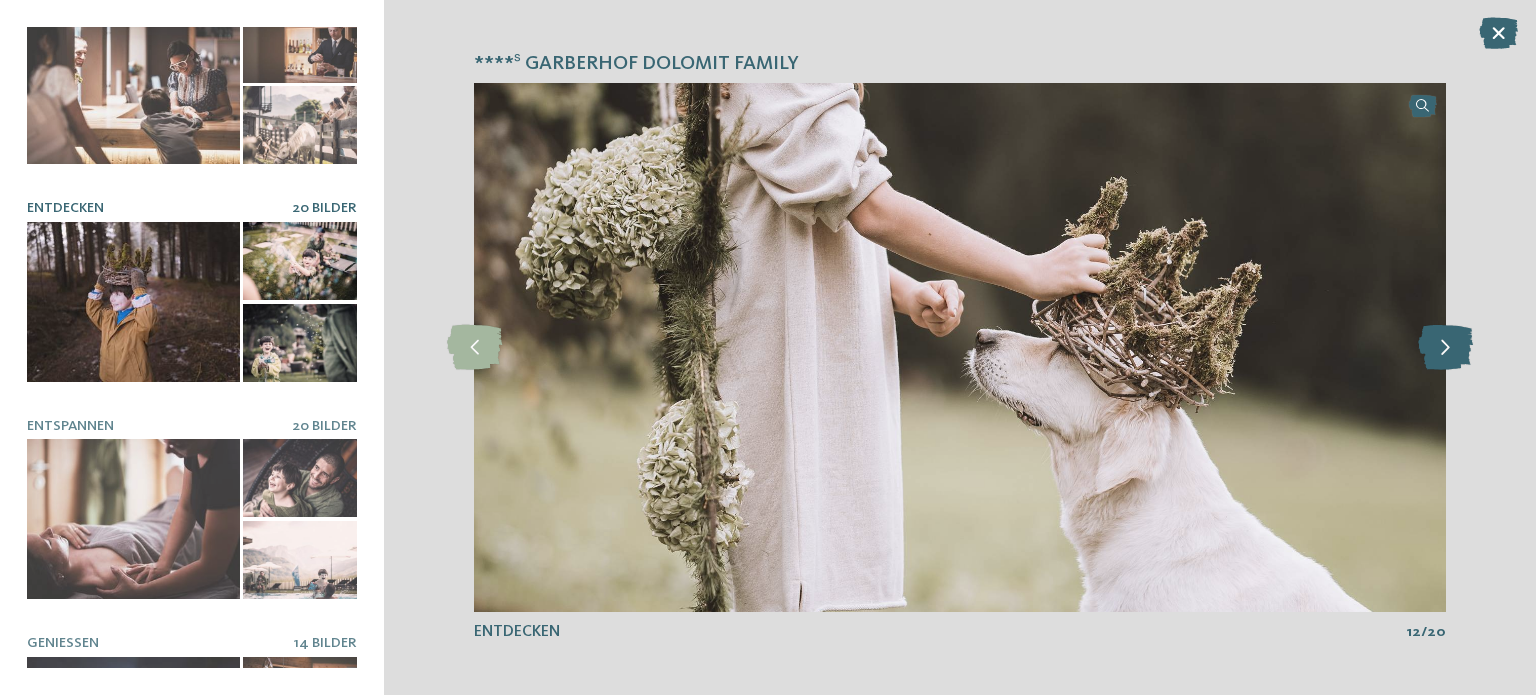 click at bounding box center (1445, 347) 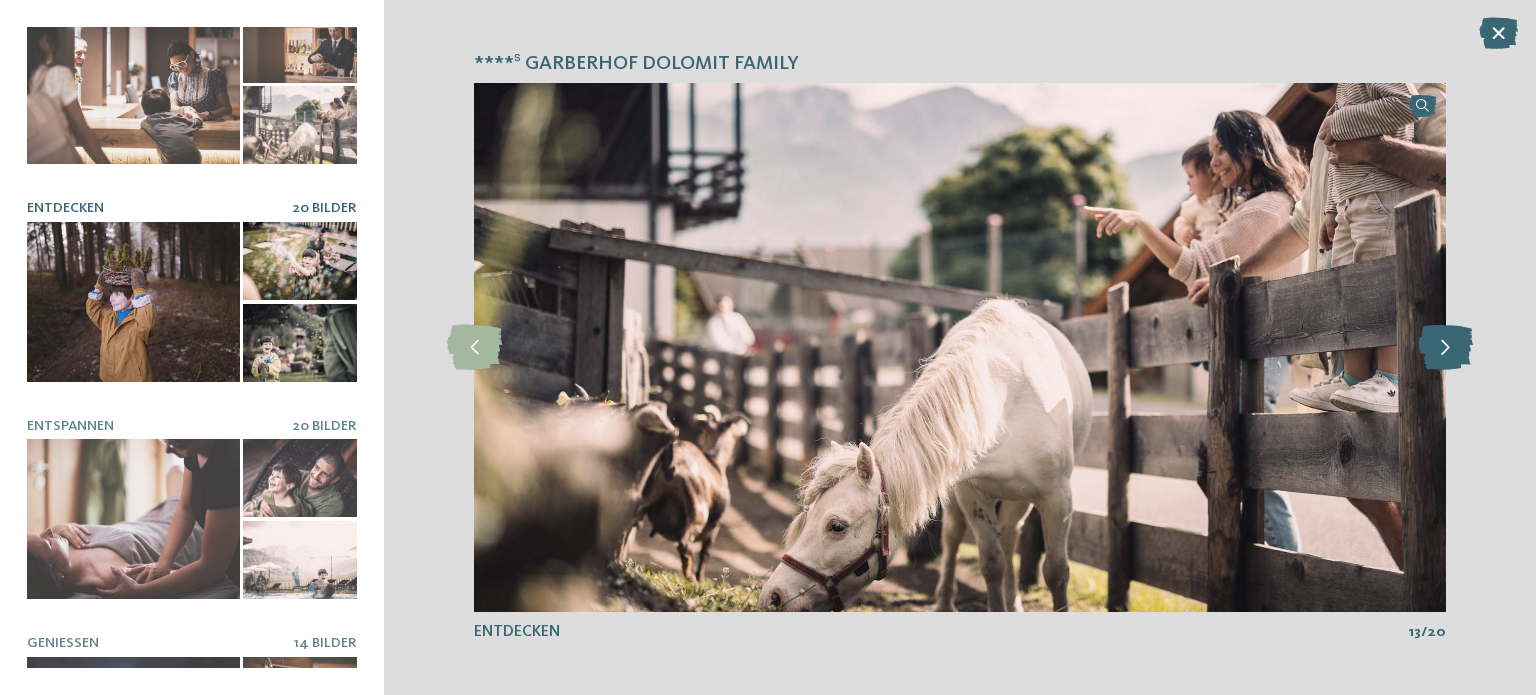 click at bounding box center (1445, 347) 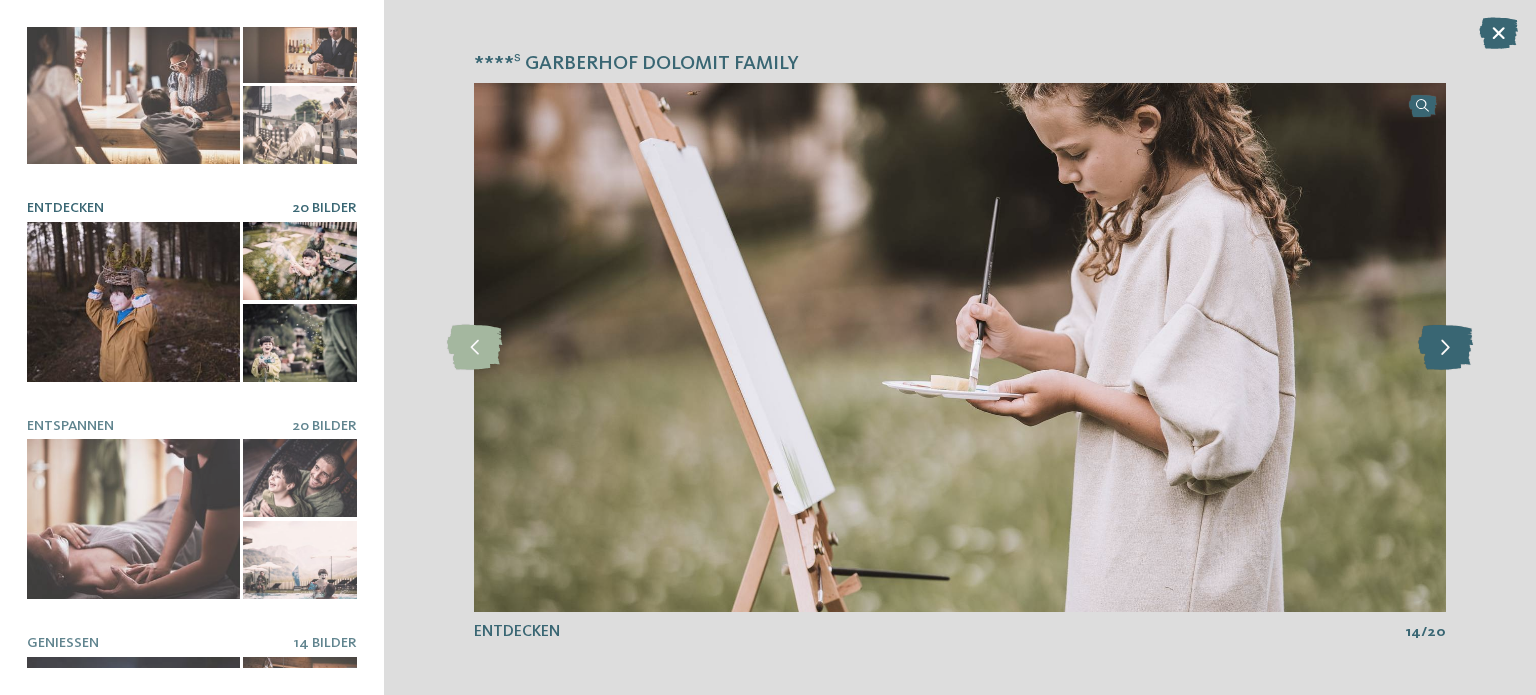 click at bounding box center [1445, 347] 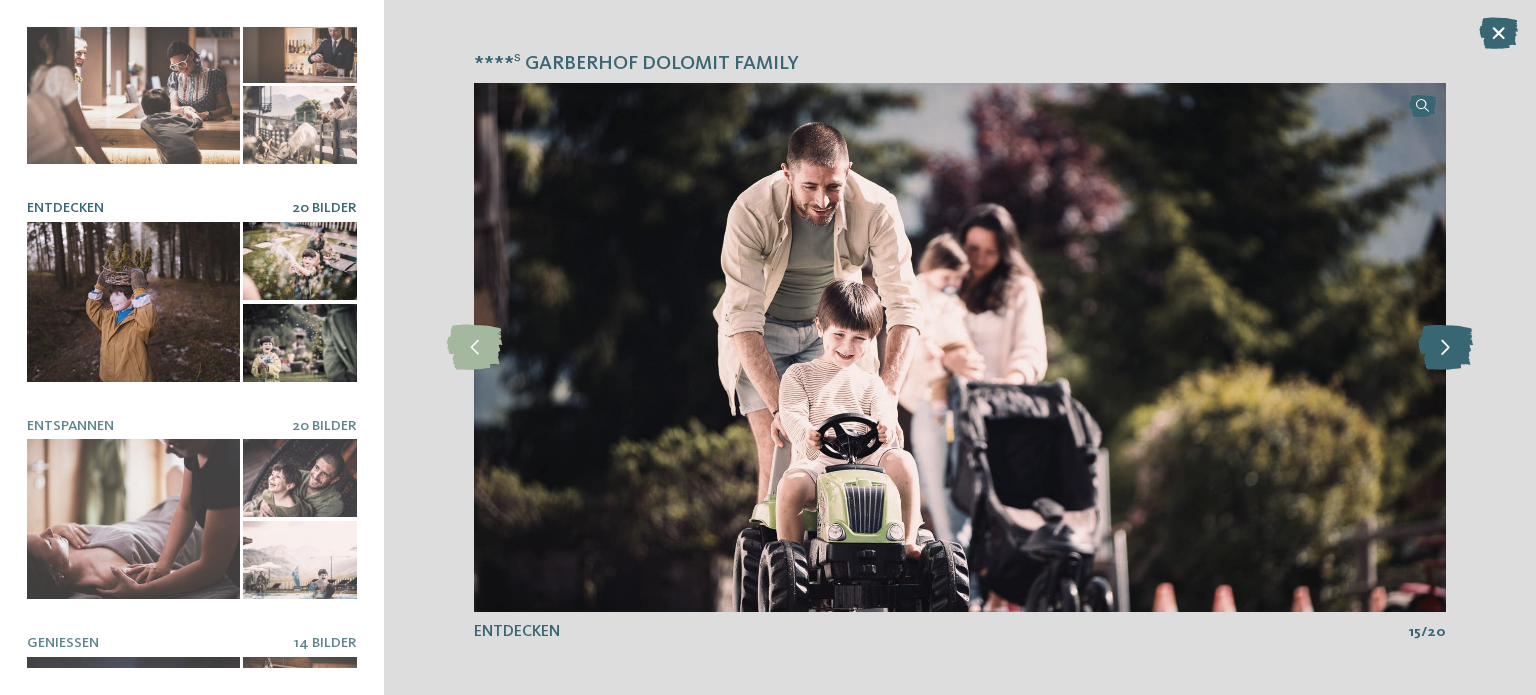 click at bounding box center (1445, 347) 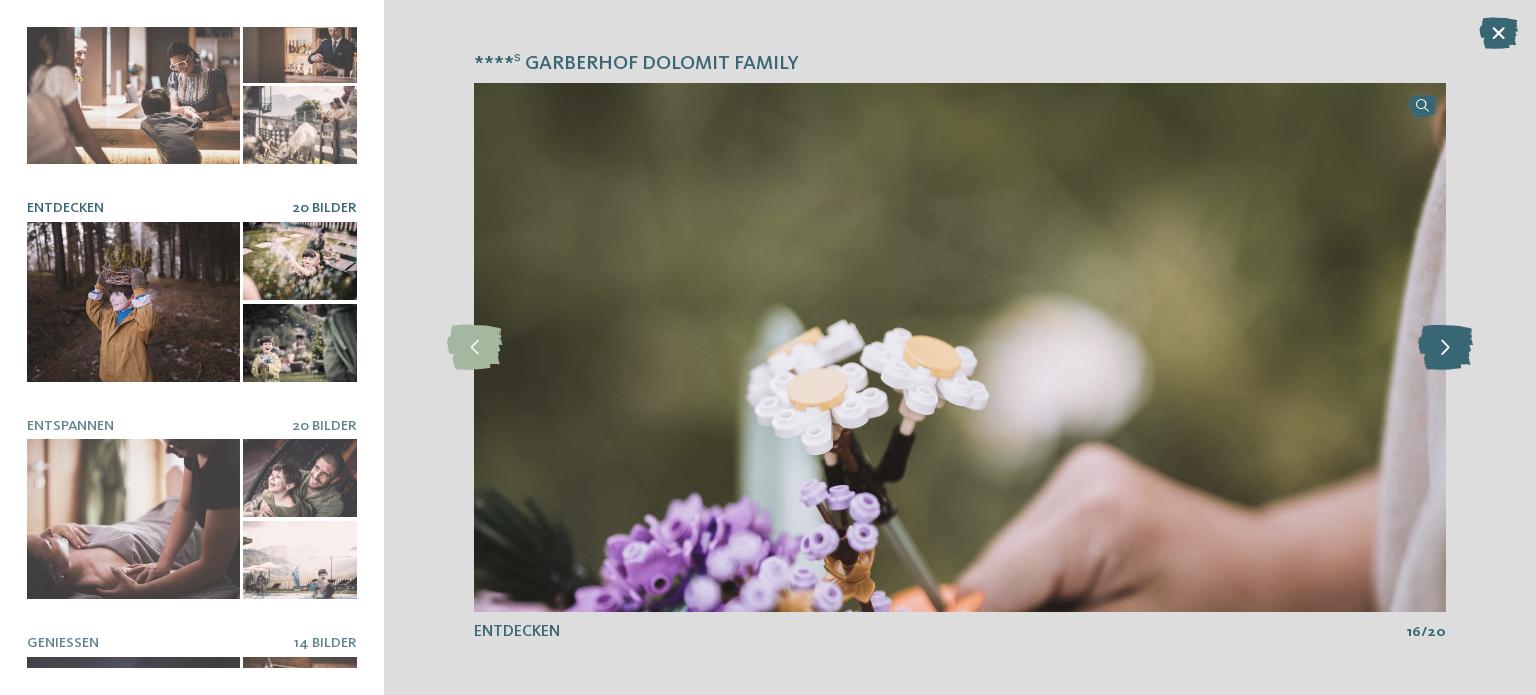 click at bounding box center (1445, 347) 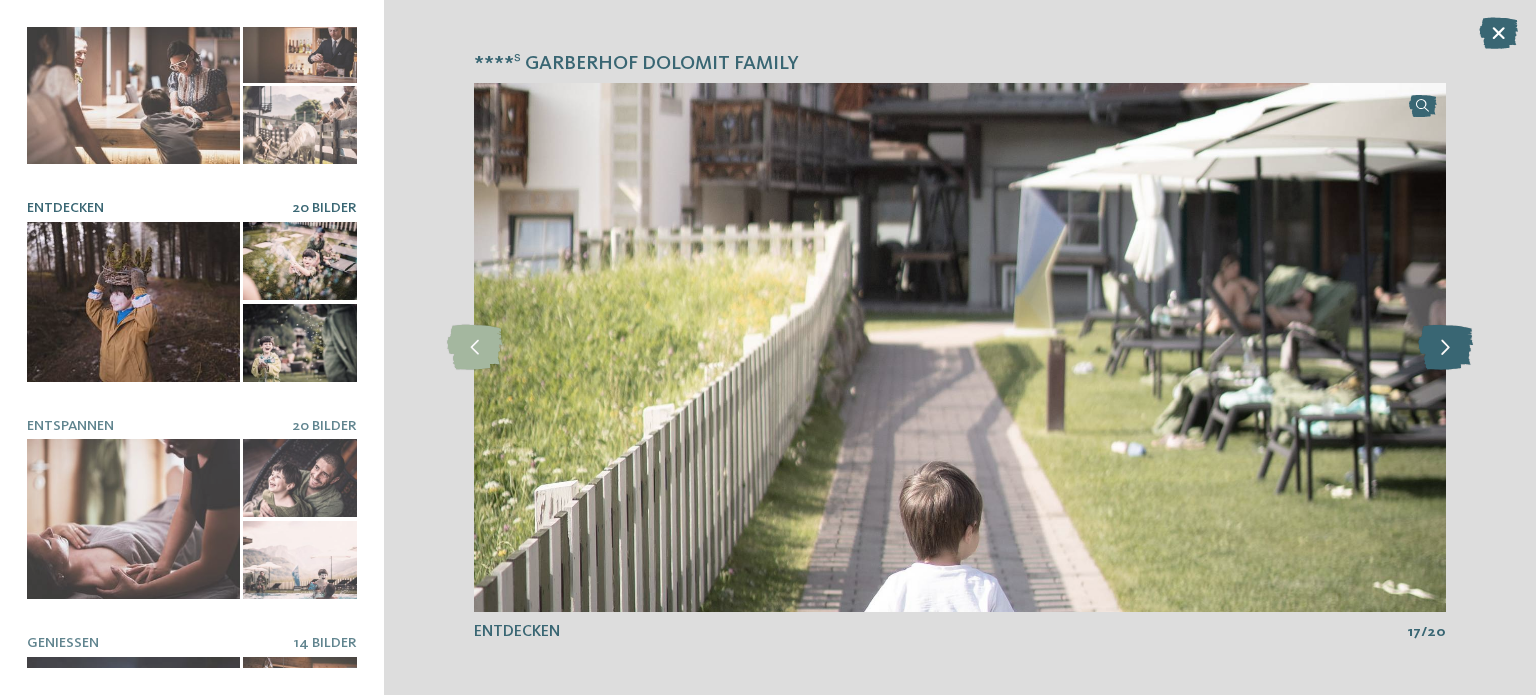 click at bounding box center (1445, 347) 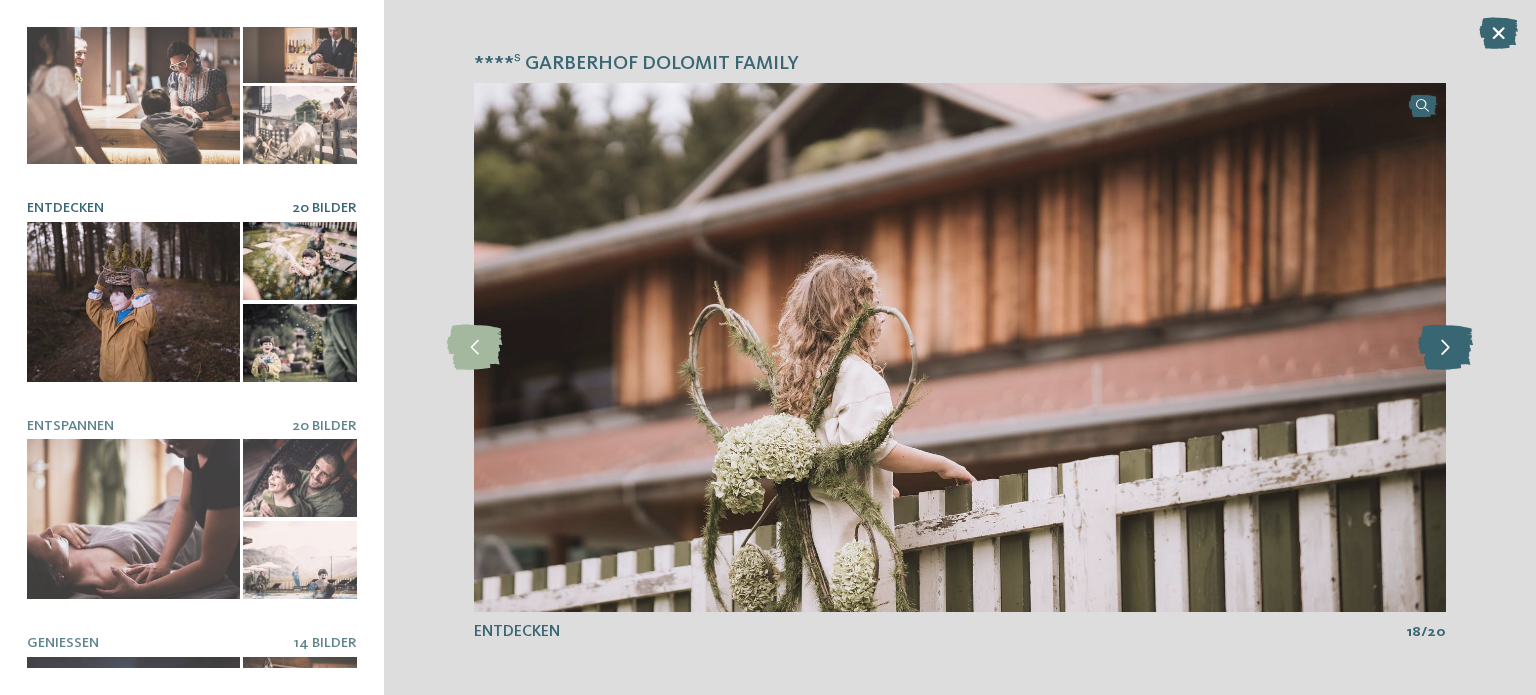 click at bounding box center (1445, 347) 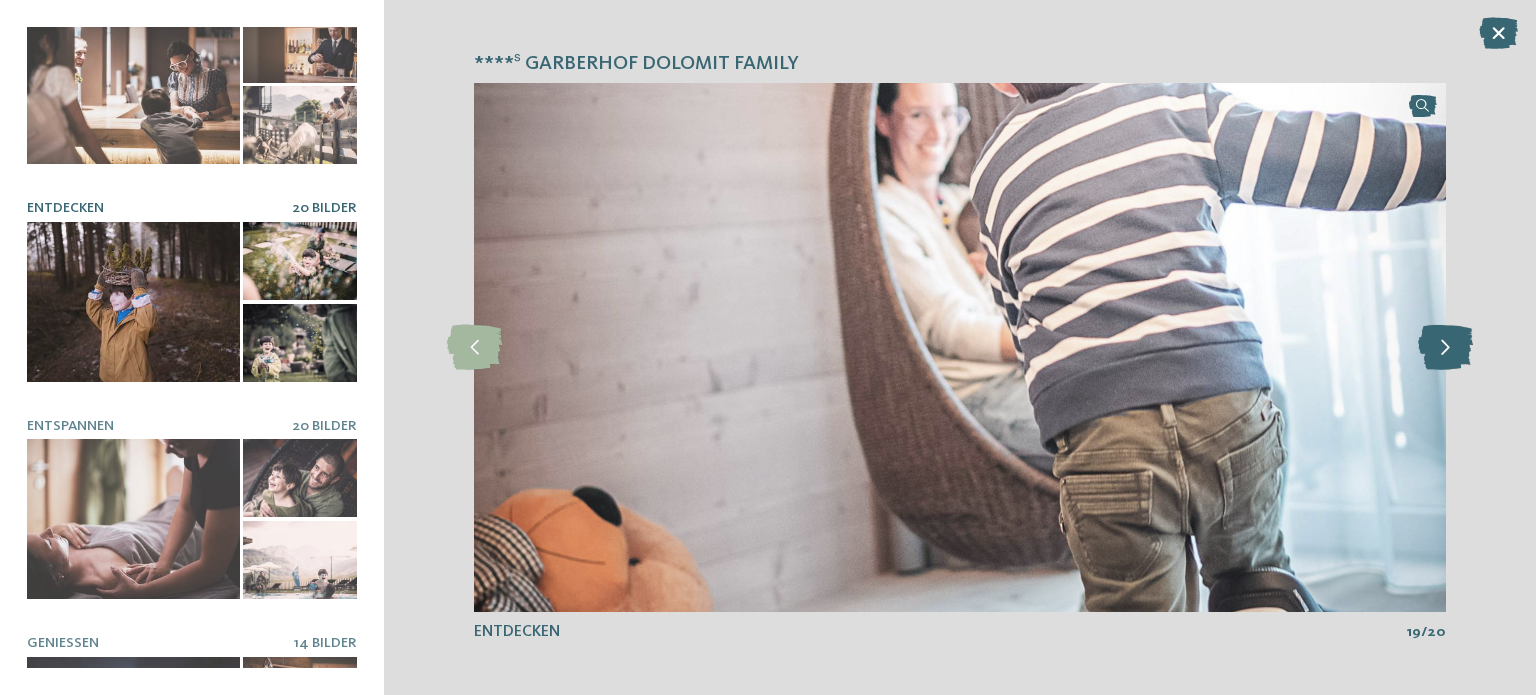 click at bounding box center (1445, 347) 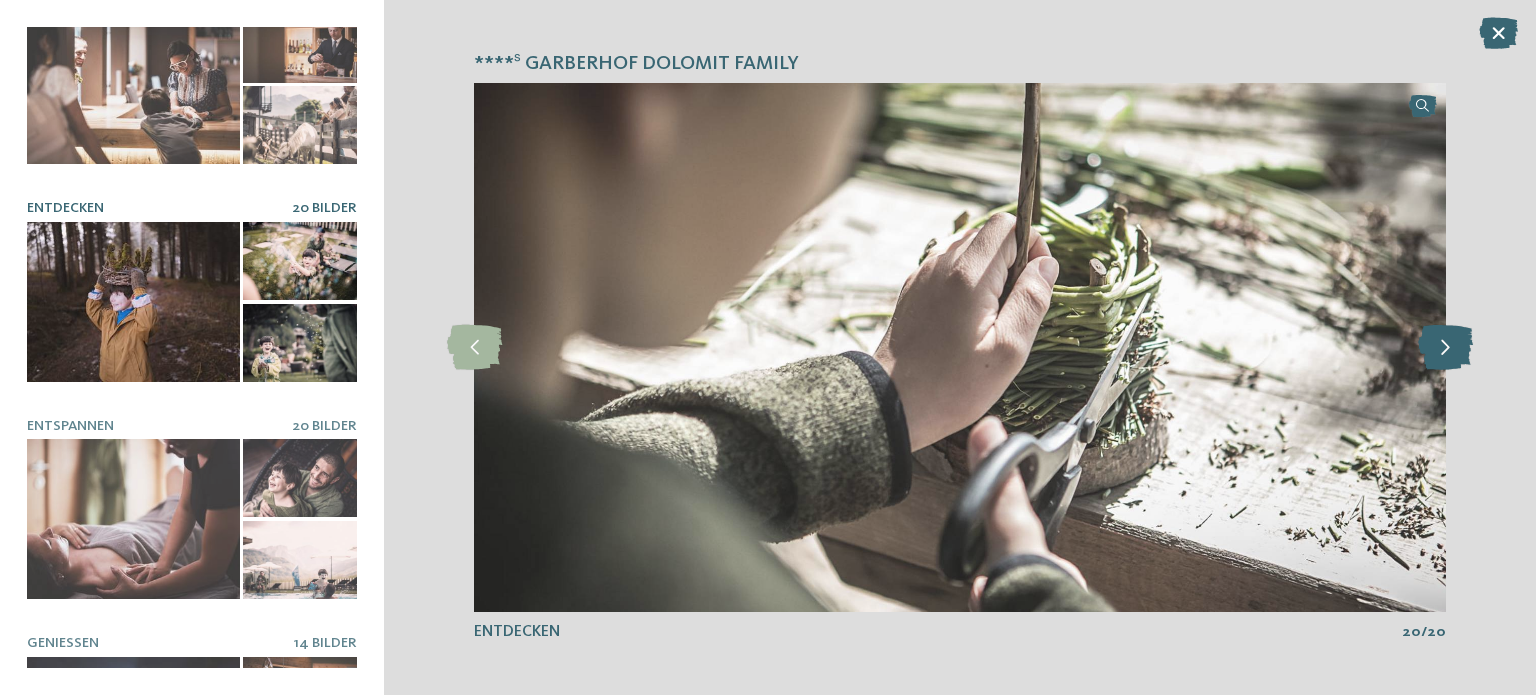 click at bounding box center [1445, 347] 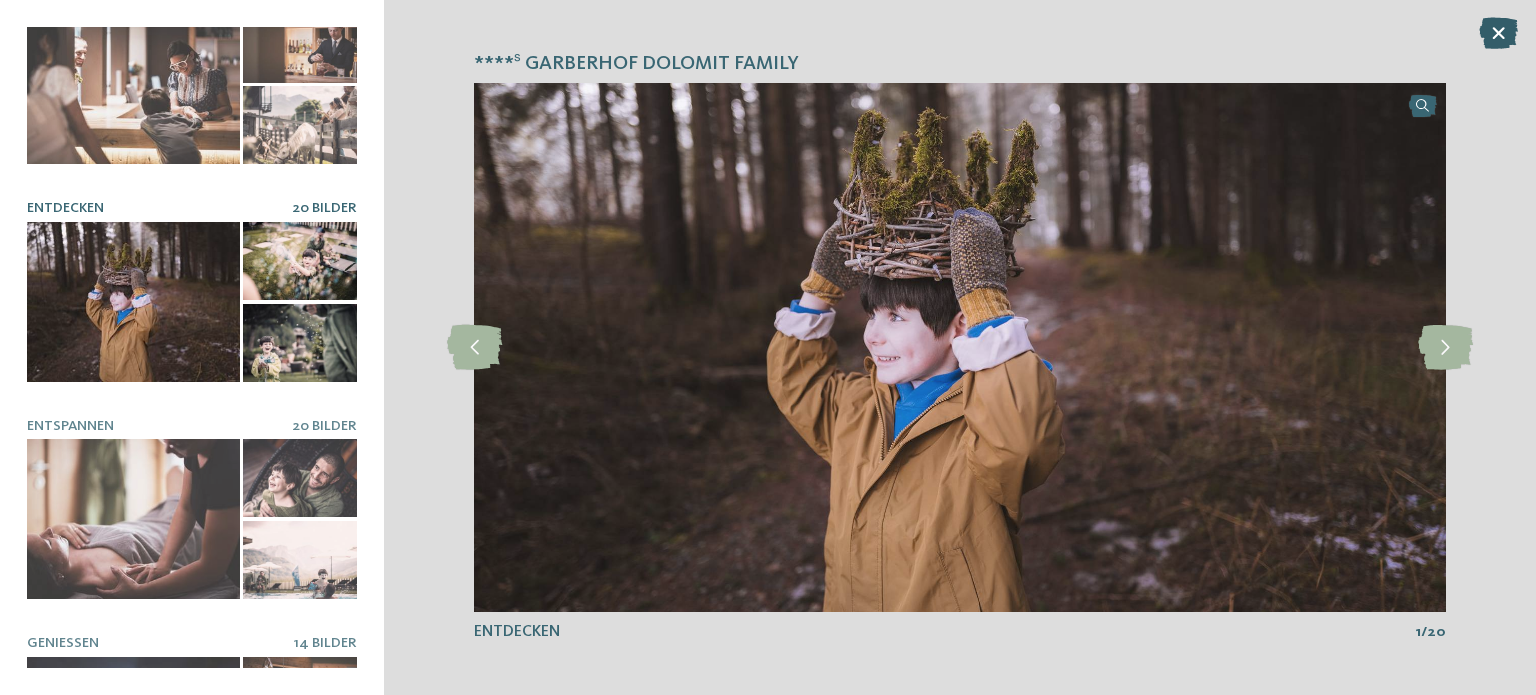 click at bounding box center (1498, 33) 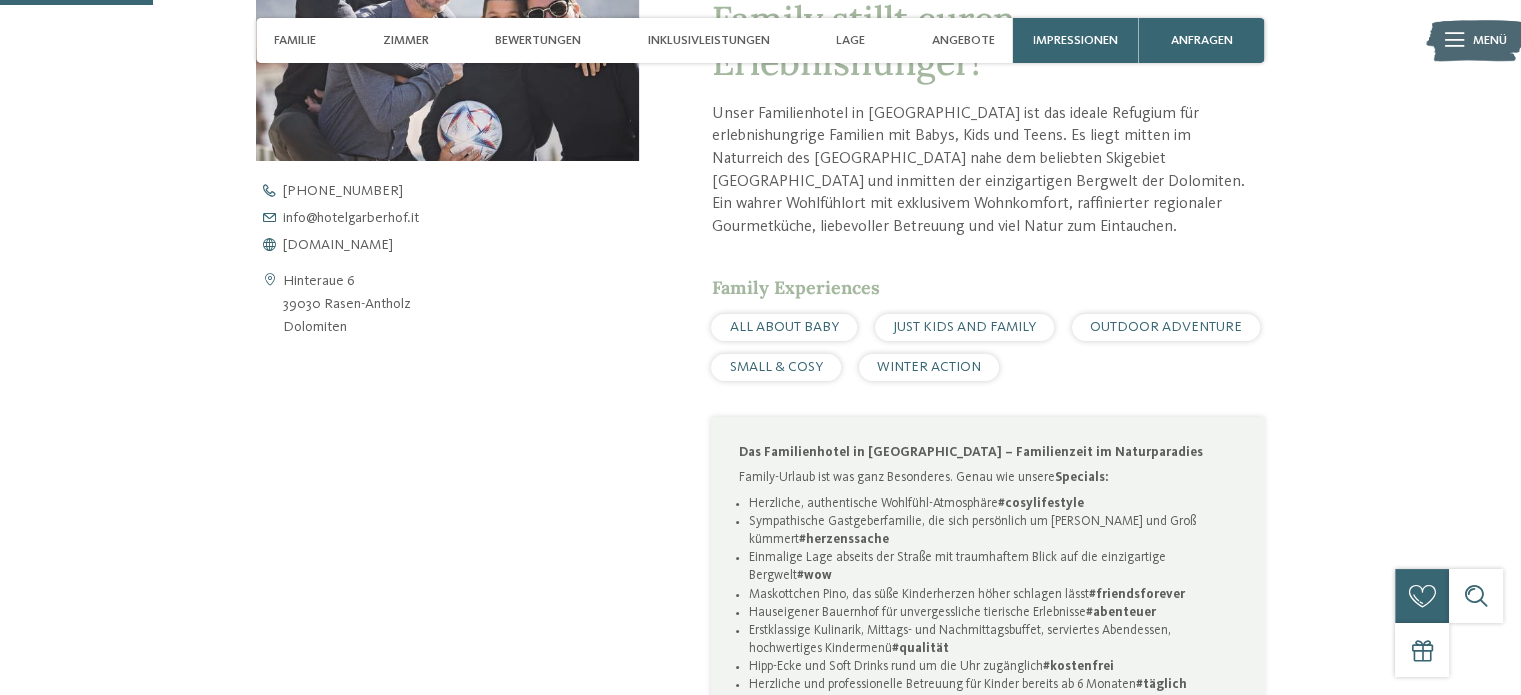 scroll, scrollTop: 763, scrollLeft: 0, axis: vertical 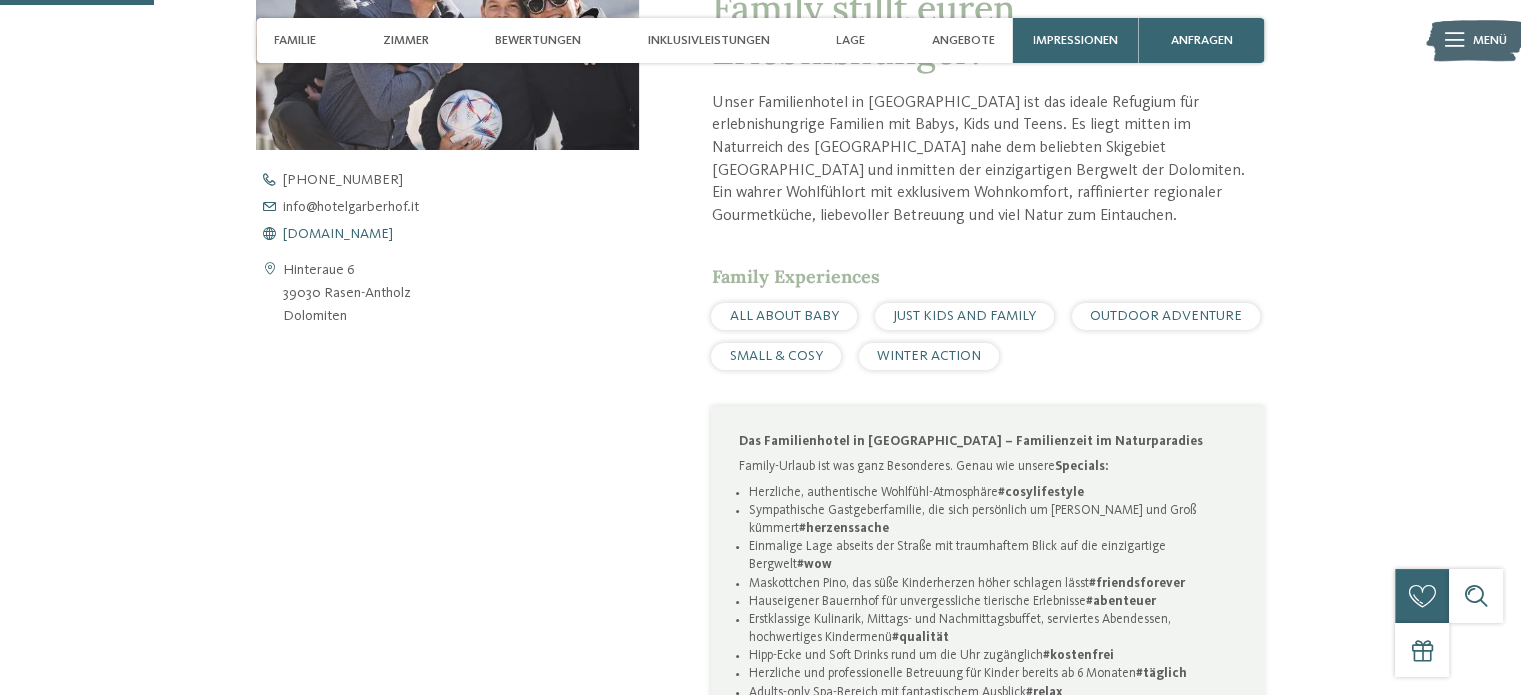 click on "www.hotelgarberhof.it" at bounding box center [338, 234] 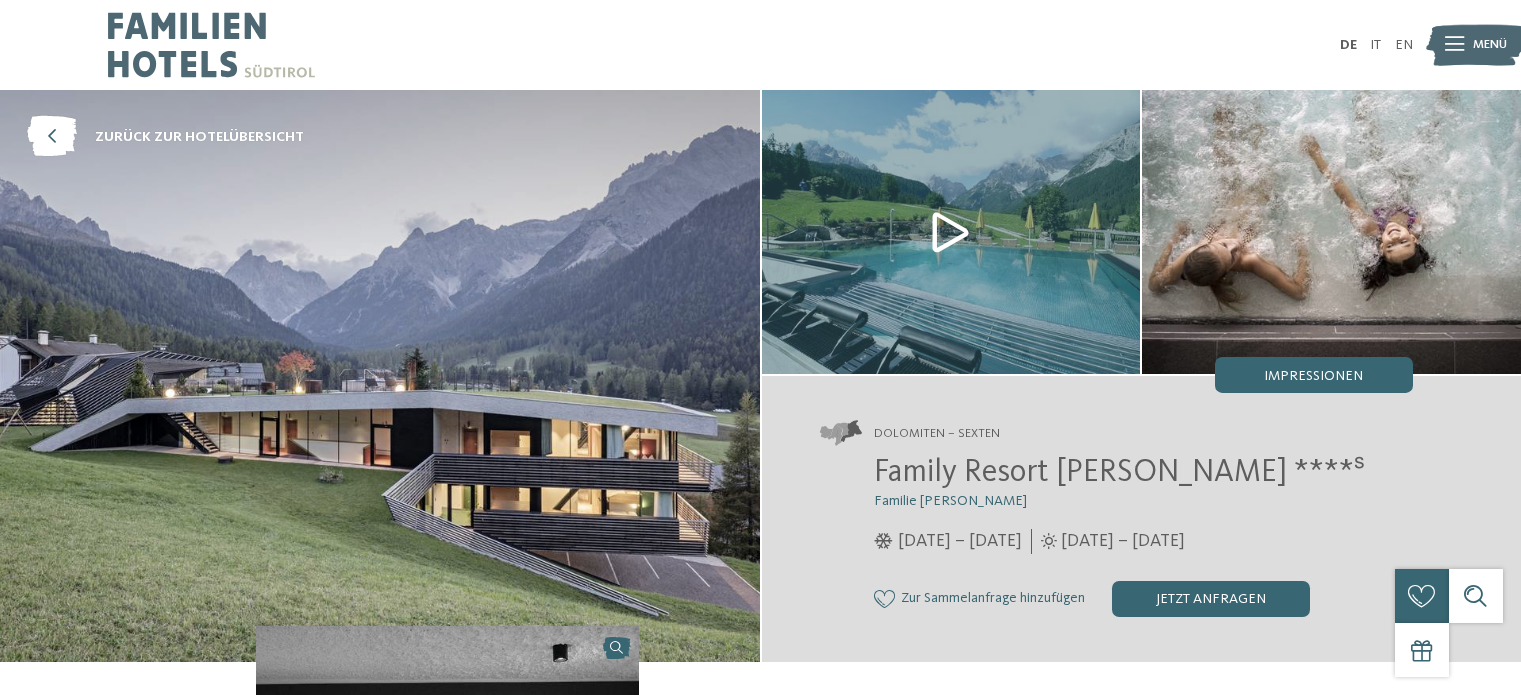 scroll, scrollTop: 0, scrollLeft: 0, axis: both 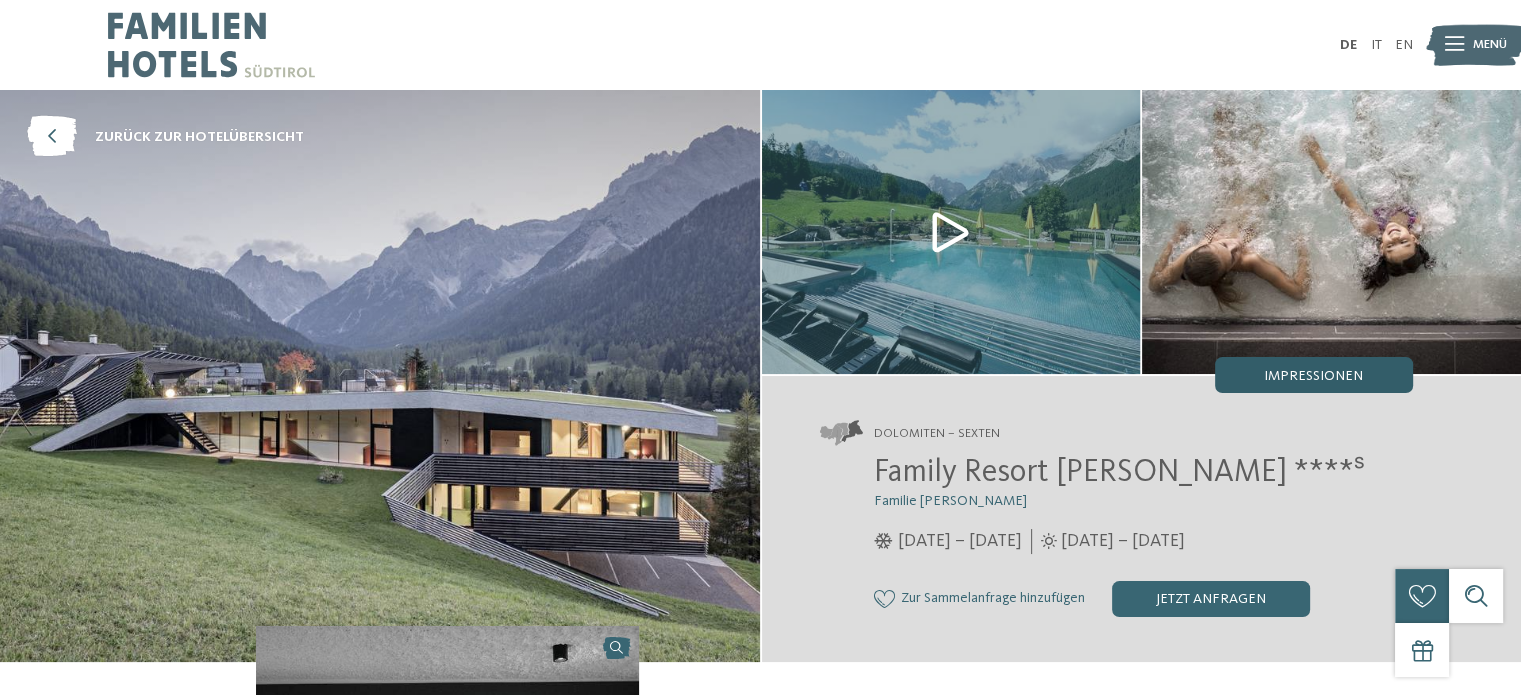 click on "Impressionen" at bounding box center [1313, 376] 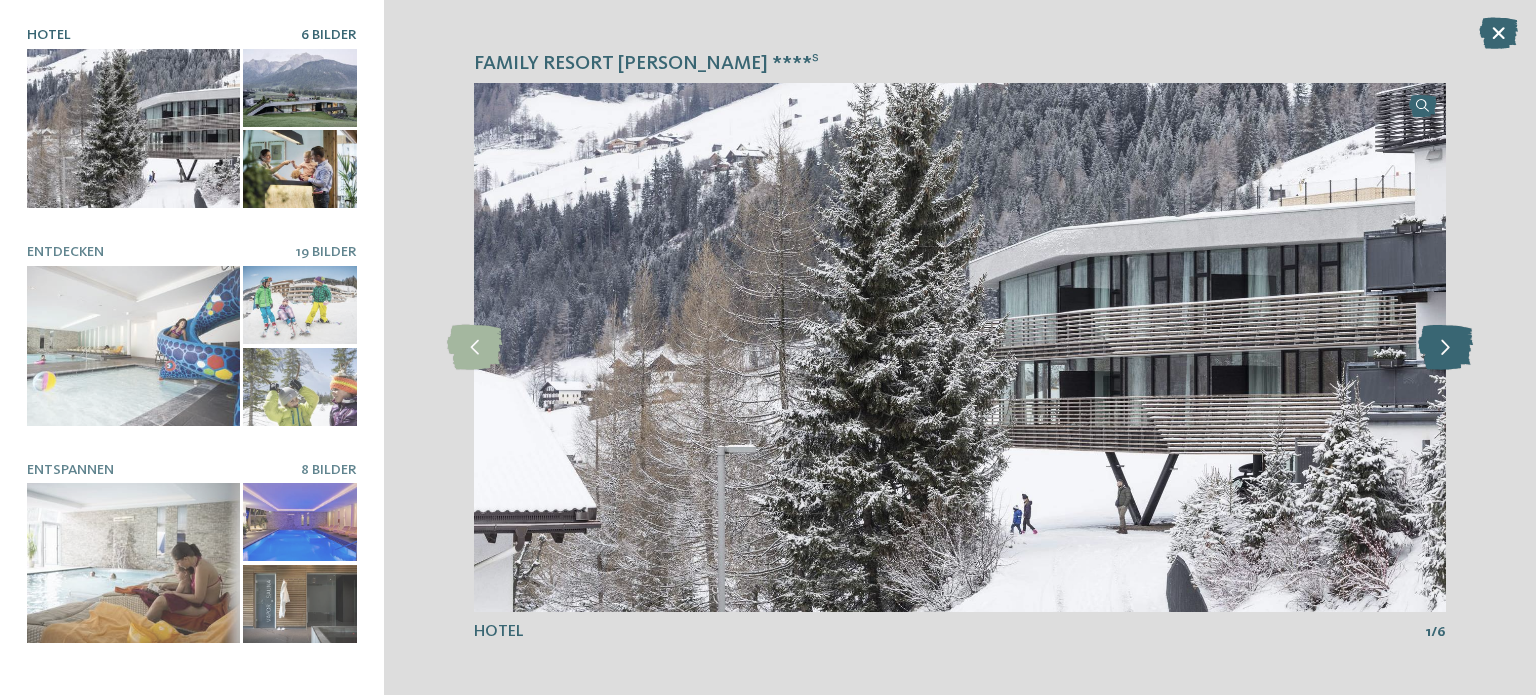 click at bounding box center [1445, 347] 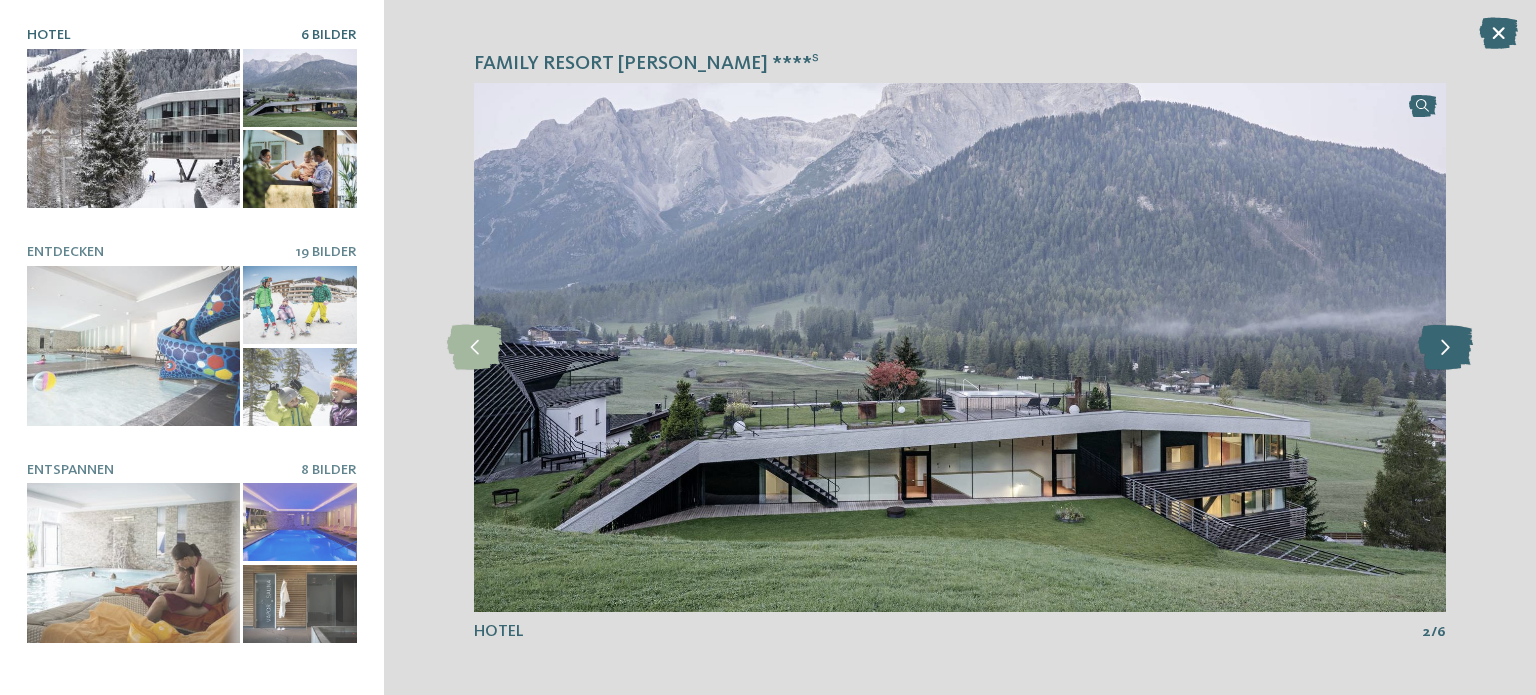 click at bounding box center (1445, 347) 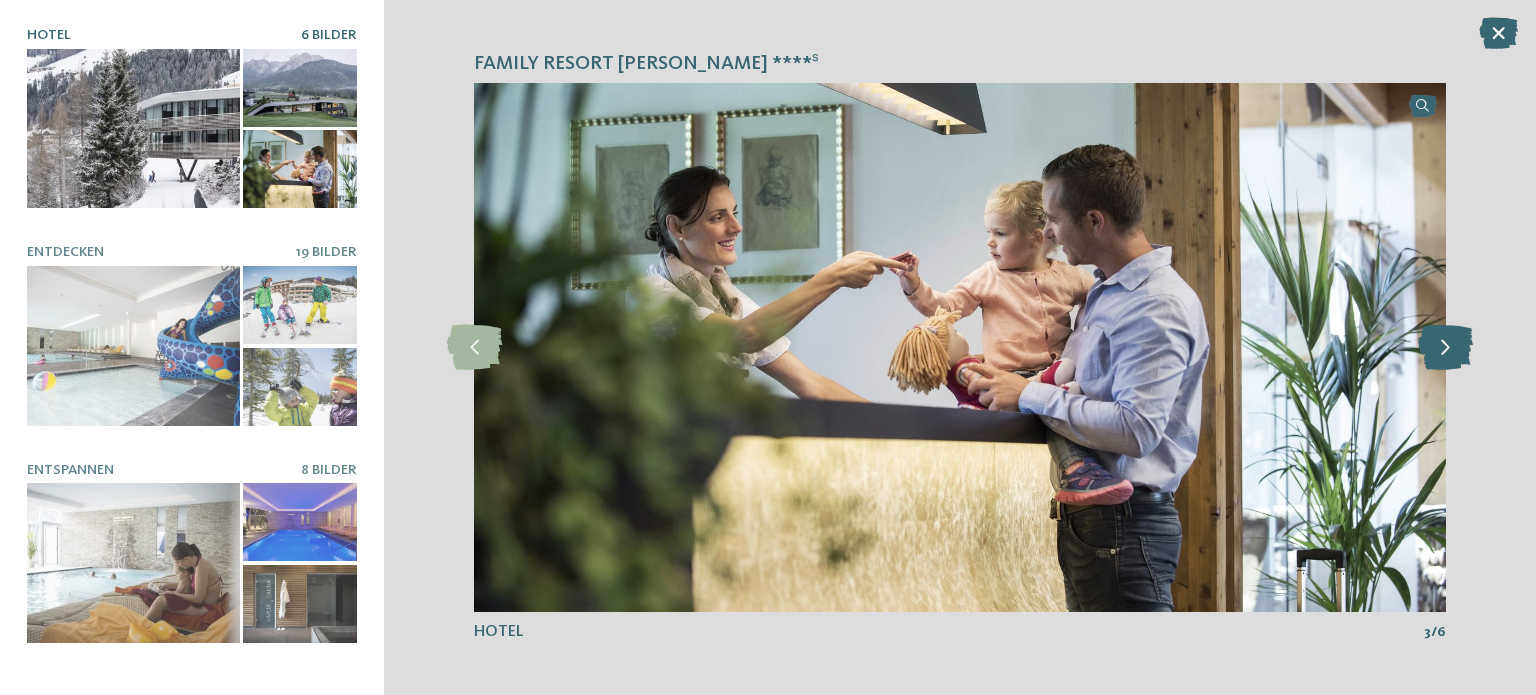 click at bounding box center [1445, 347] 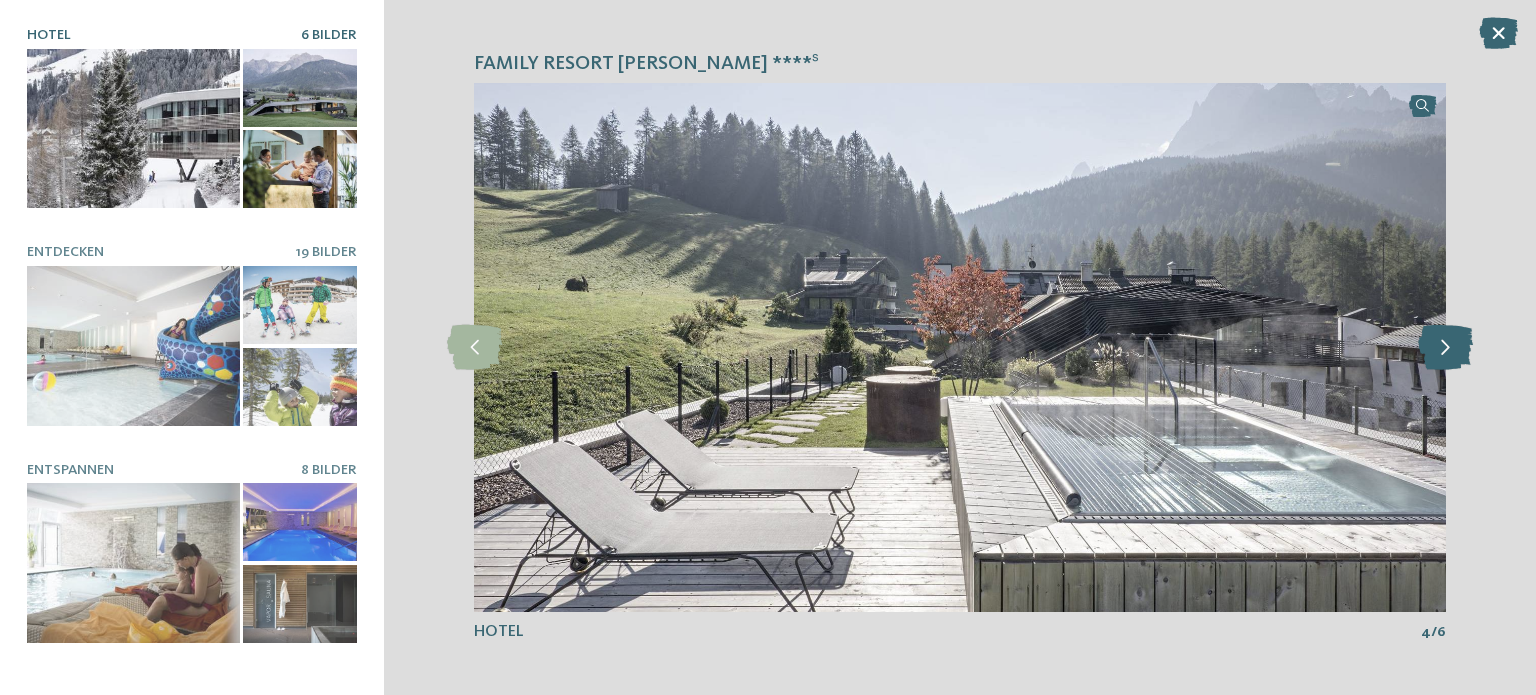 click at bounding box center [1445, 347] 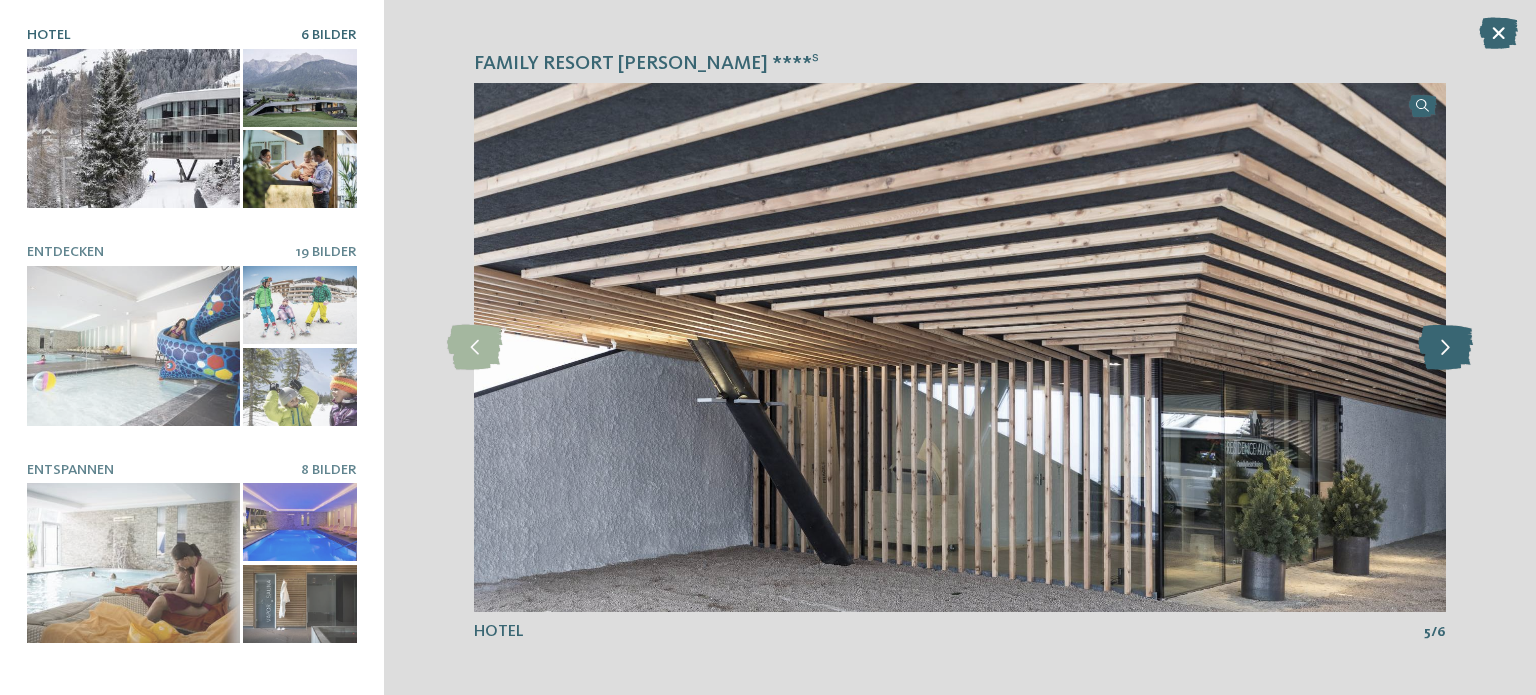 click at bounding box center (1445, 347) 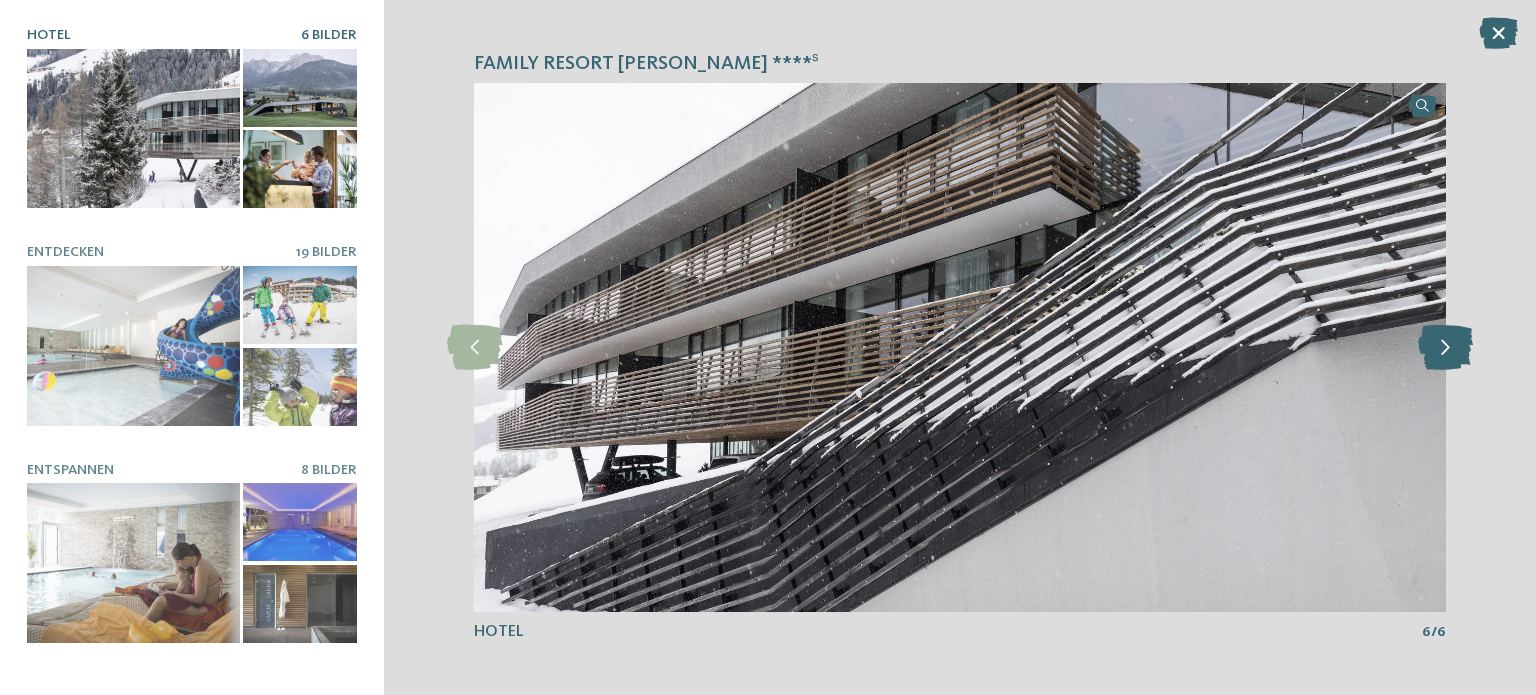 click at bounding box center [1445, 347] 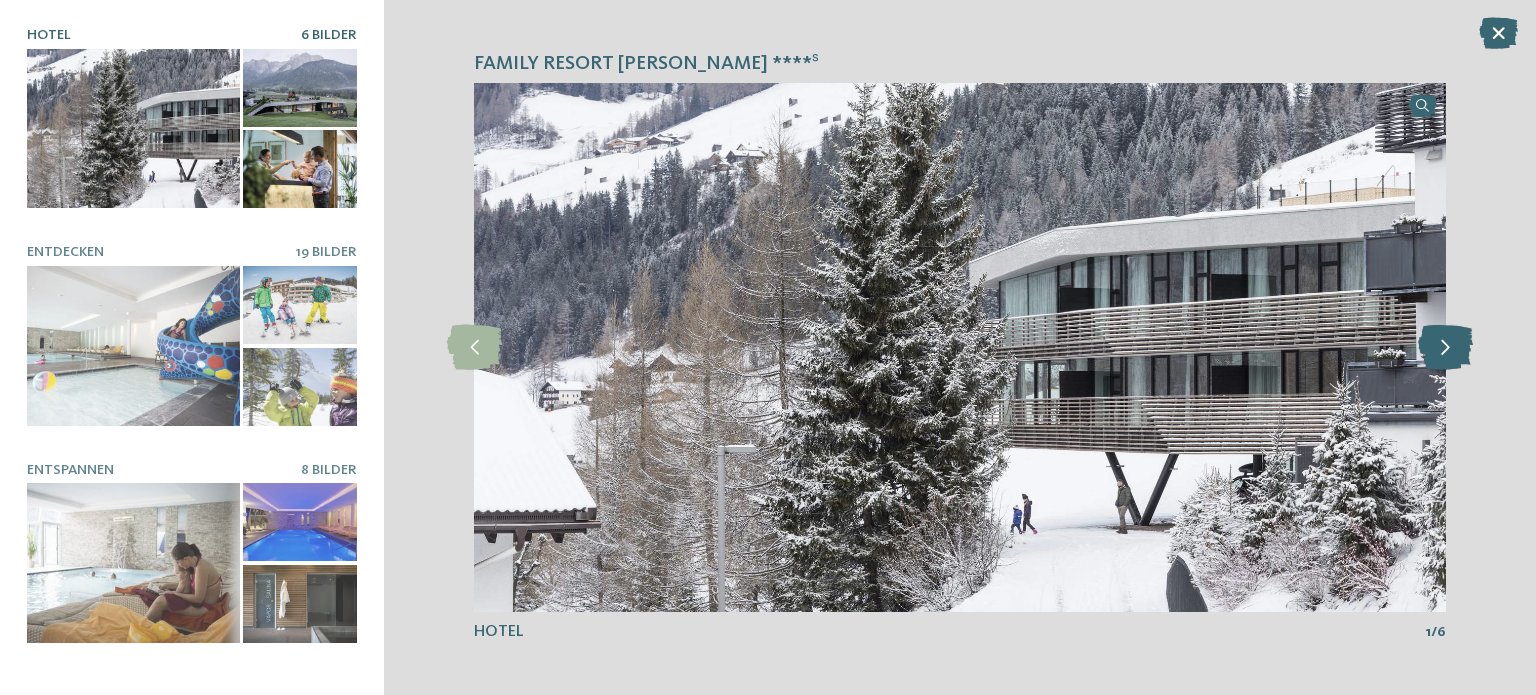click at bounding box center [1445, 347] 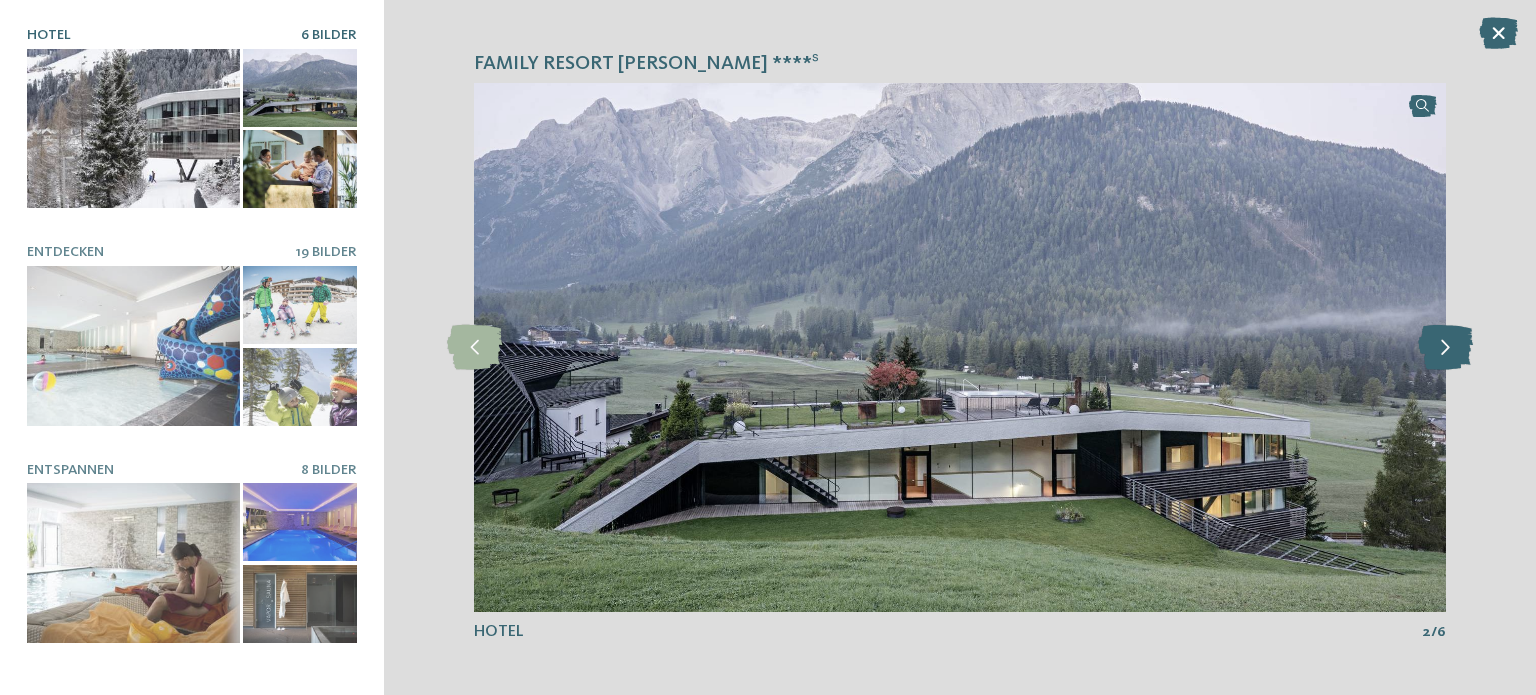 click at bounding box center (1445, 347) 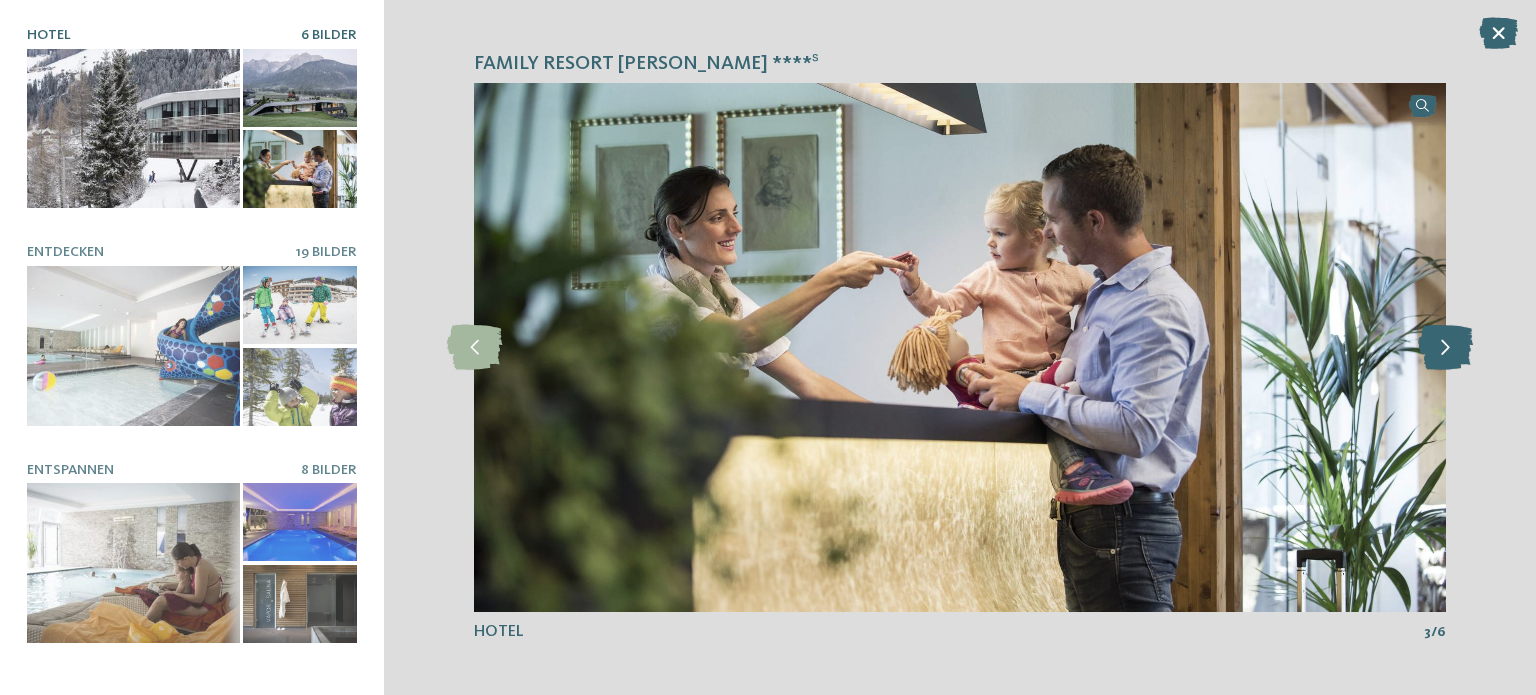 click at bounding box center (1445, 347) 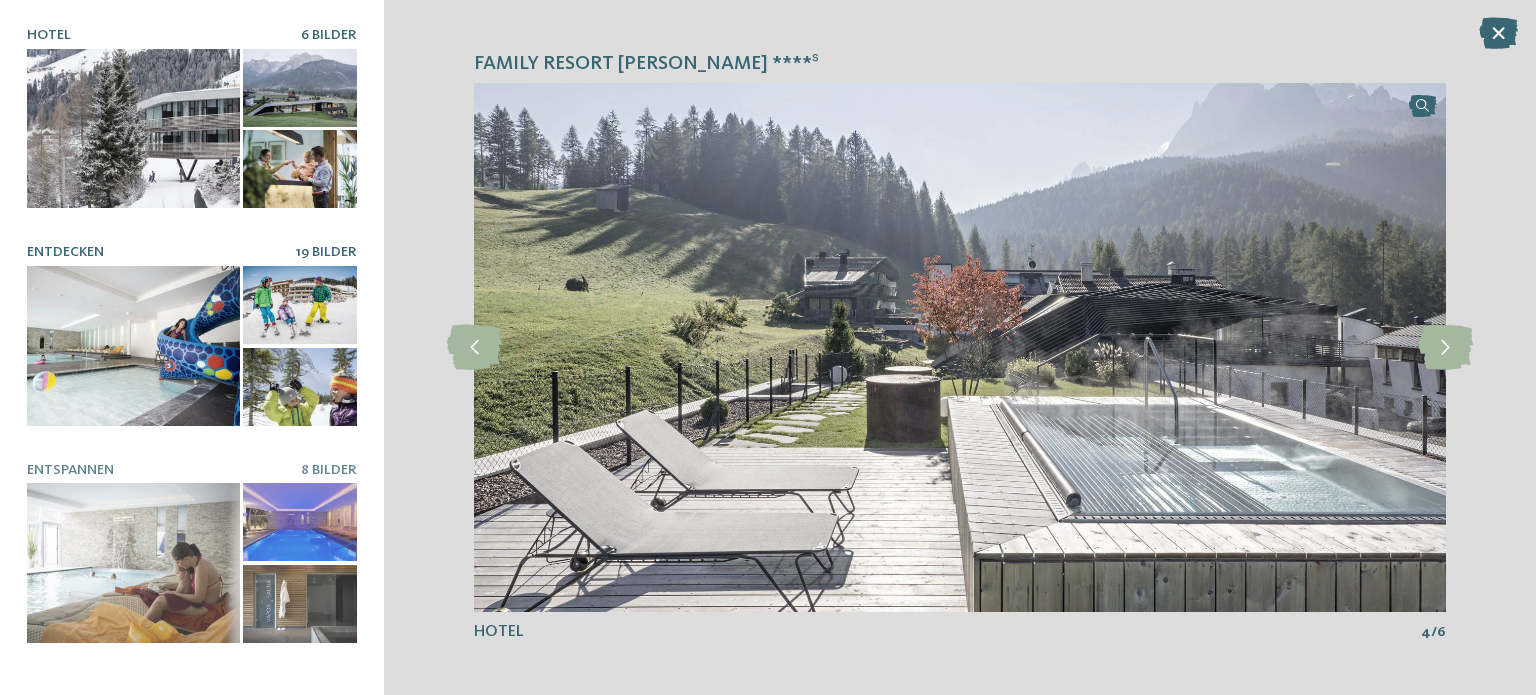 click at bounding box center (133, 346) 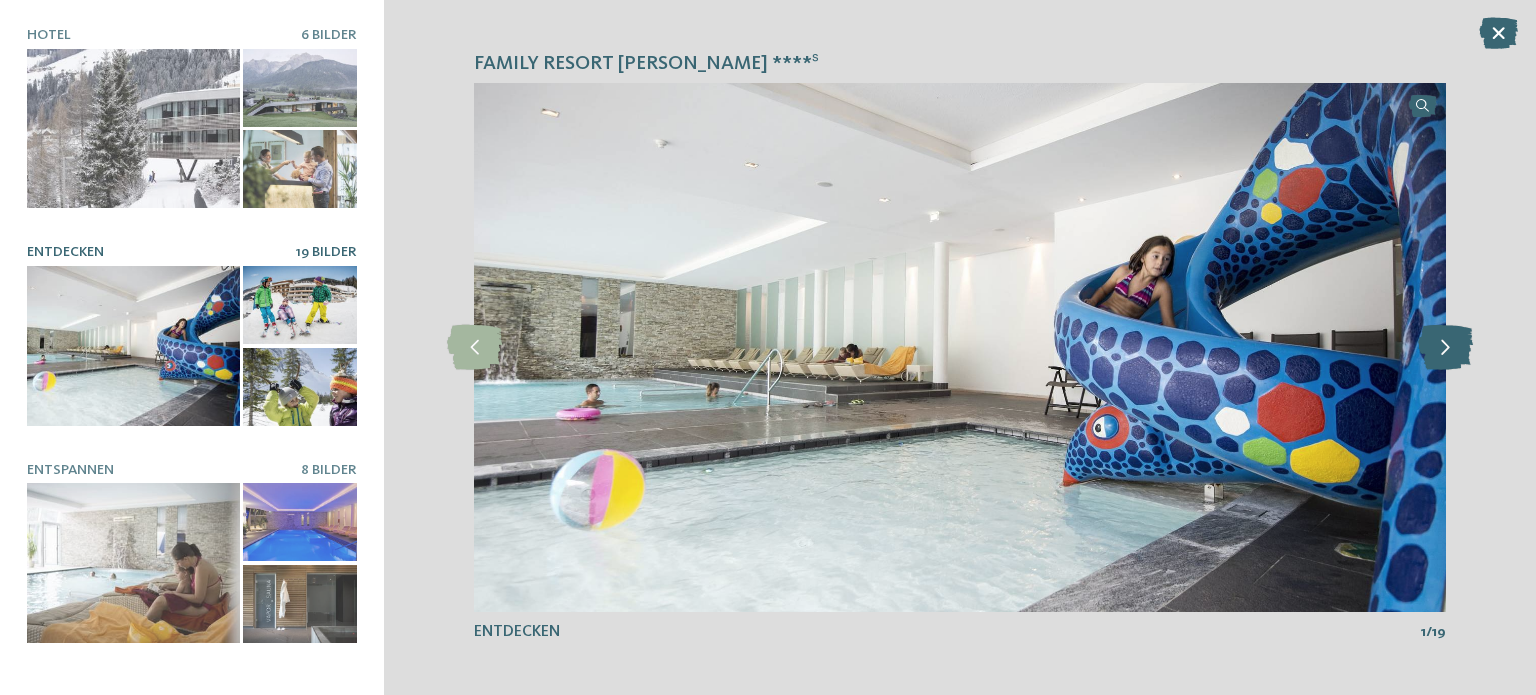click at bounding box center (1445, 347) 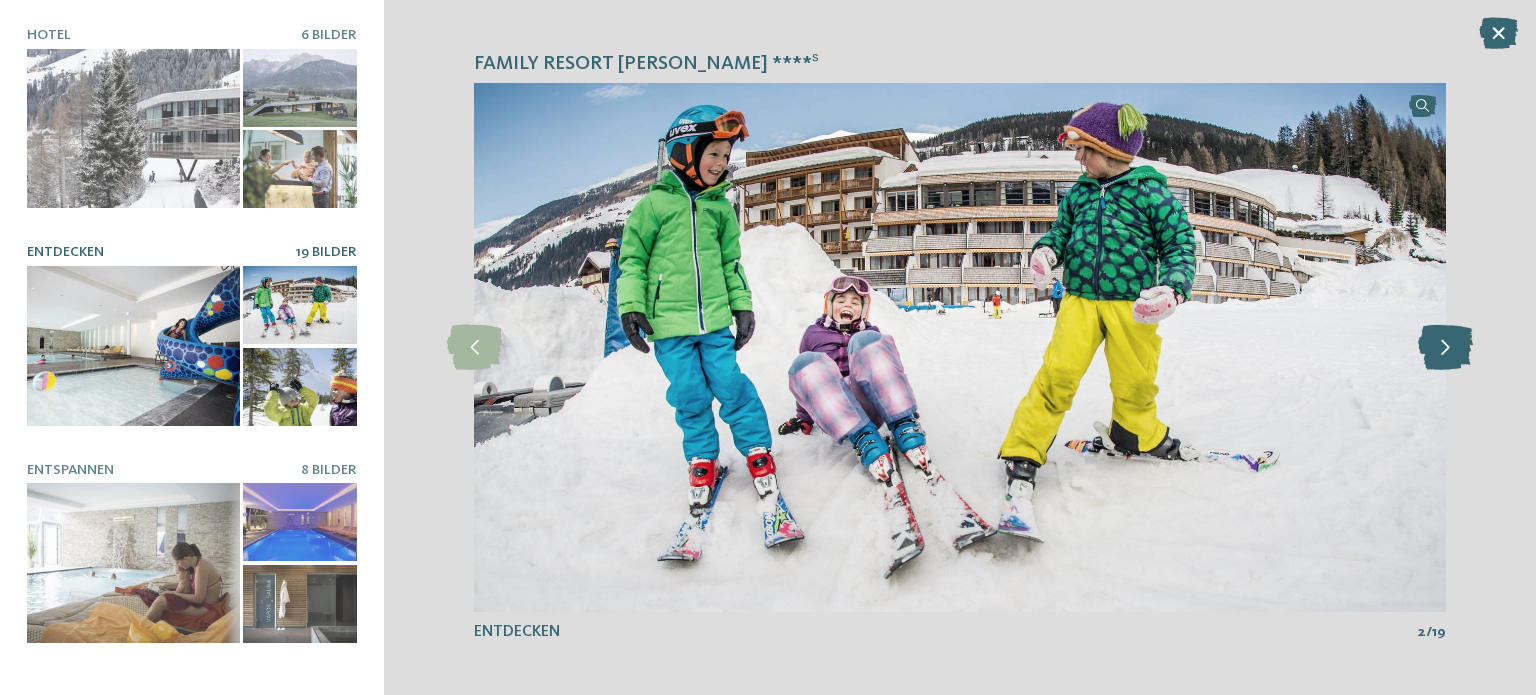 click at bounding box center (1445, 347) 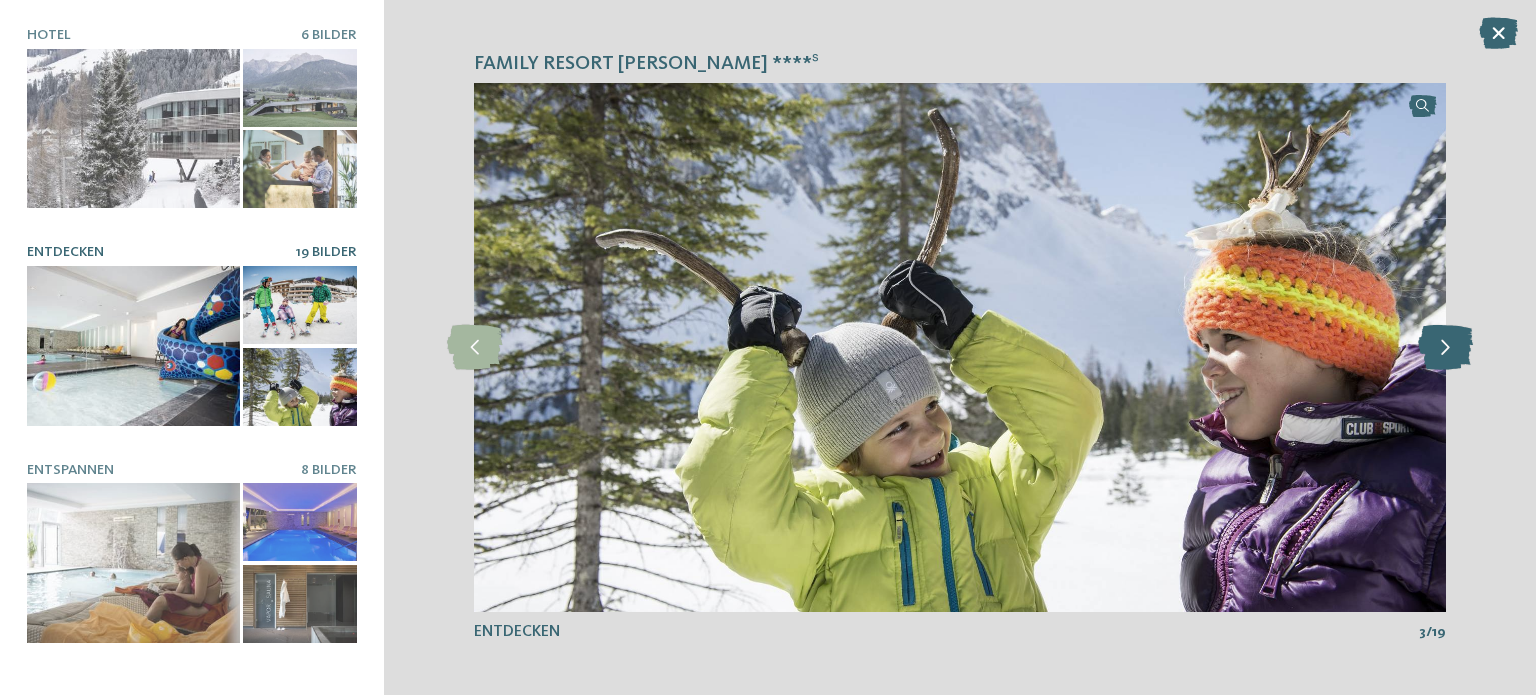 click at bounding box center (1445, 347) 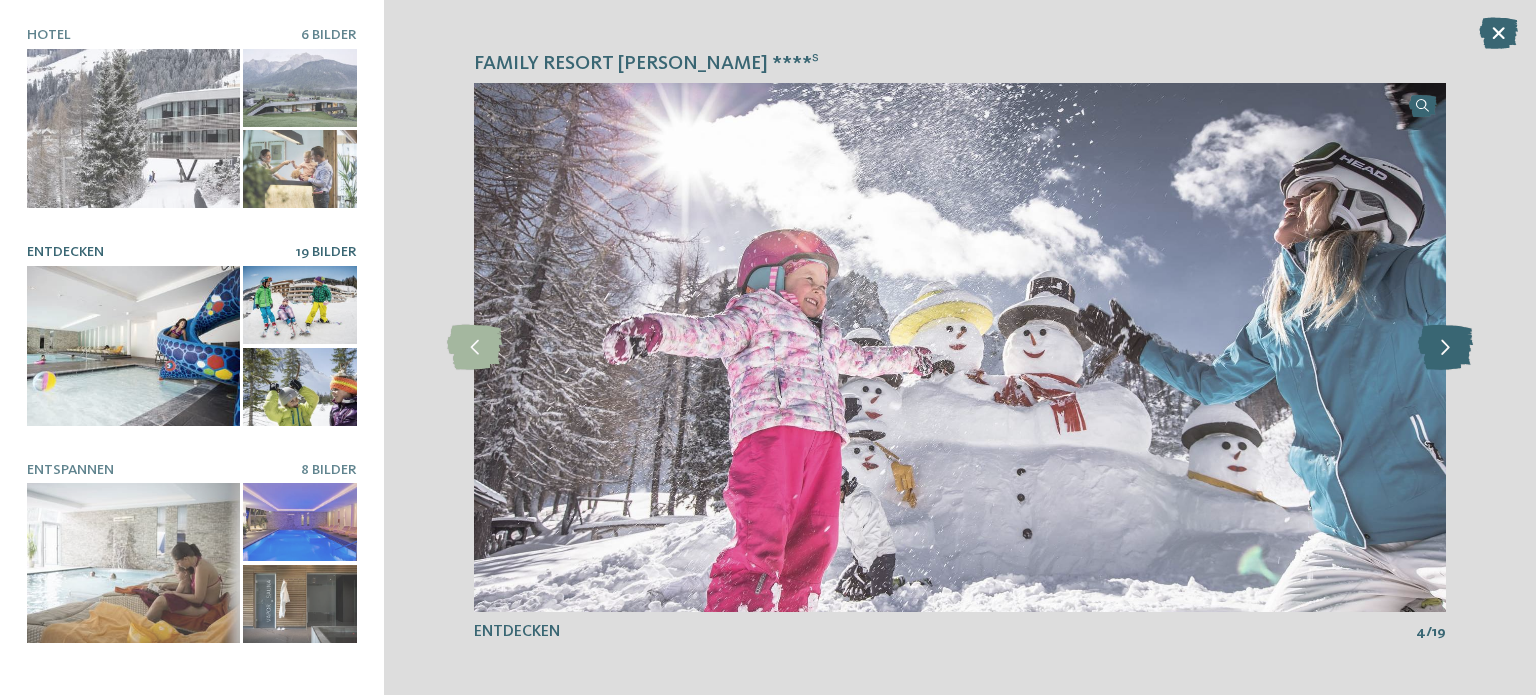click at bounding box center [1445, 347] 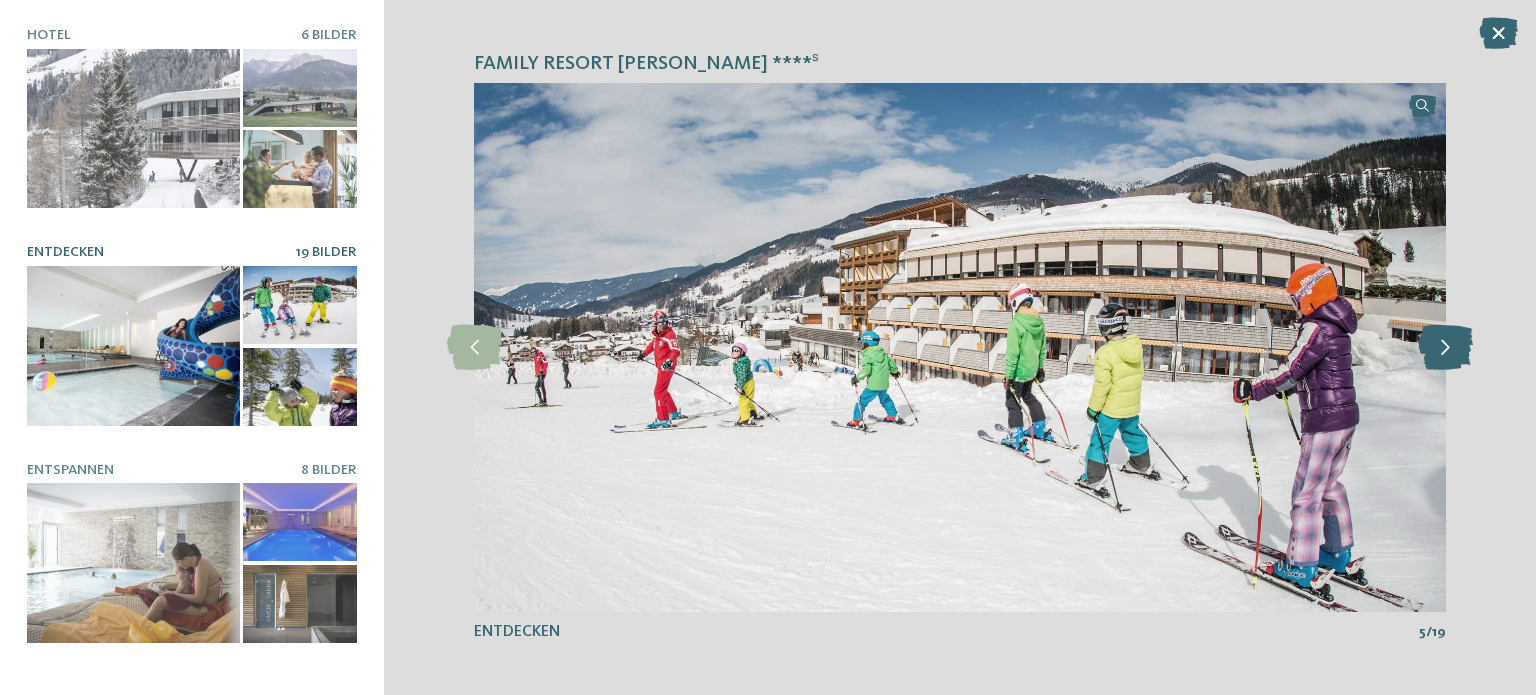 click at bounding box center [1445, 347] 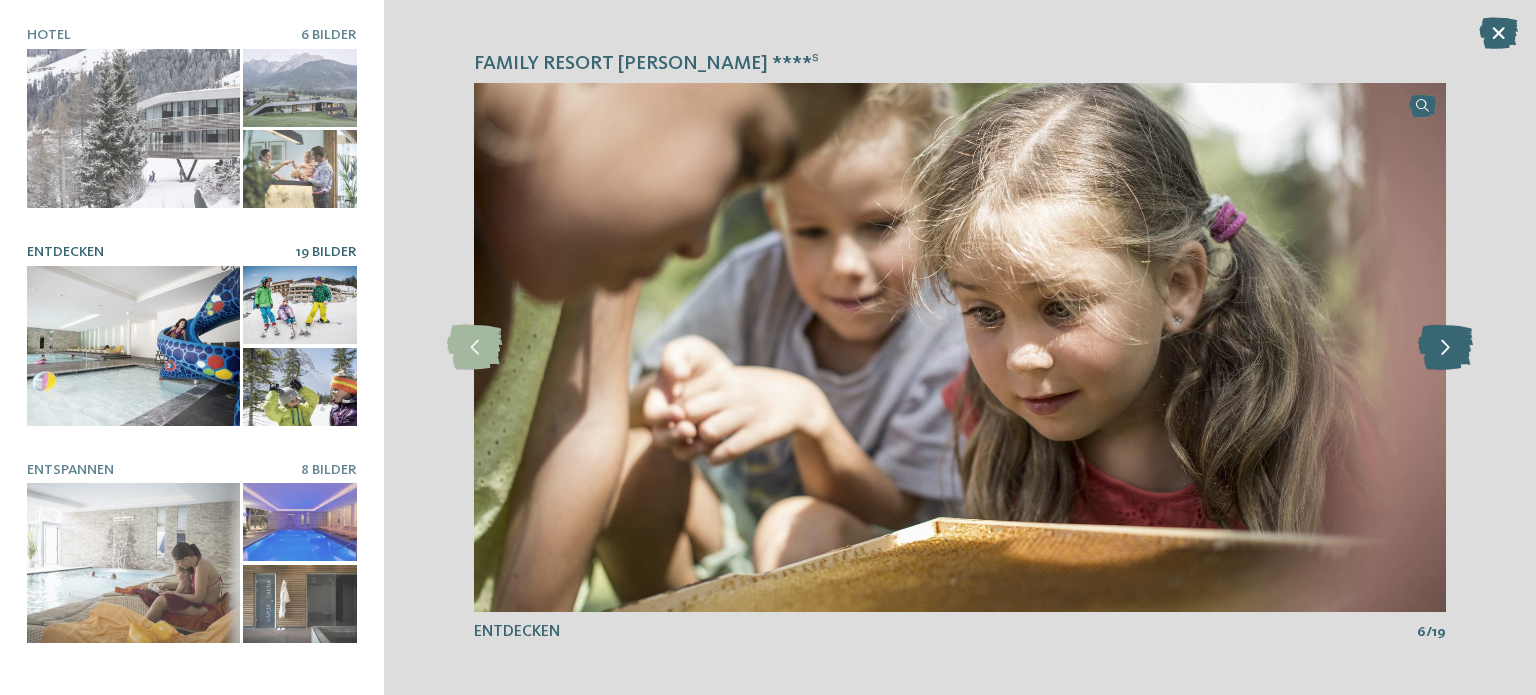 click at bounding box center (1445, 347) 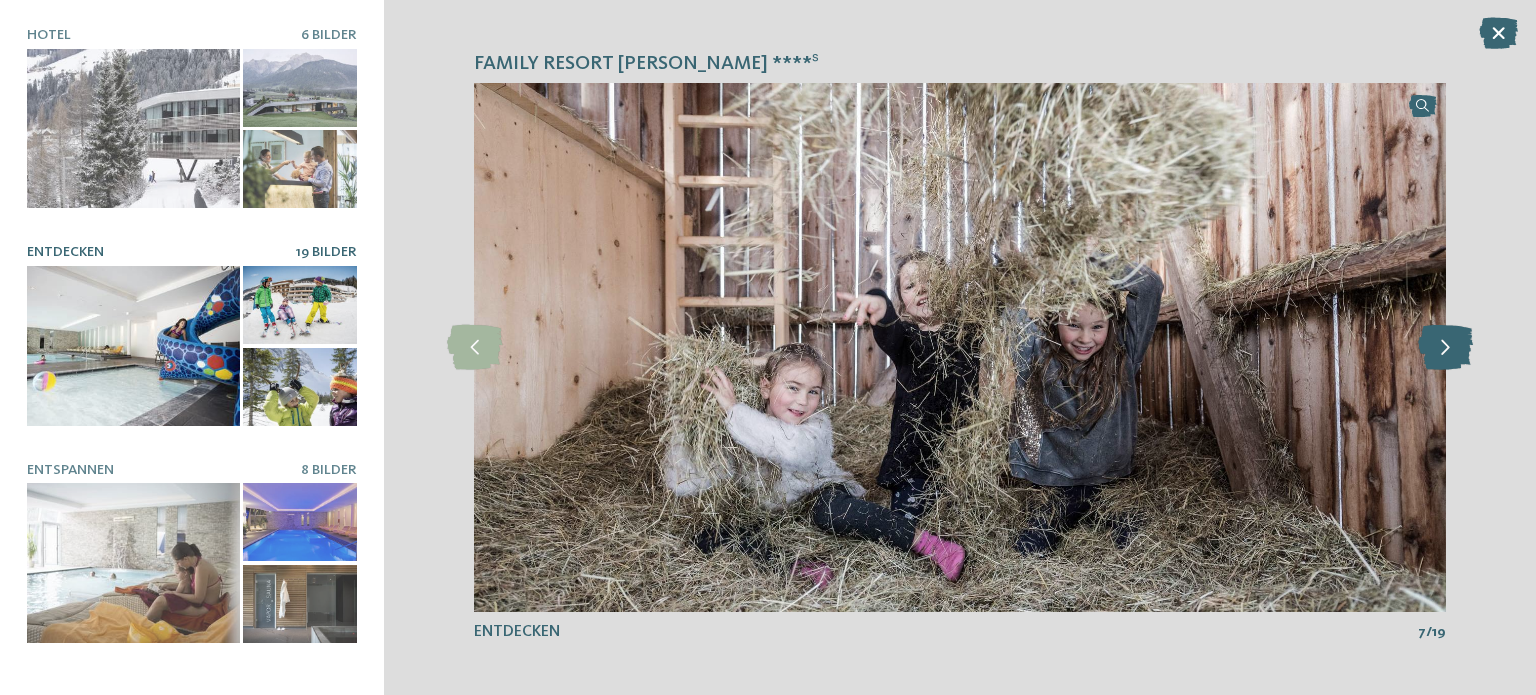 click at bounding box center [1445, 347] 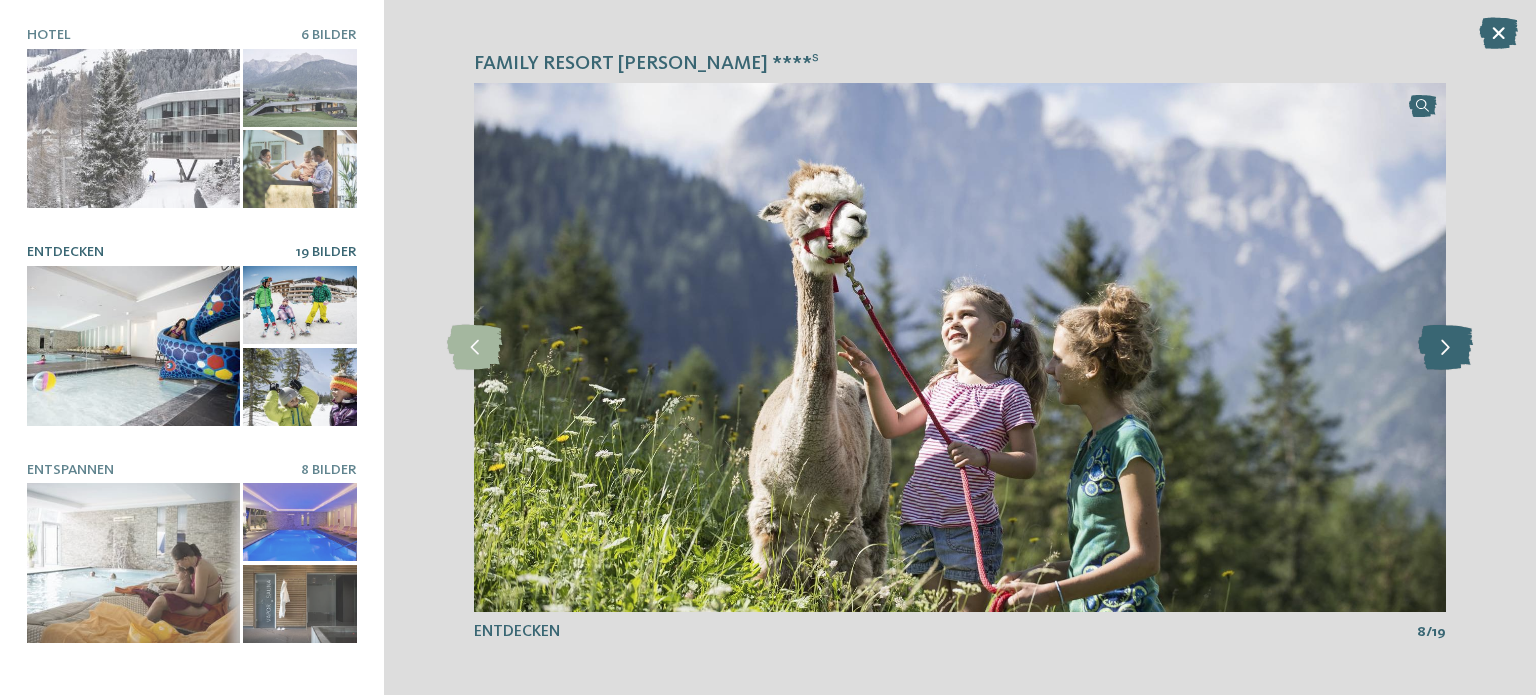 click at bounding box center (1445, 347) 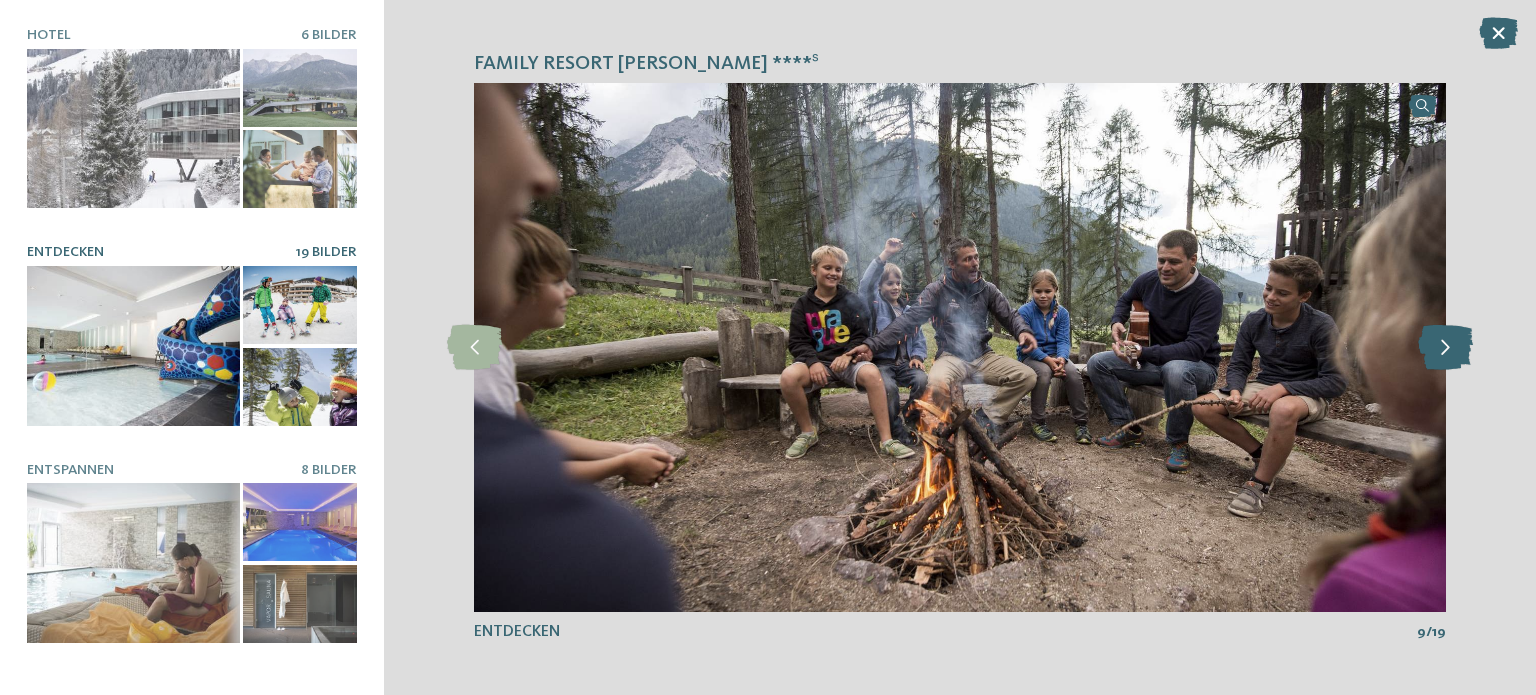 click at bounding box center (1445, 347) 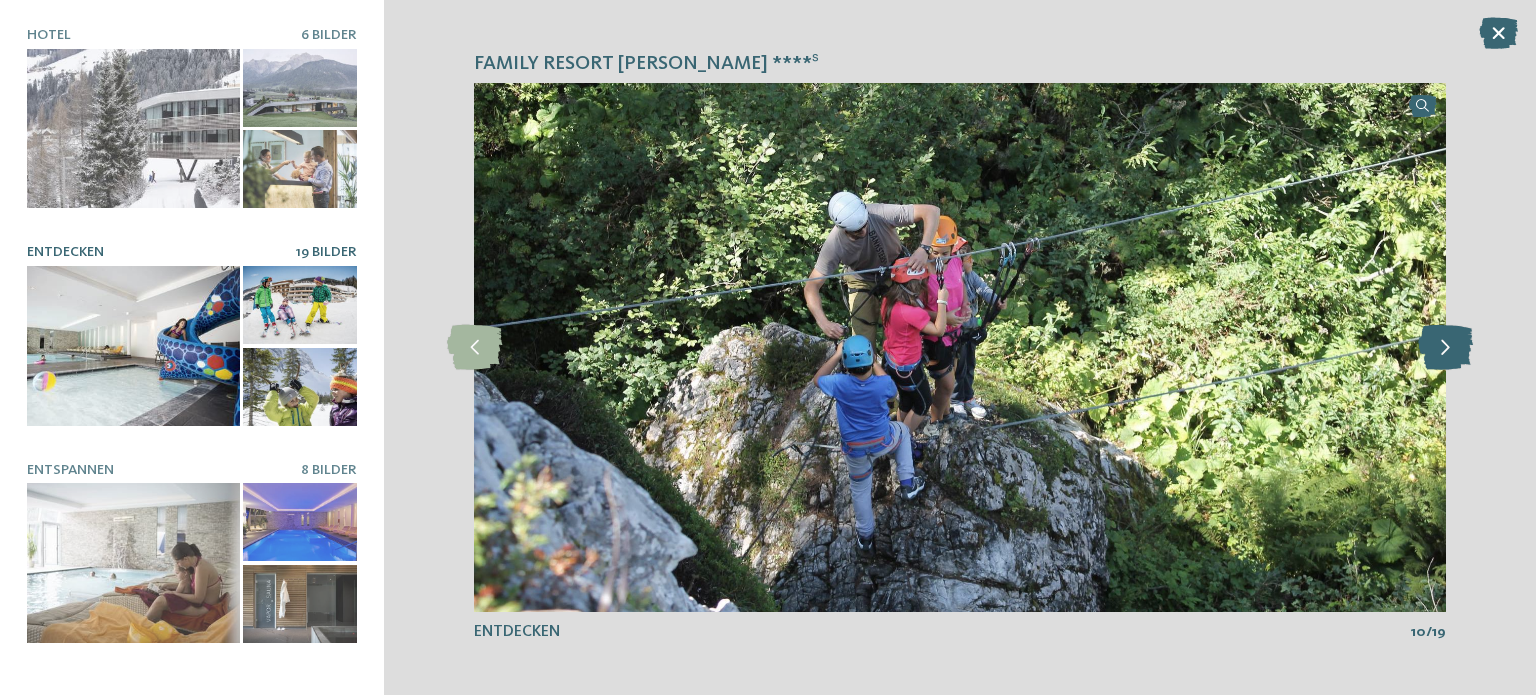 click at bounding box center (1445, 347) 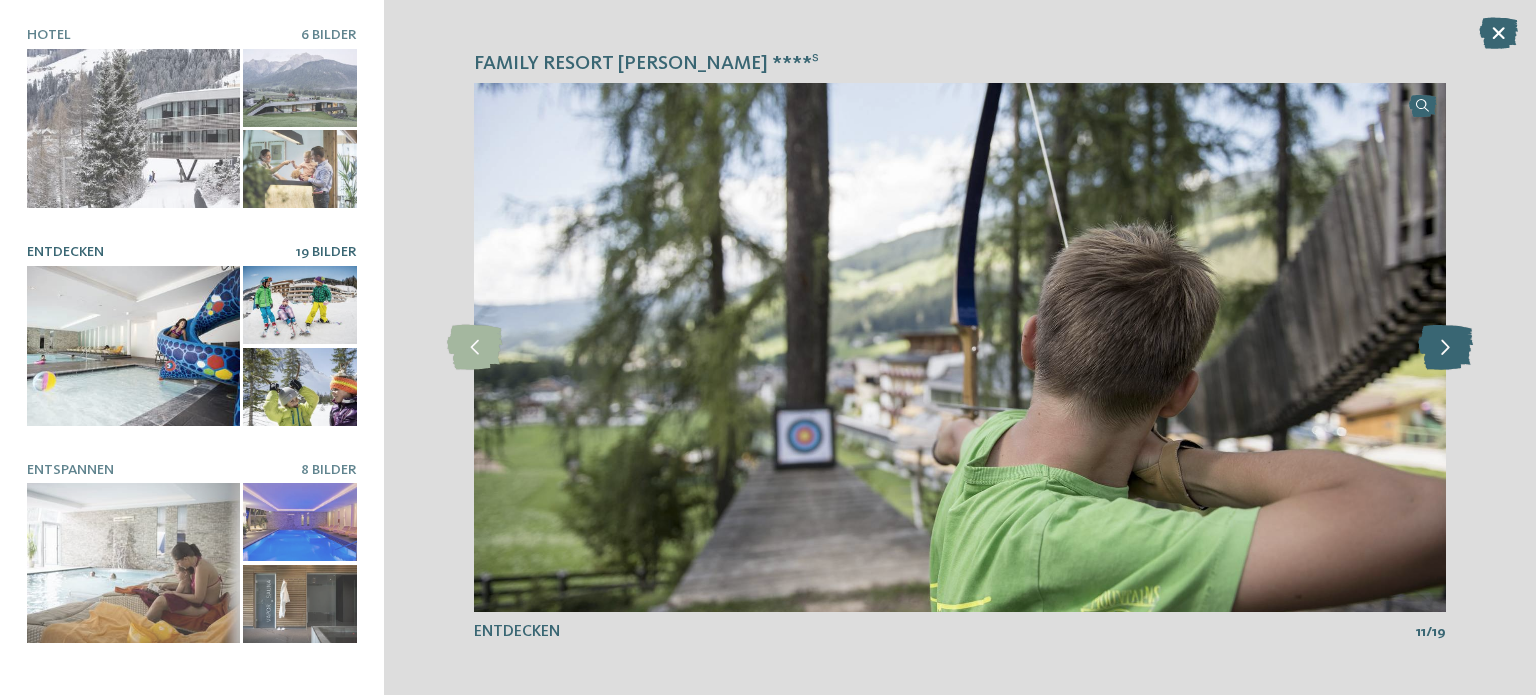 click at bounding box center (1445, 347) 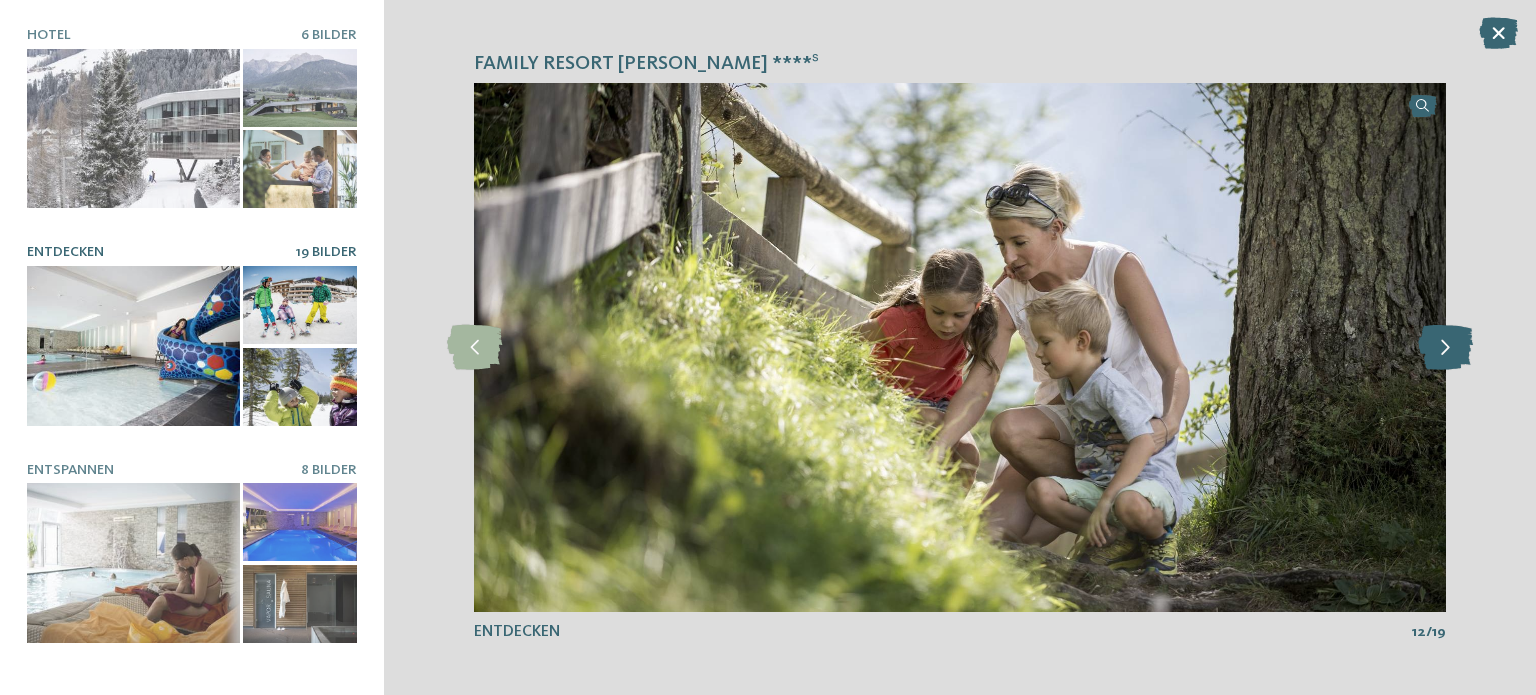 click at bounding box center [1445, 347] 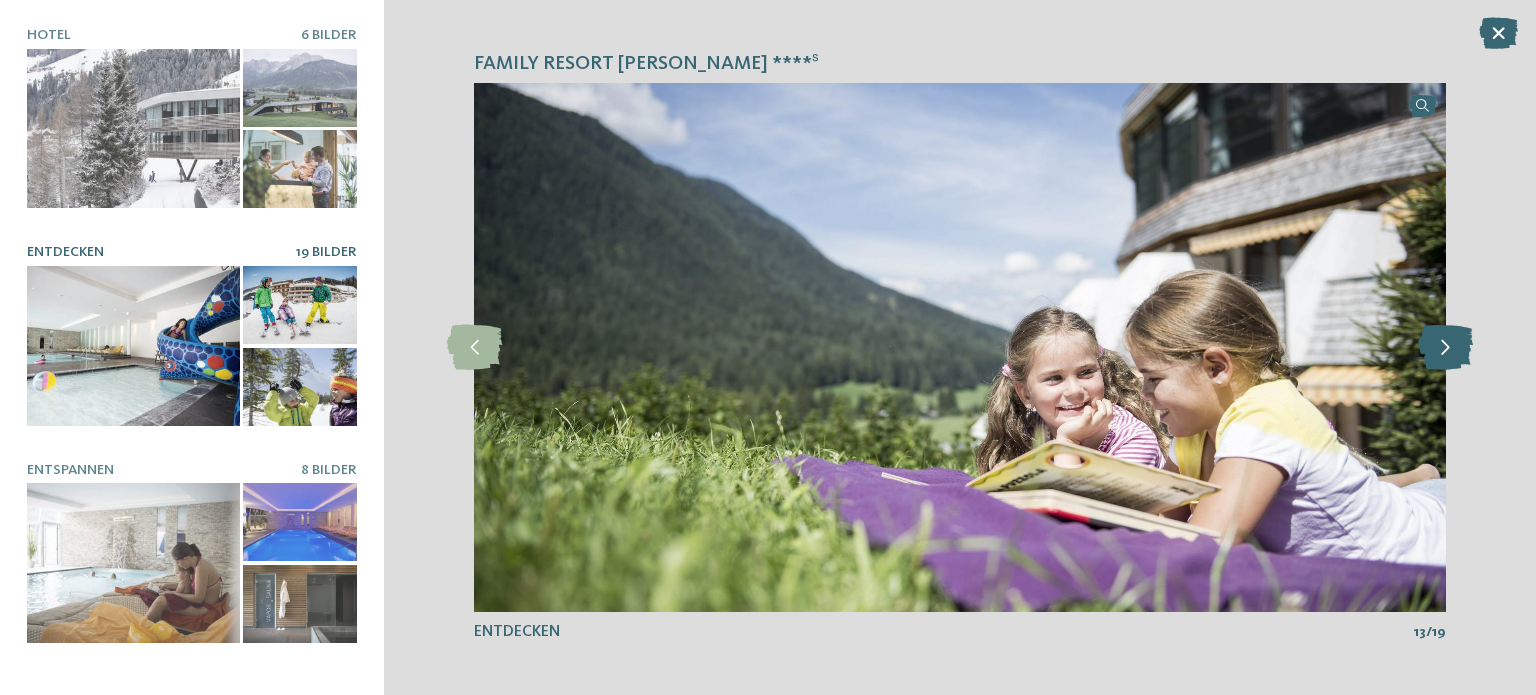 click at bounding box center [1445, 347] 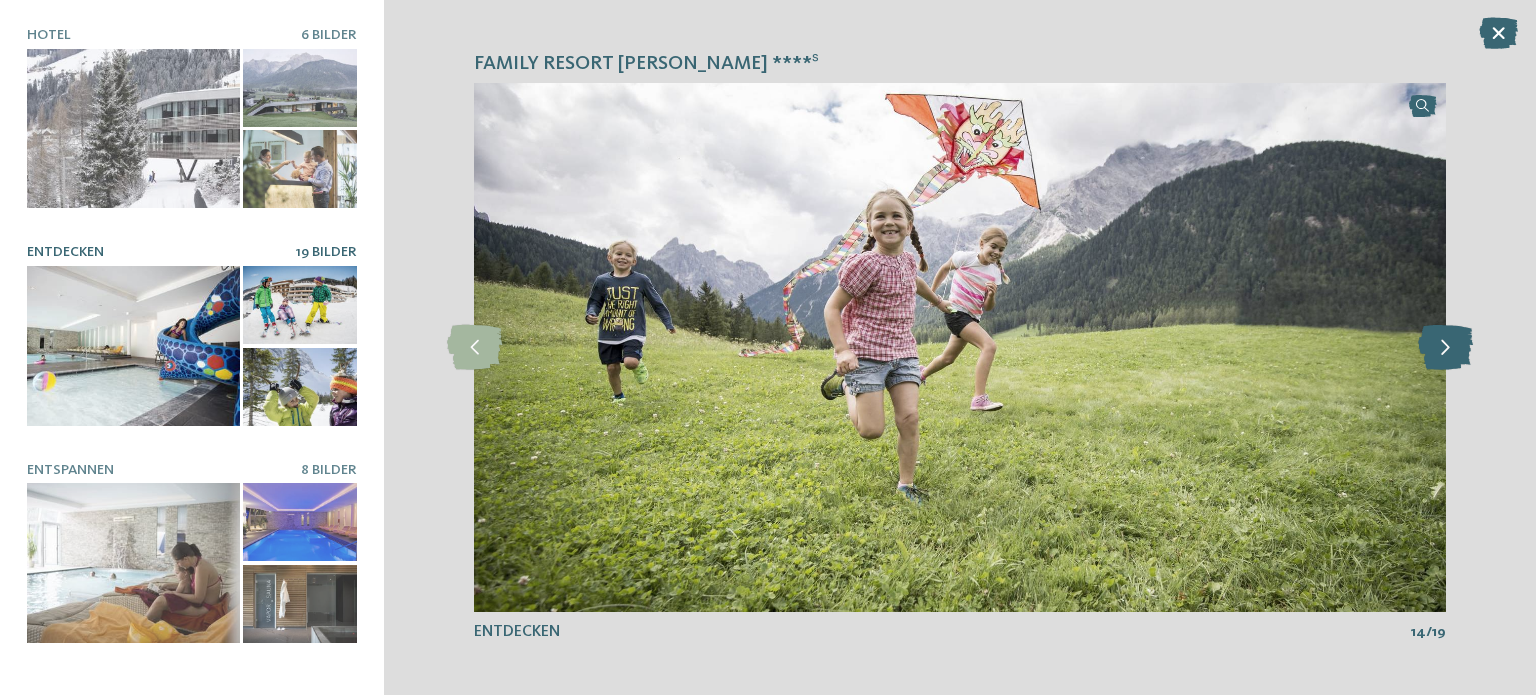 click at bounding box center [1445, 347] 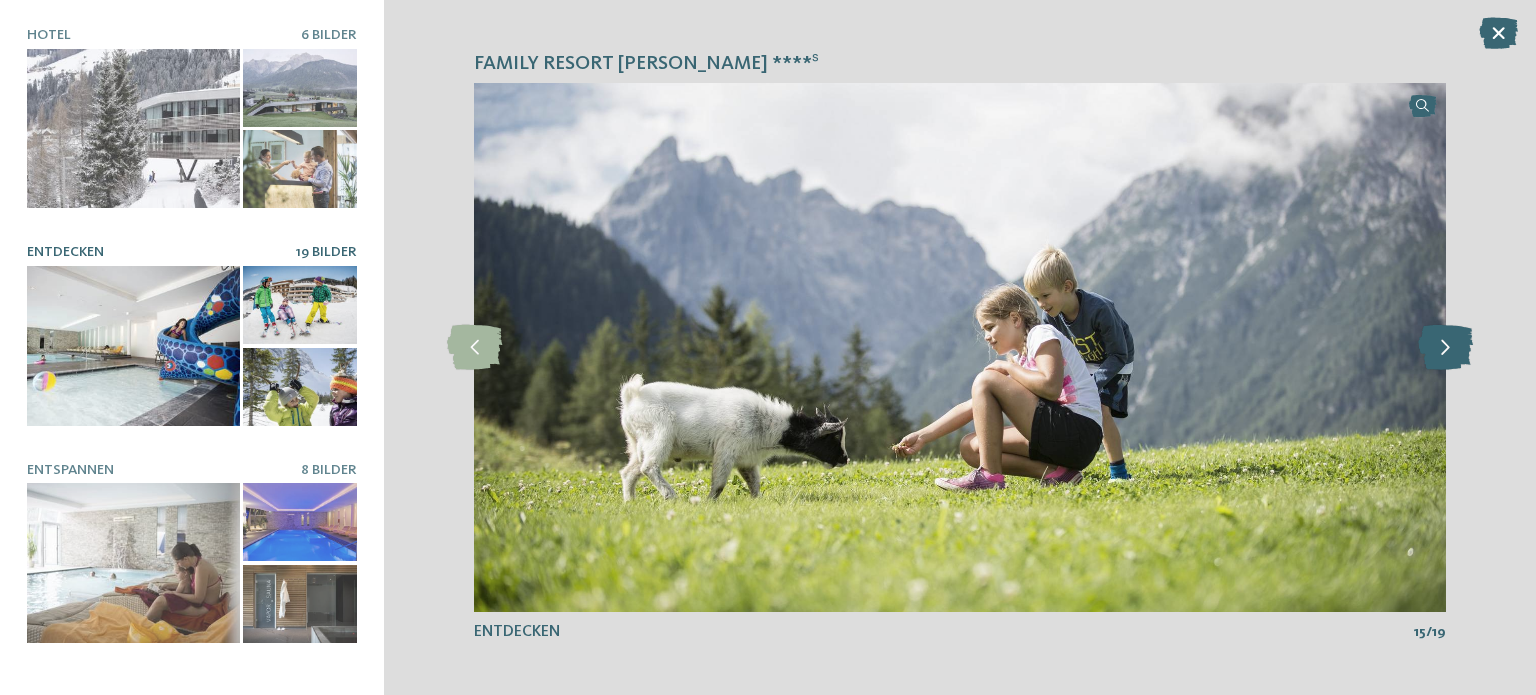 click at bounding box center [1445, 347] 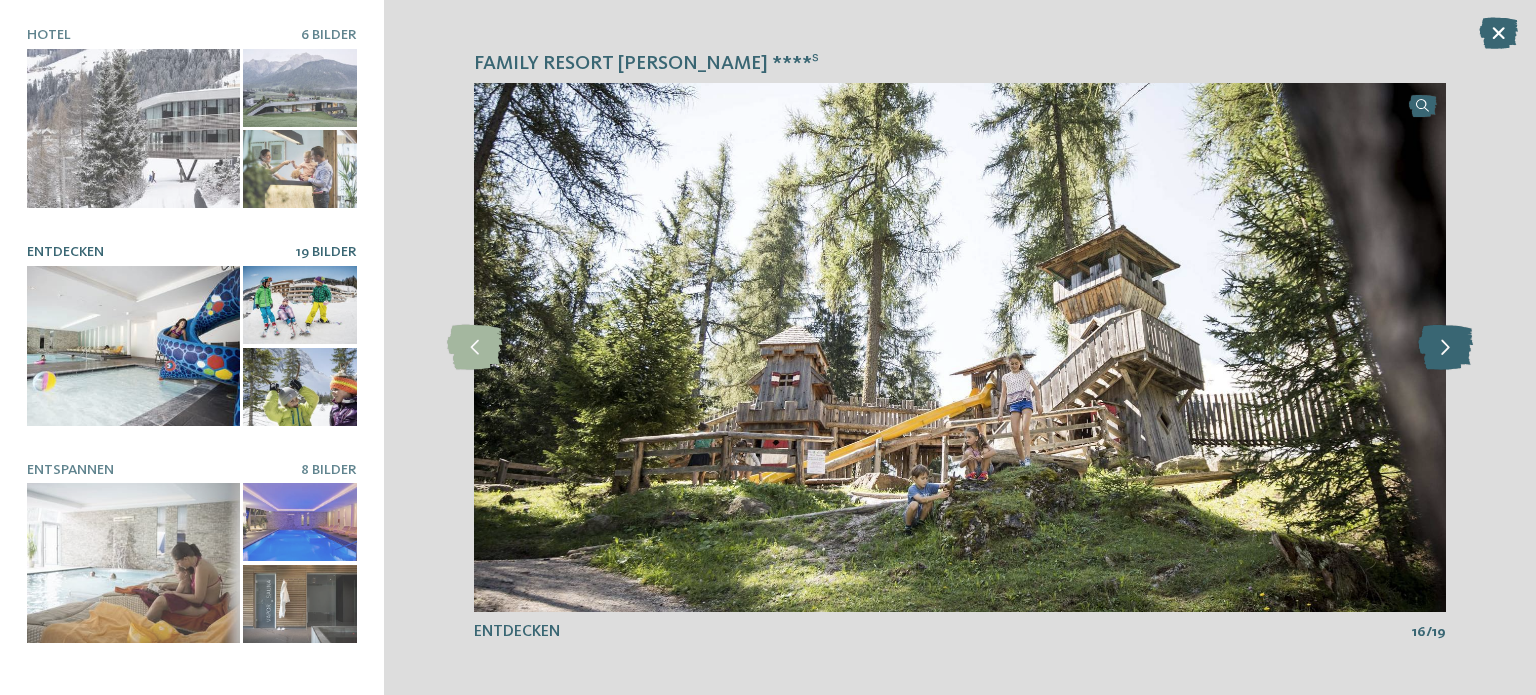 click at bounding box center (1445, 347) 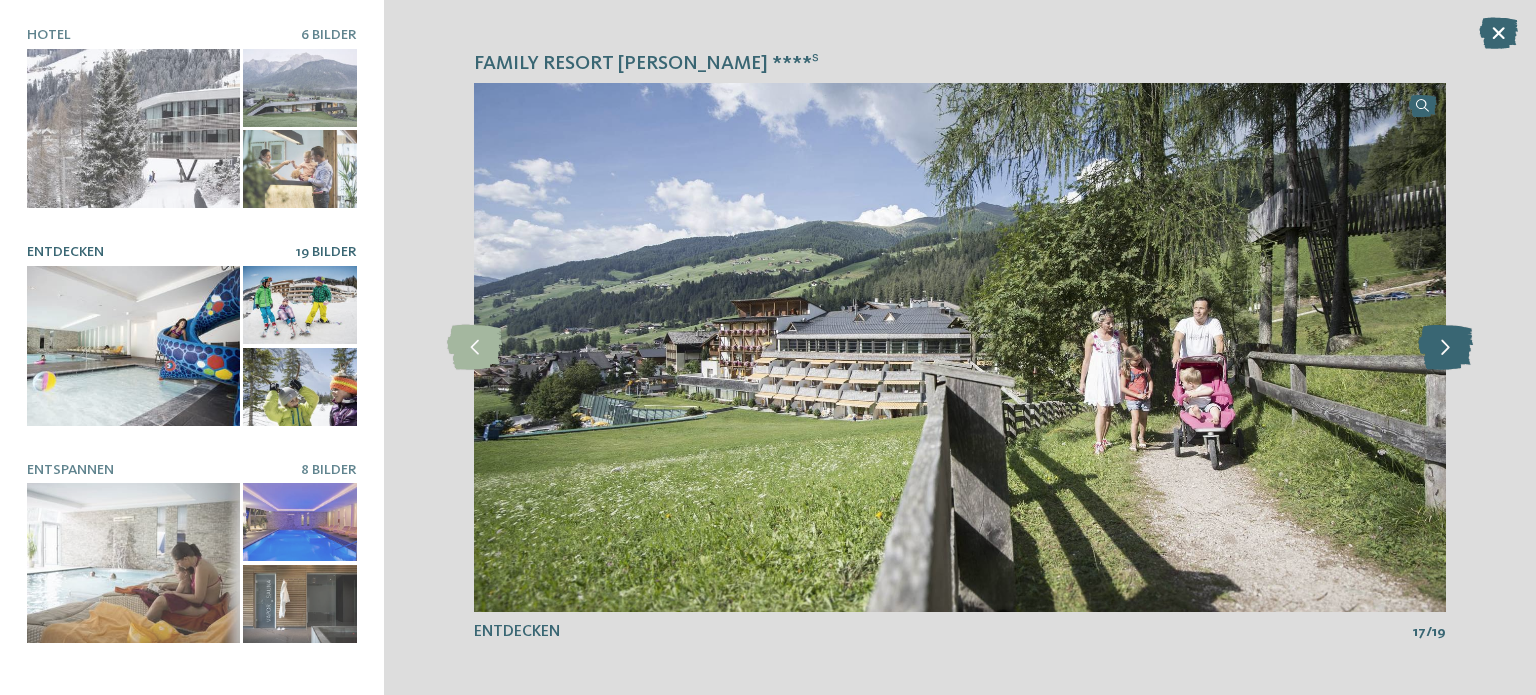 click at bounding box center [1445, 347] 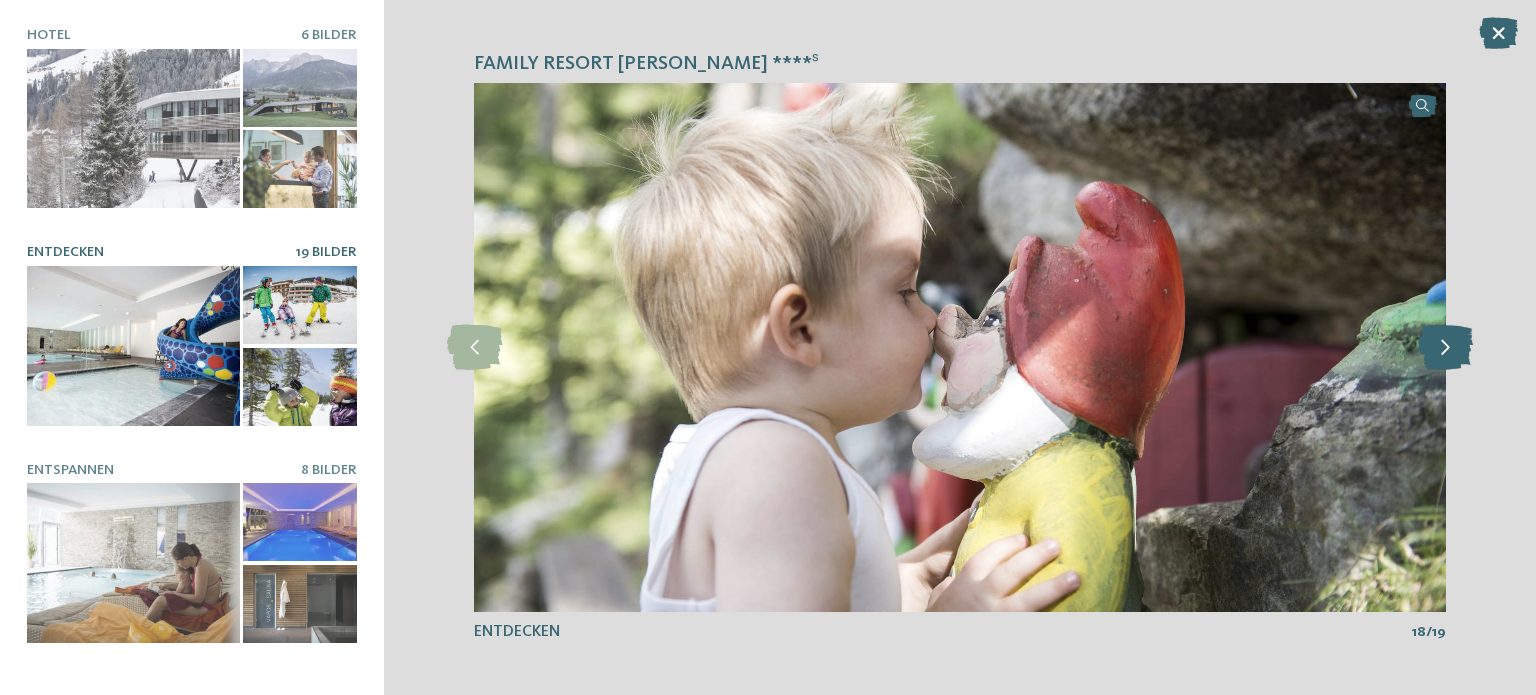 click at bounding box center (1445, 347) 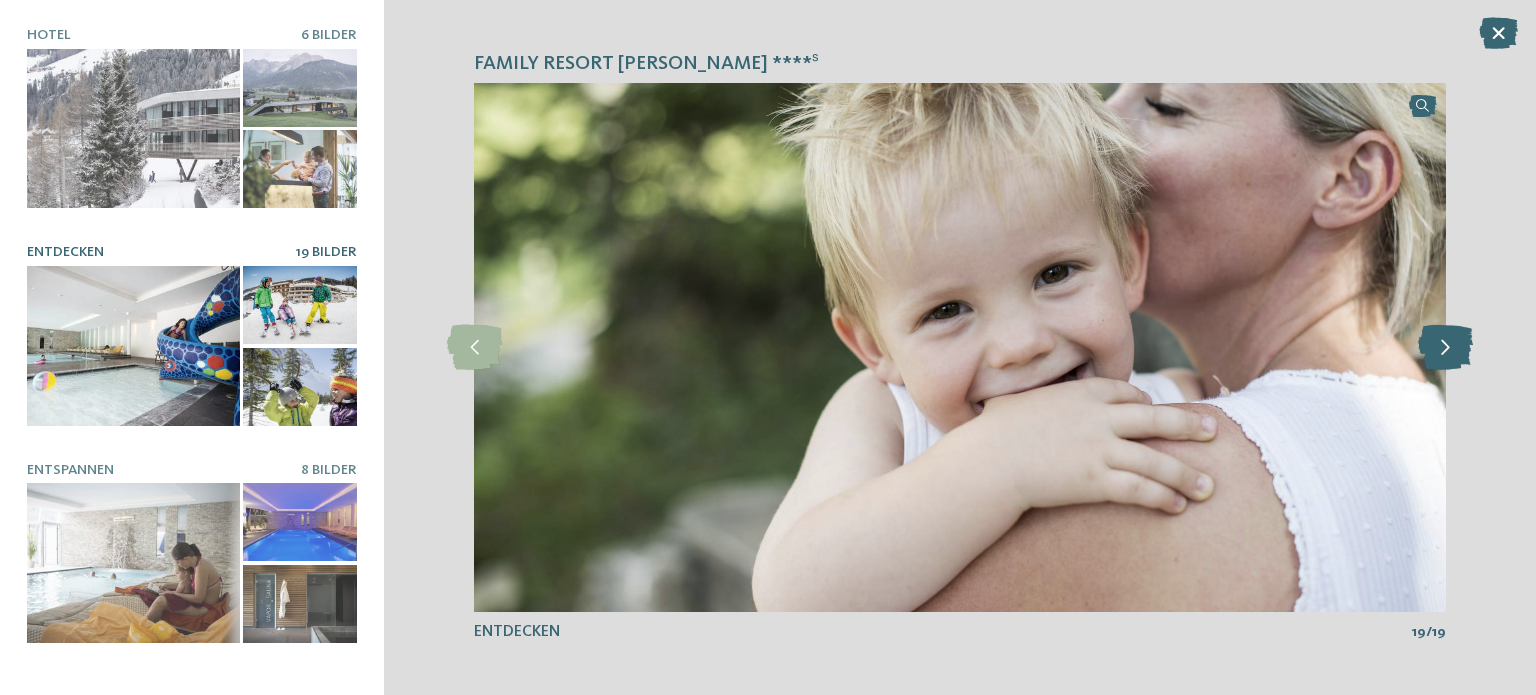 click at bounding box center [1445, 347] 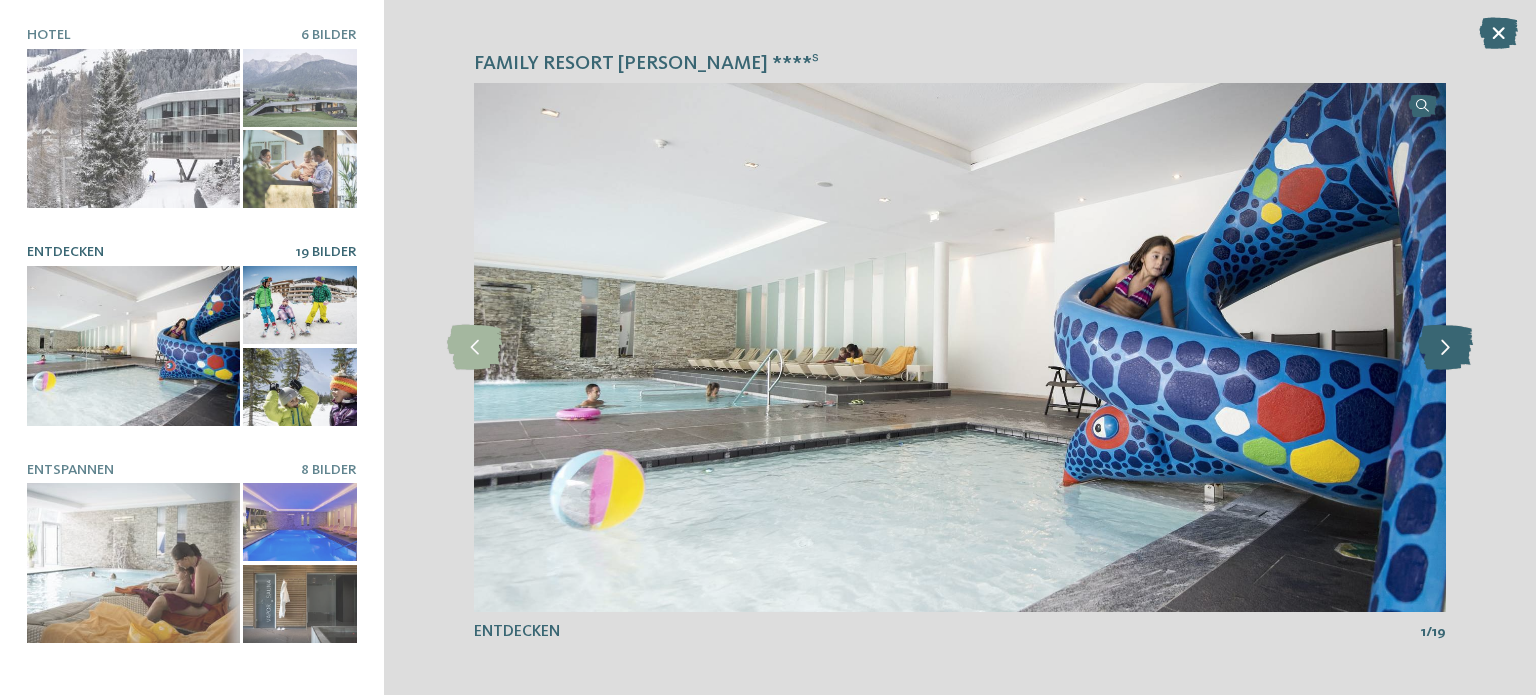 click at bounding box center [1445, 347] 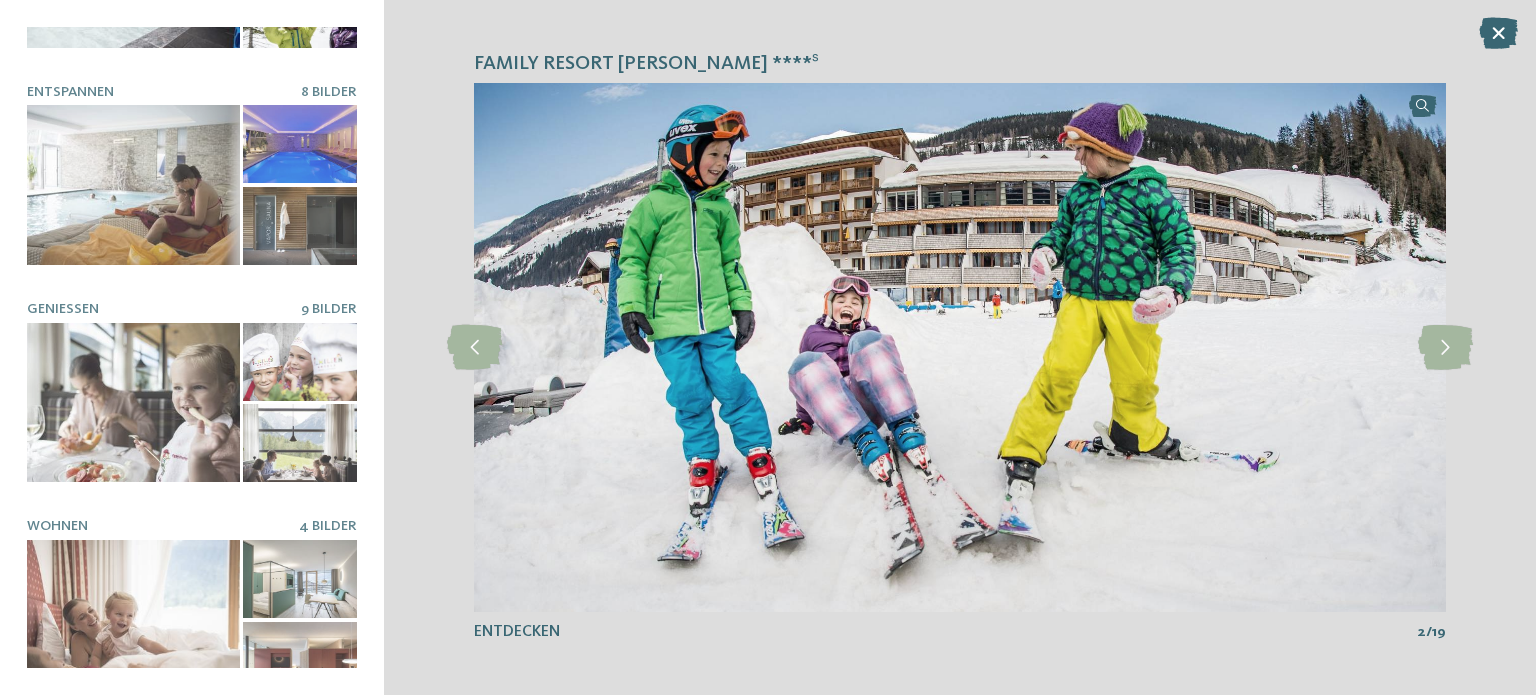 scroll, scrollTop: 384, scrollLeft: 0, axis: vertical 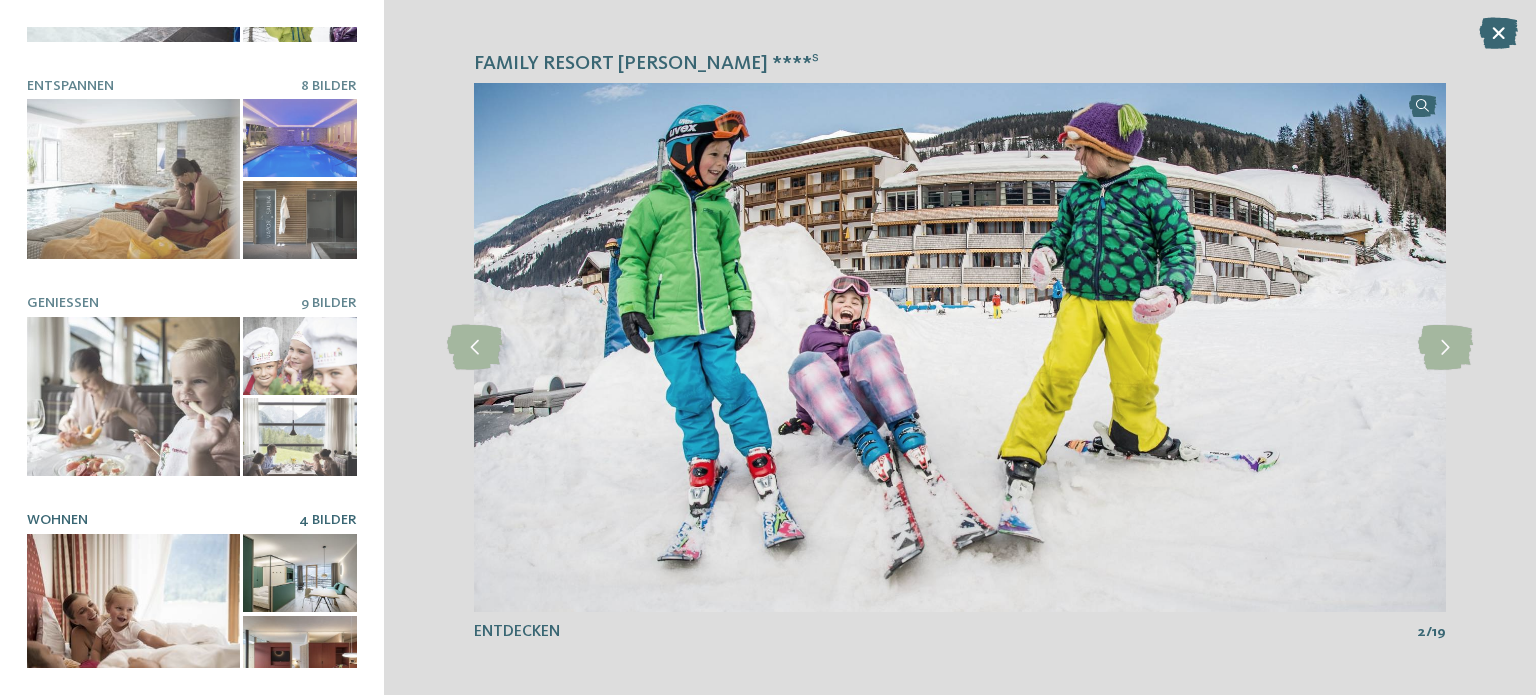click at bounding box center (133, 614) 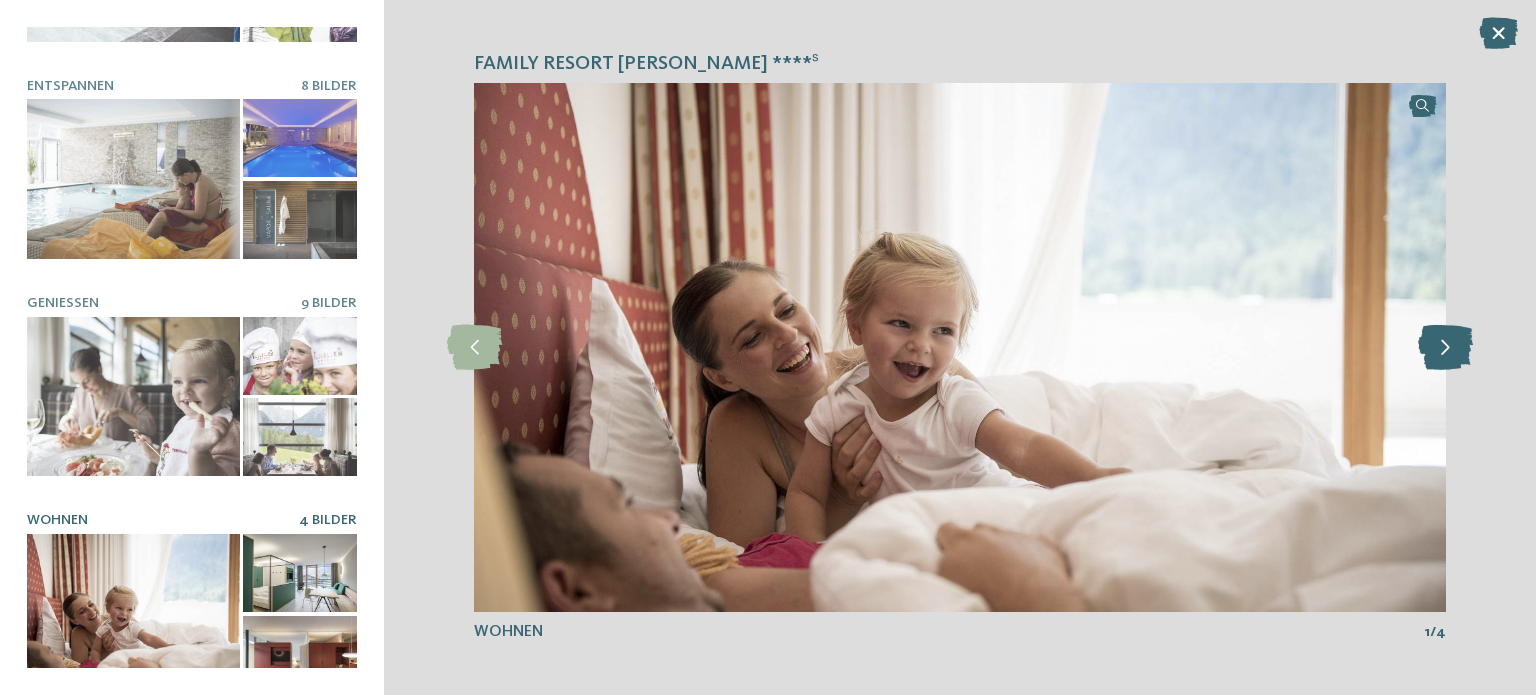 click at bounding box center [1445, 347] 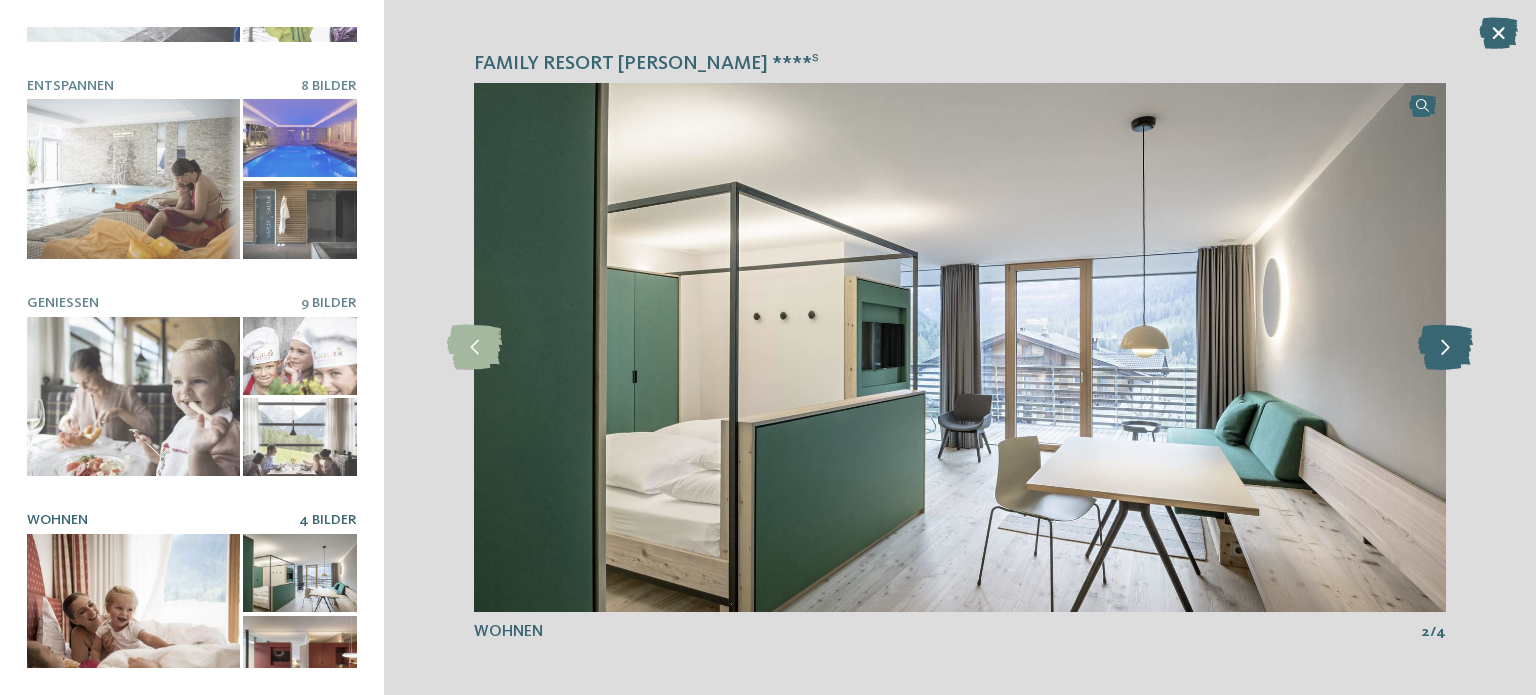 click at bounding box center (1445, 347) 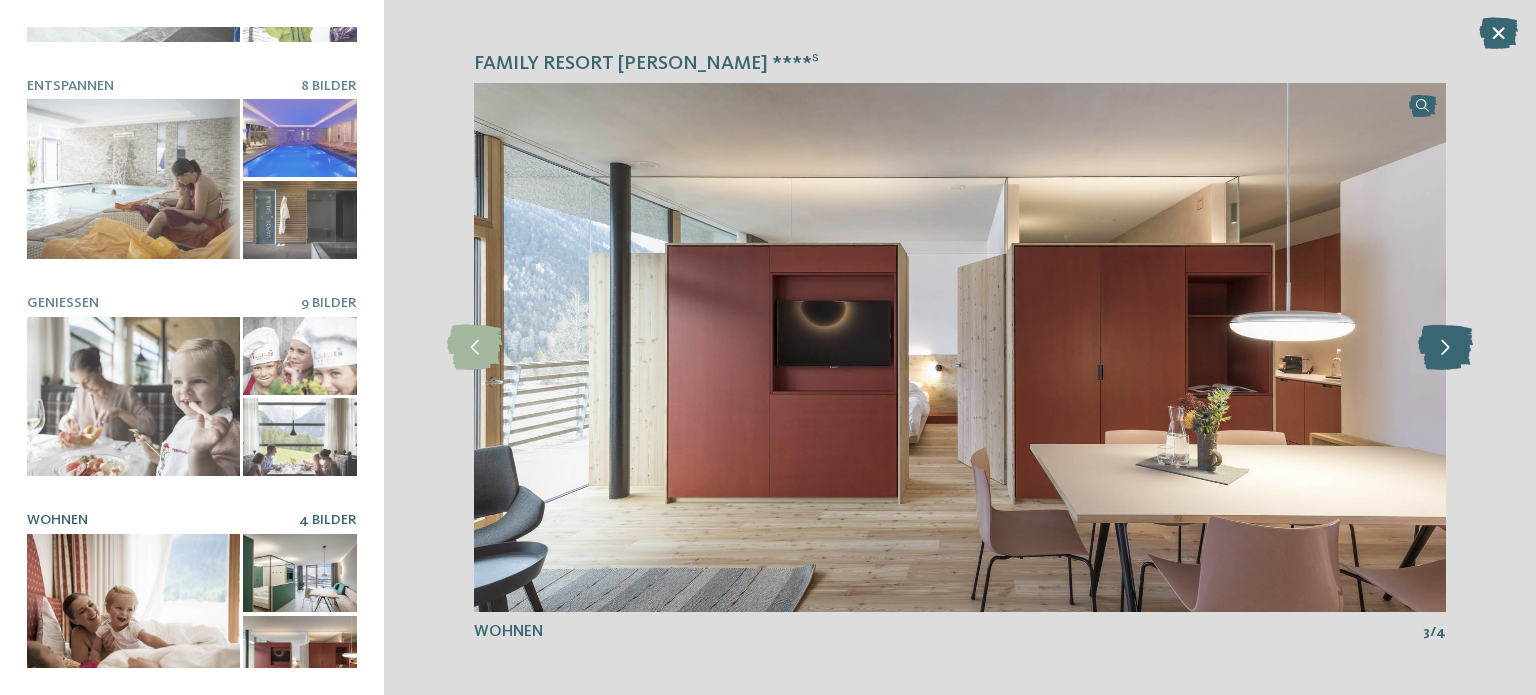 click at bounding box center [1445, 347] 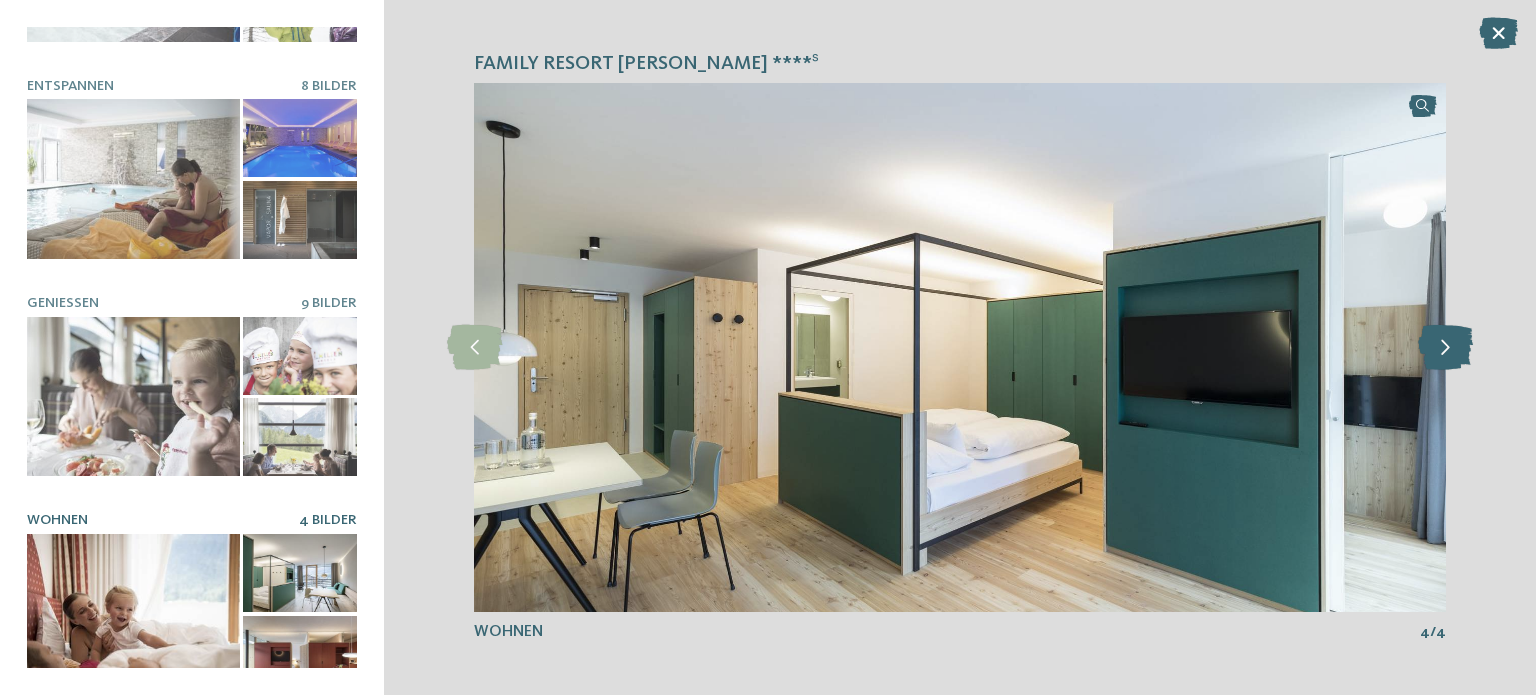 click at bounding box center [1445, 347] 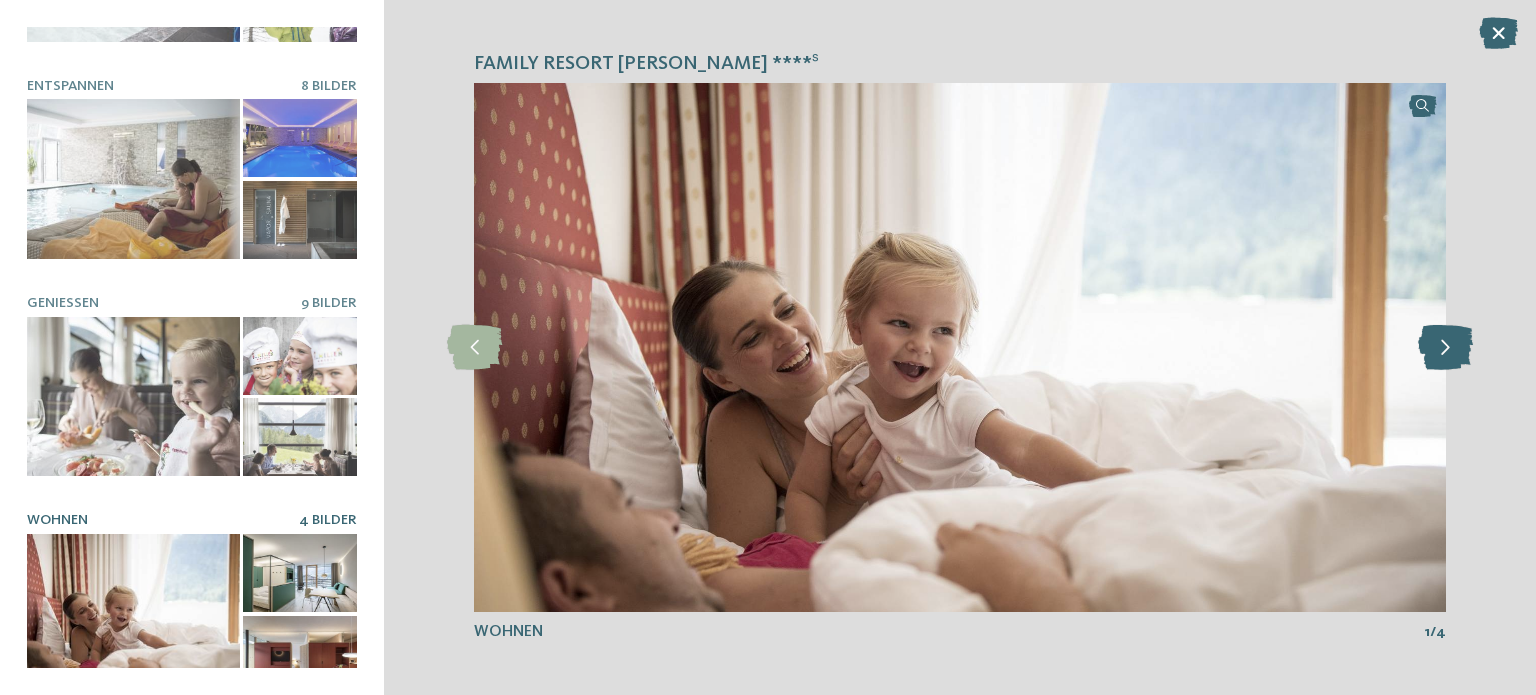 click at bounding box center (1445, 347) 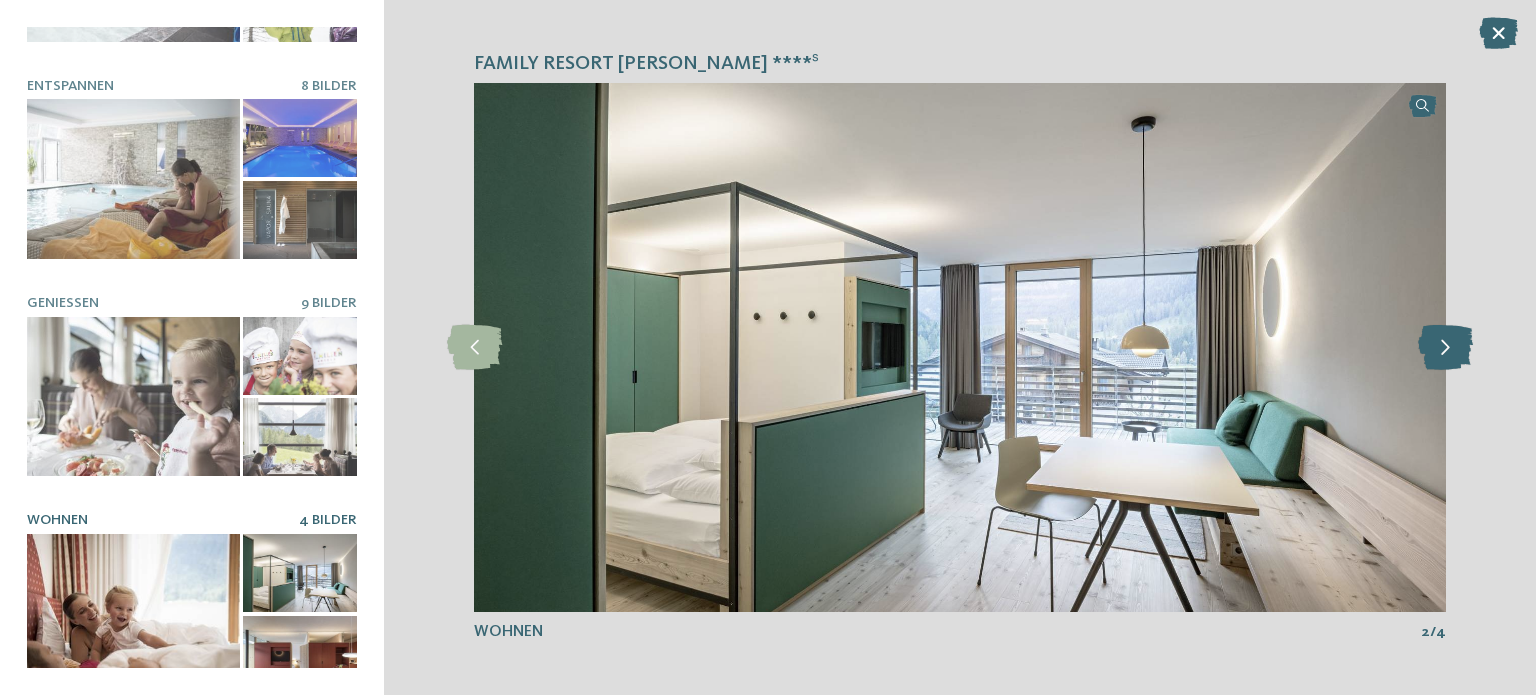click at bounding box center [1445, 347] 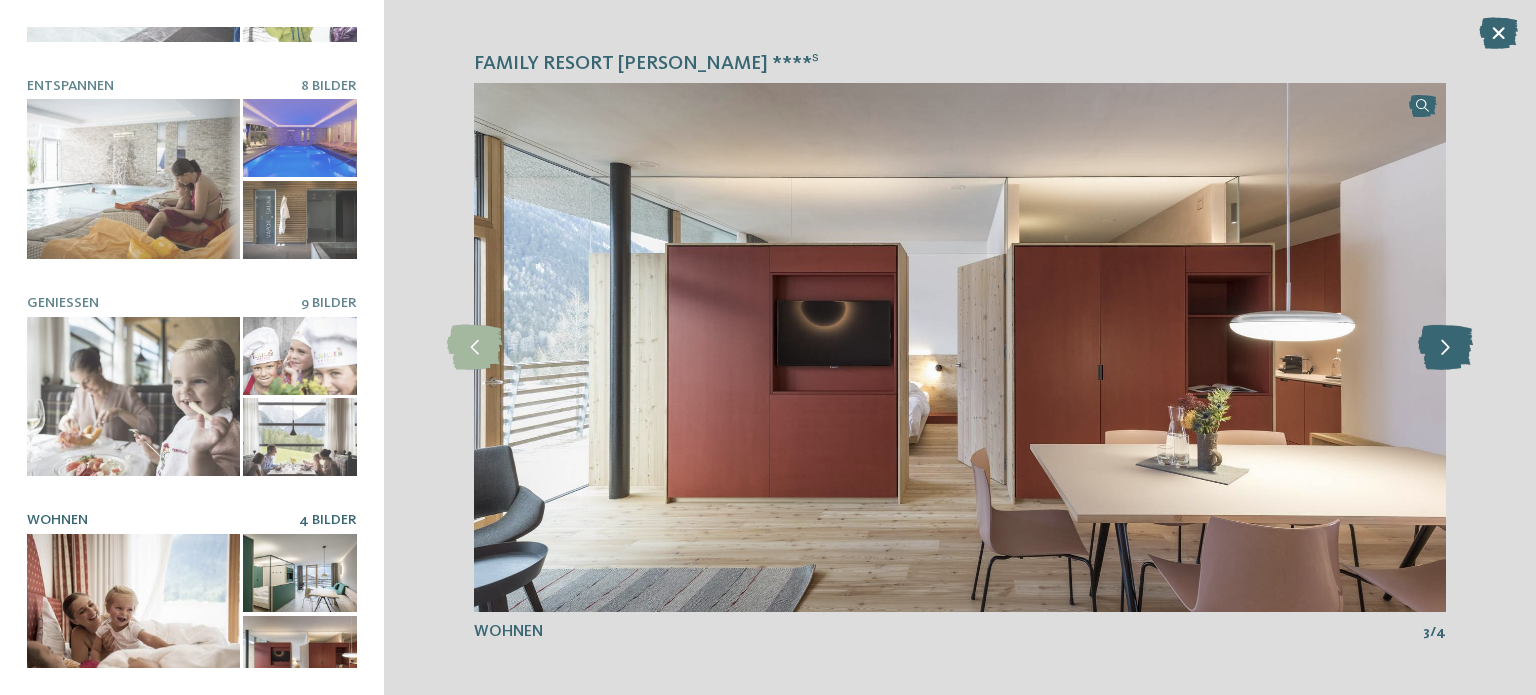 click at bounding box center (1445, 347) 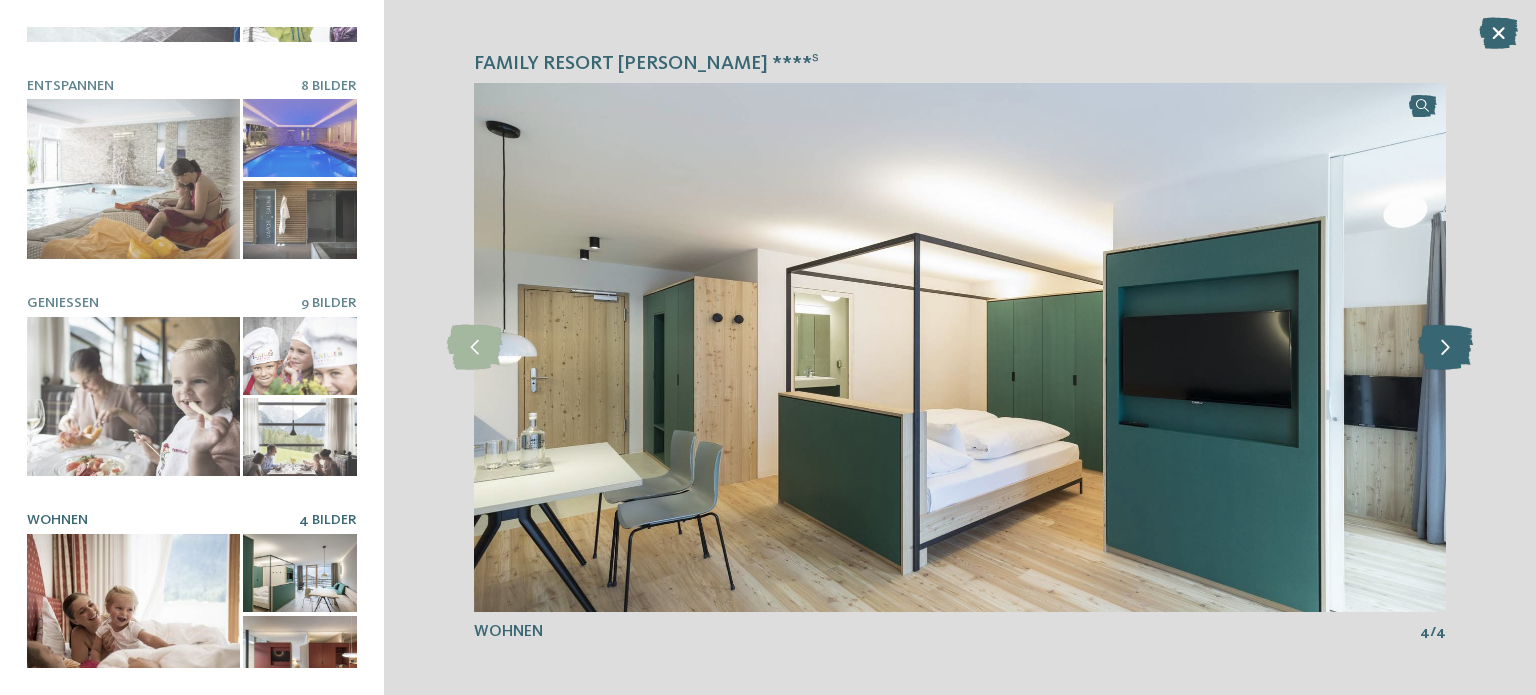 click at bounding box center [1445, 347] 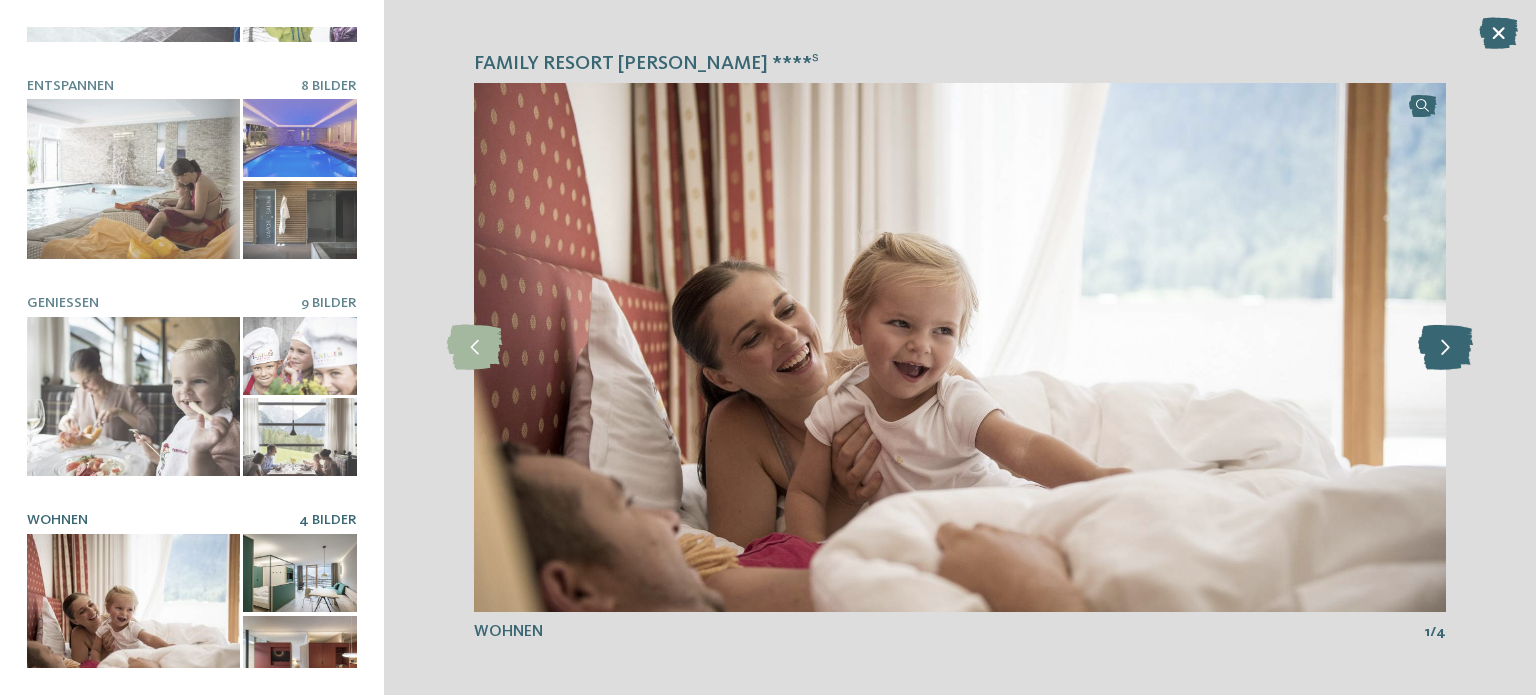 click at bounding box center (1445, 347) 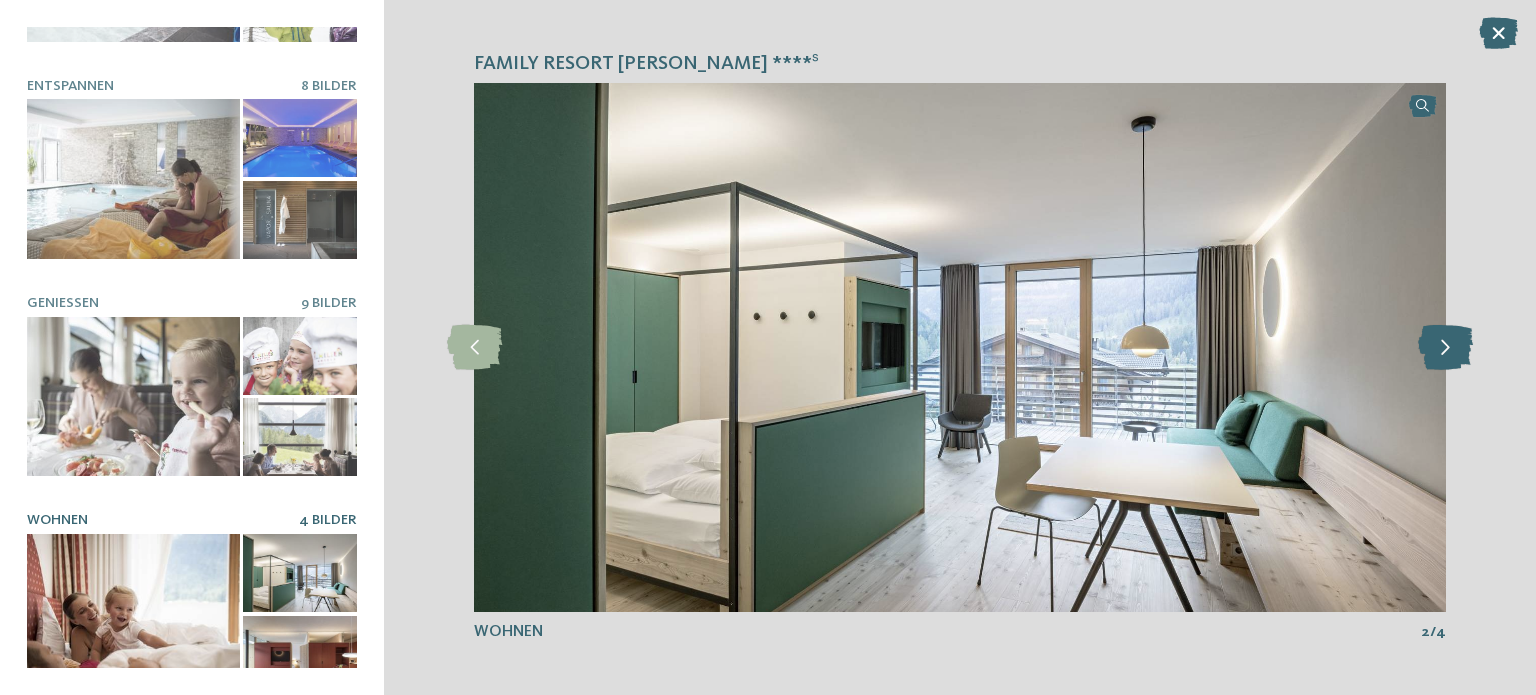 click at bounding box center (1445, 347) 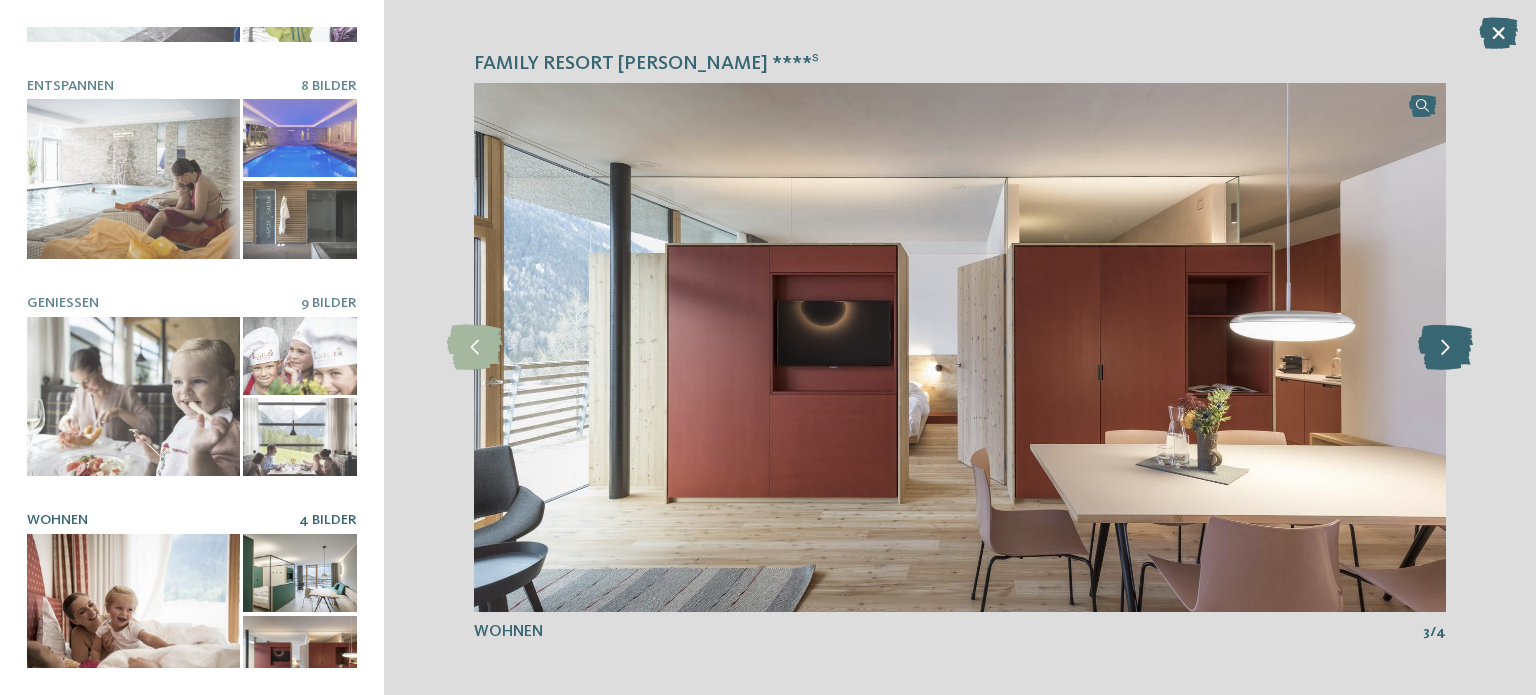 click at bounding box center (1445, 347) 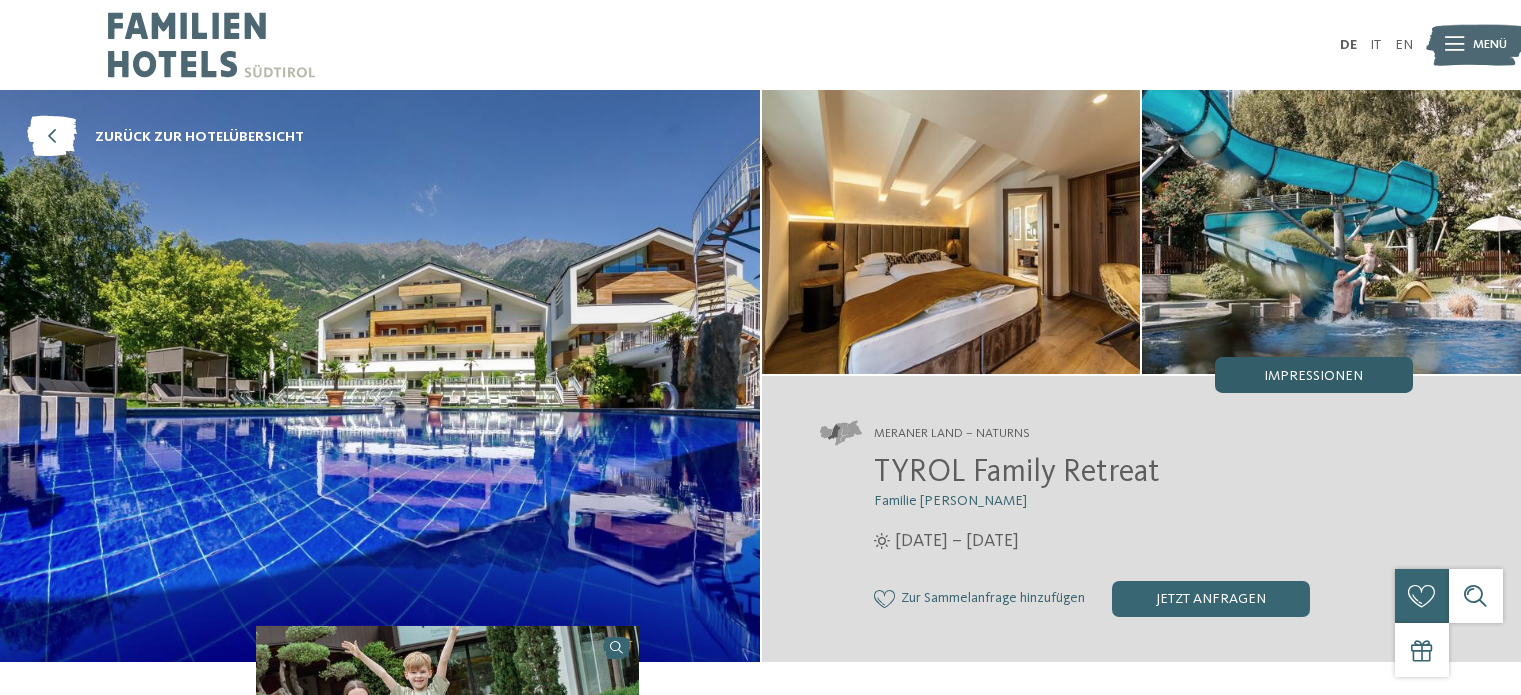 scroll, scrollTop: 0, scrollLeft: 0, axis: both 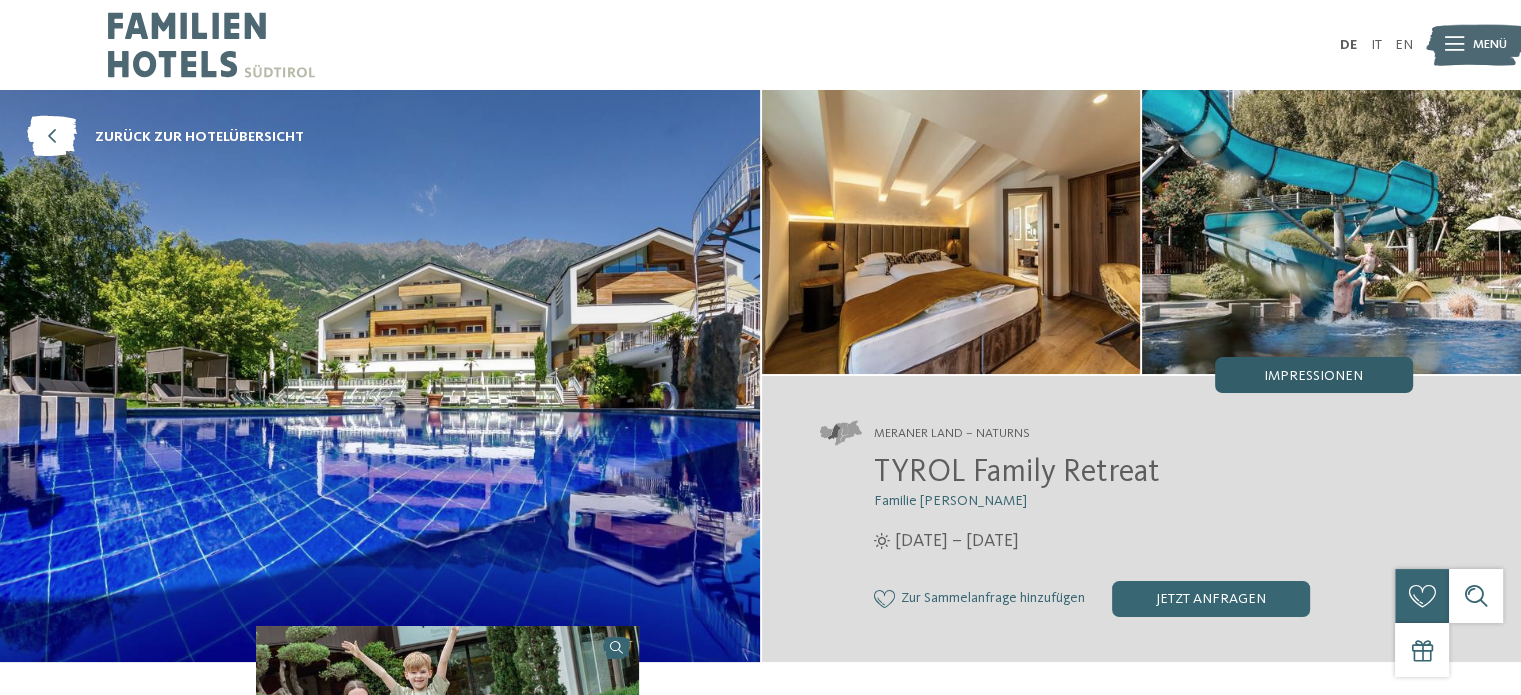 click on "Impressionen" at bounding box center (1313, 376) 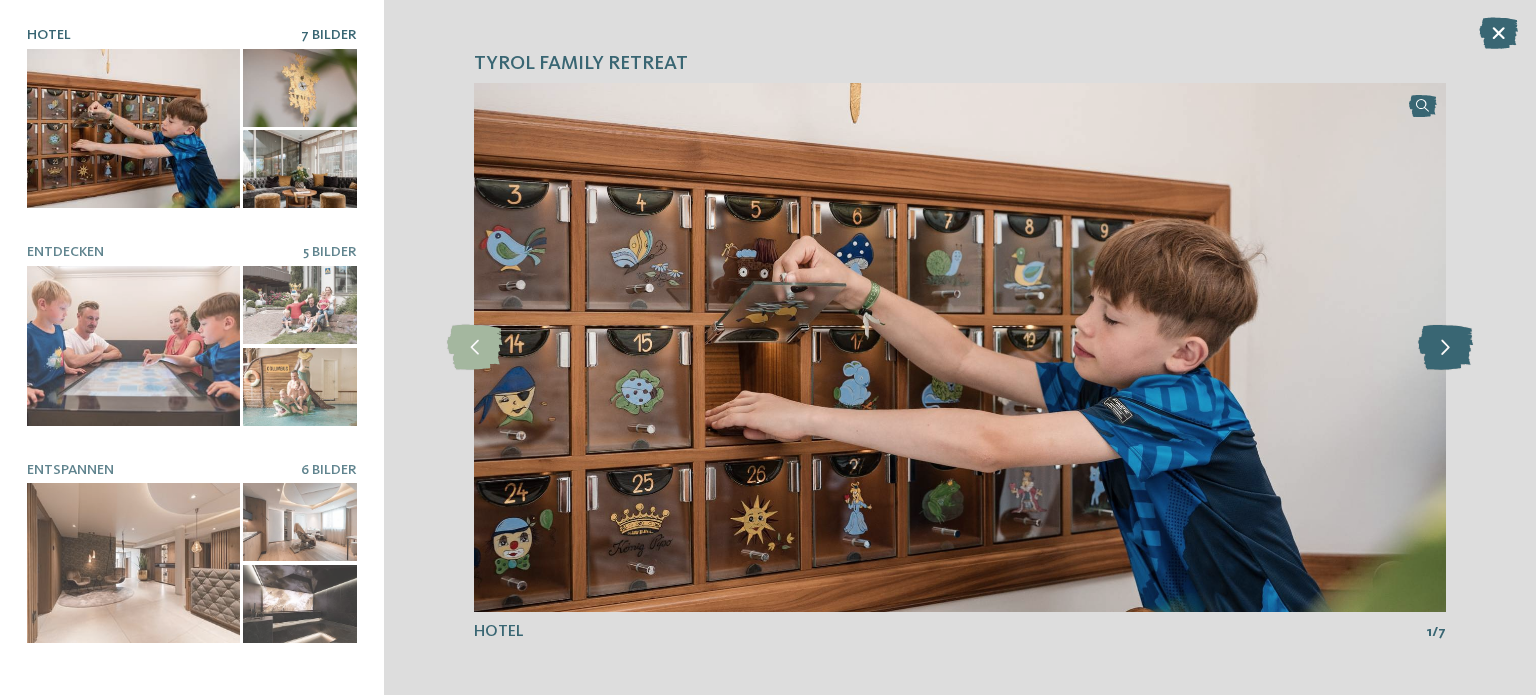 click at bounding box center (1445, 347) 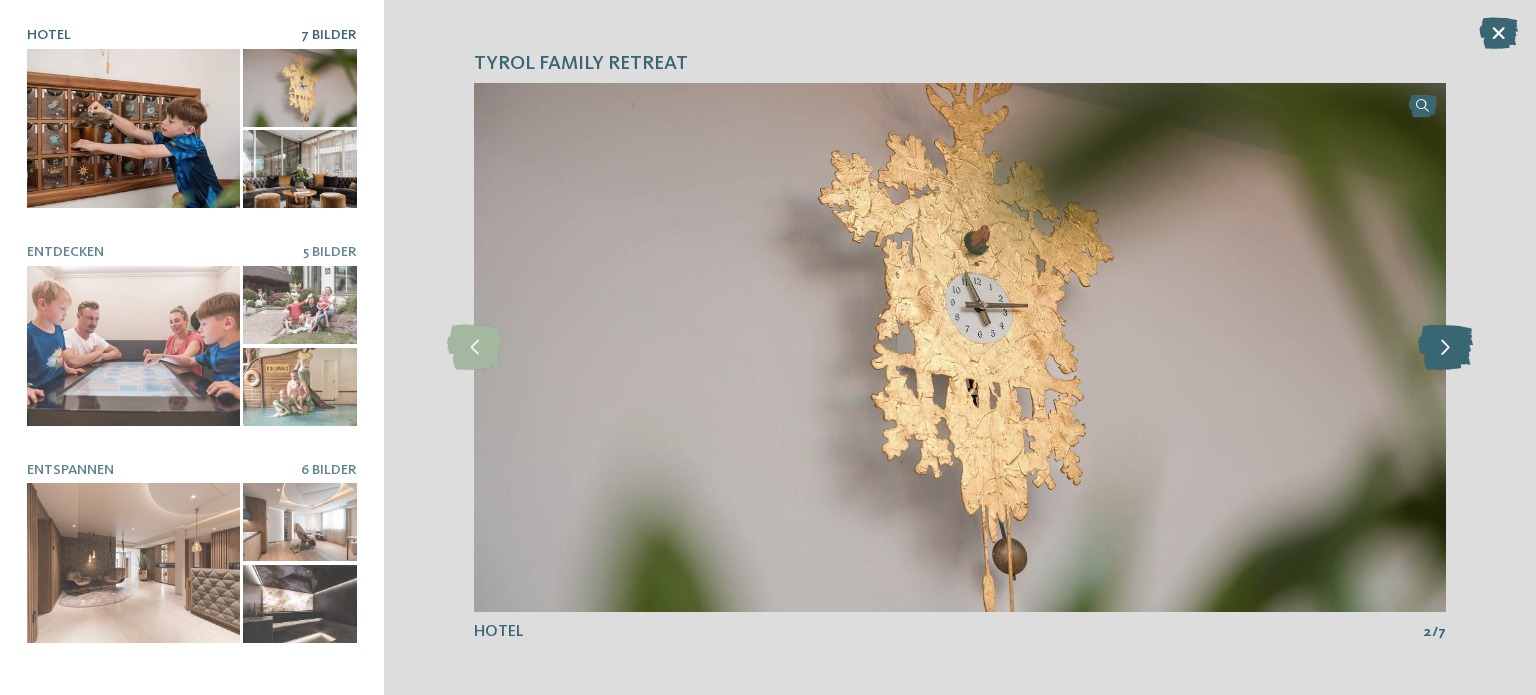 click at bounding box center (1445, 347) 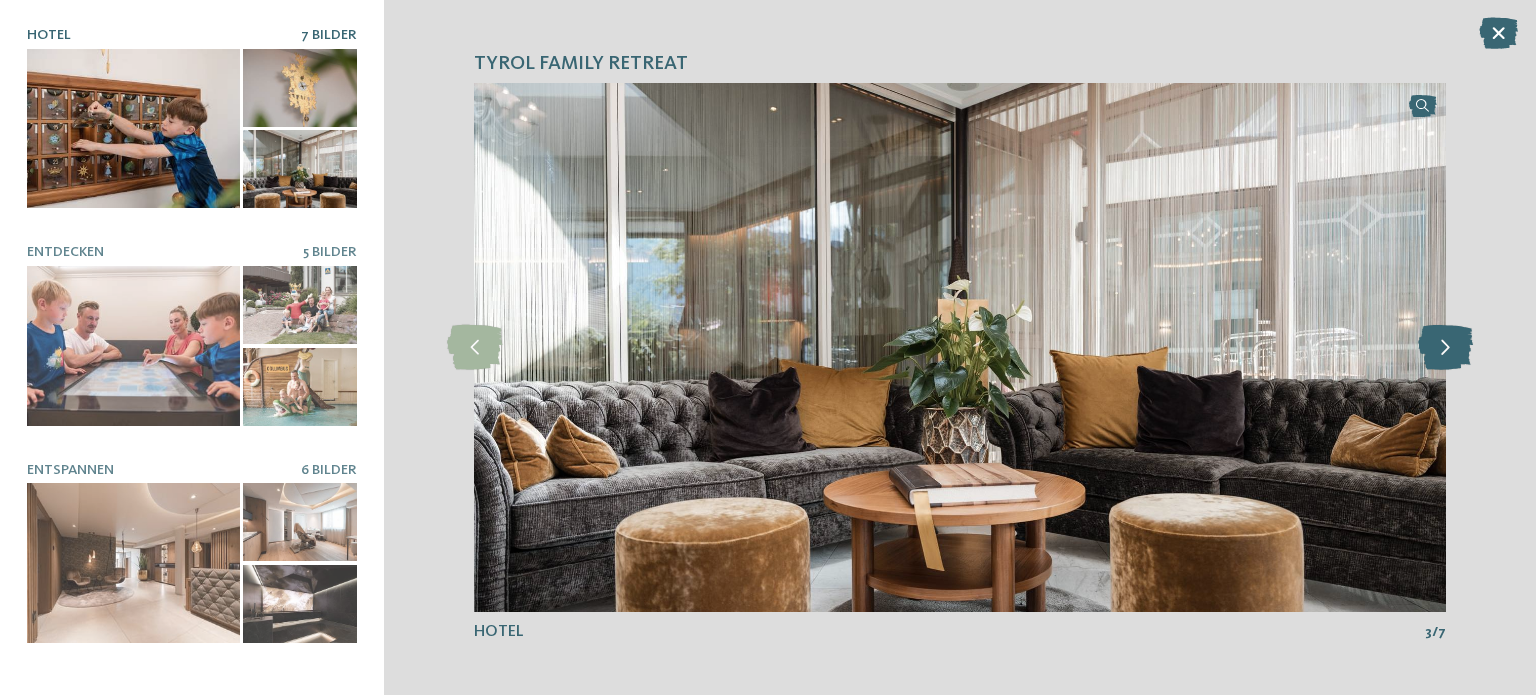 click at bounding box center (1445, 347) 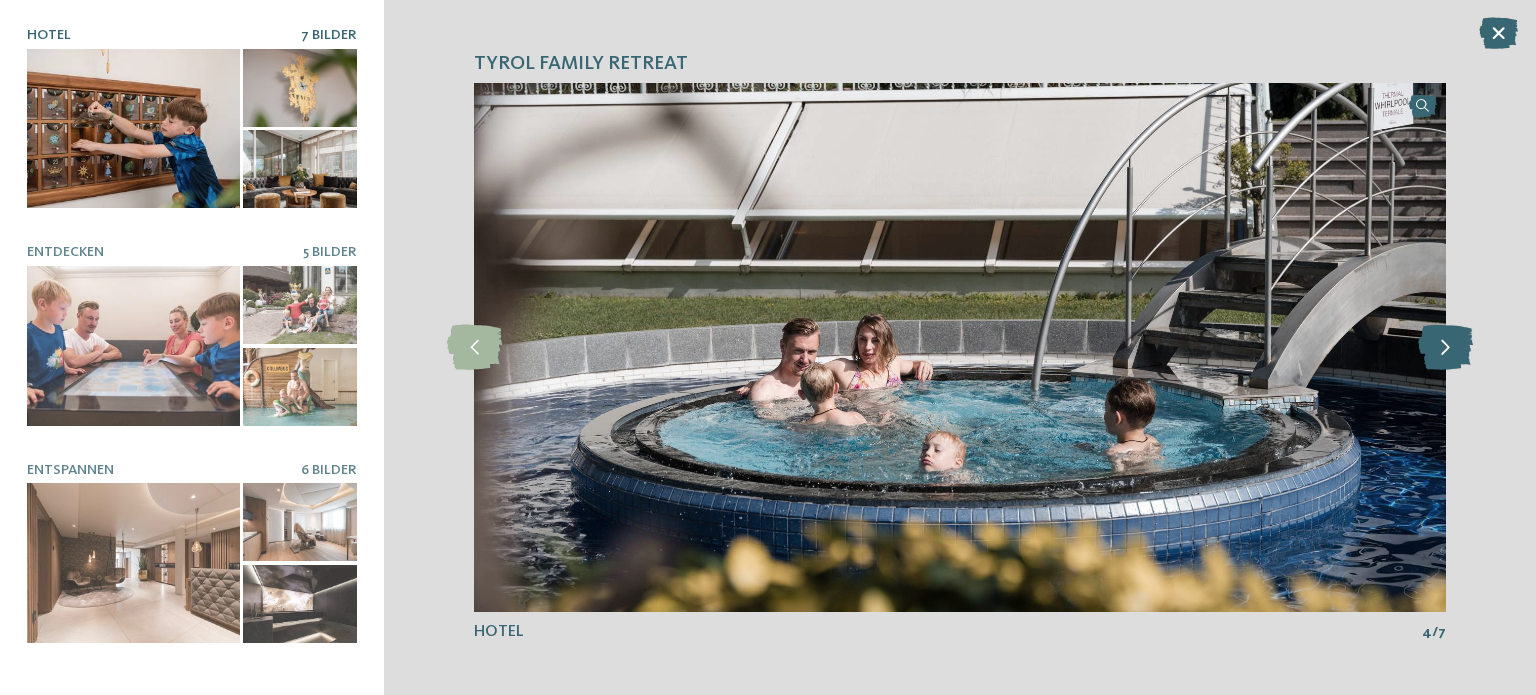 click at bounding box center [1445, 347] 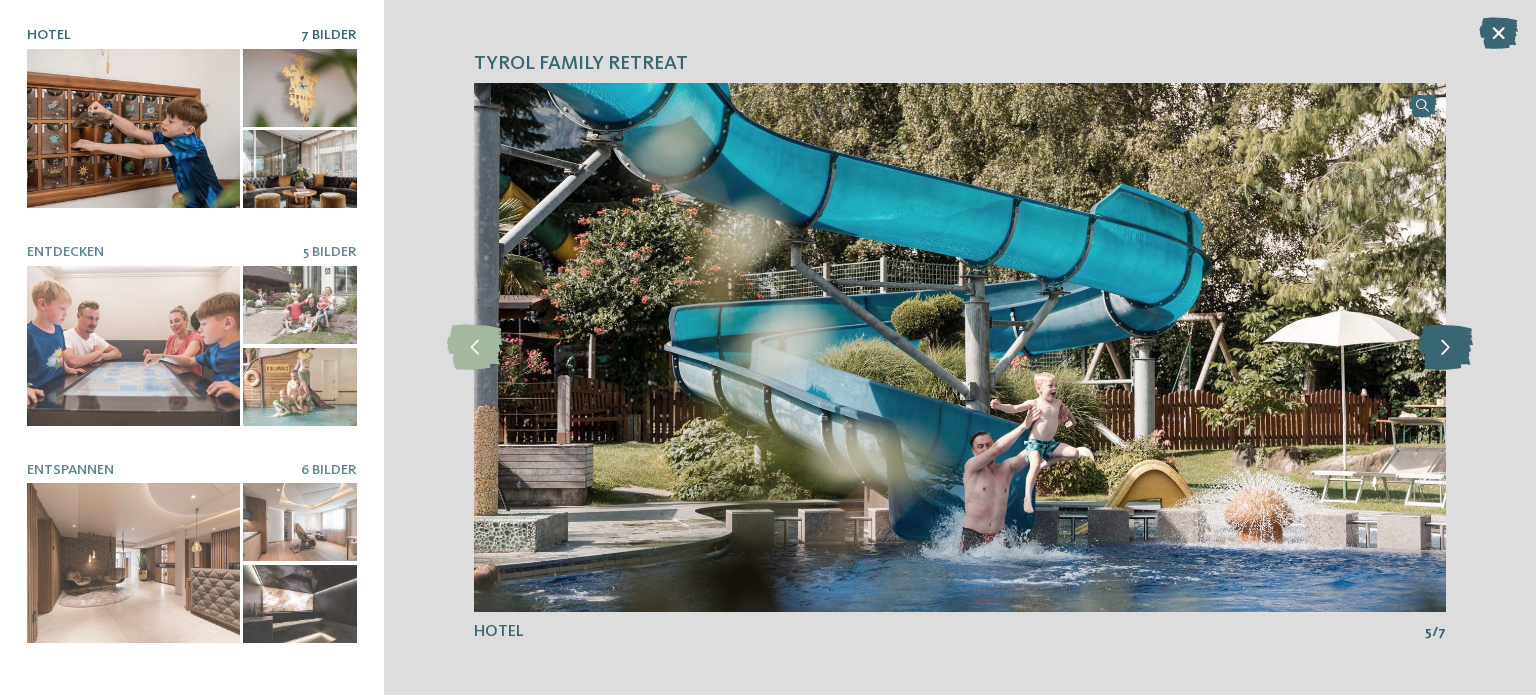 click at bounding box center (1445, 347) 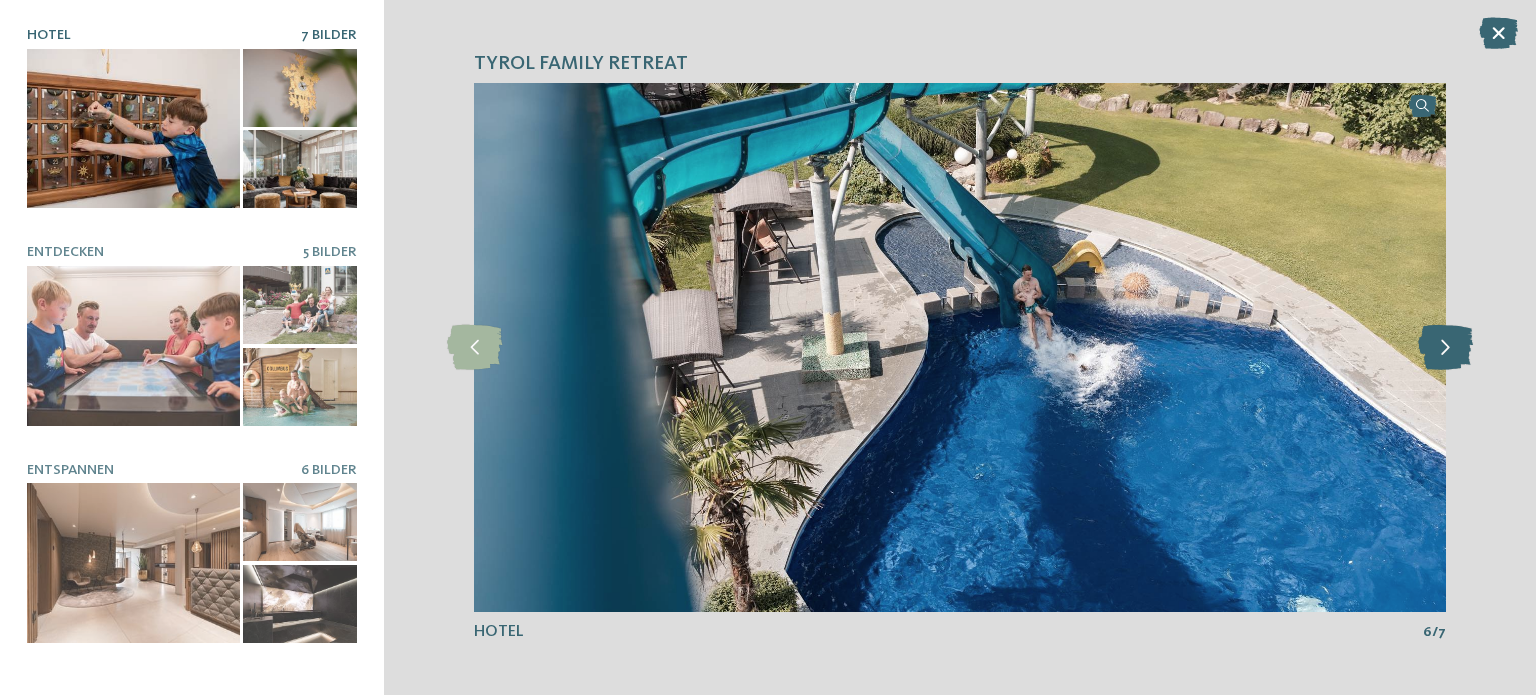 click at bounding box center (1445, 347) 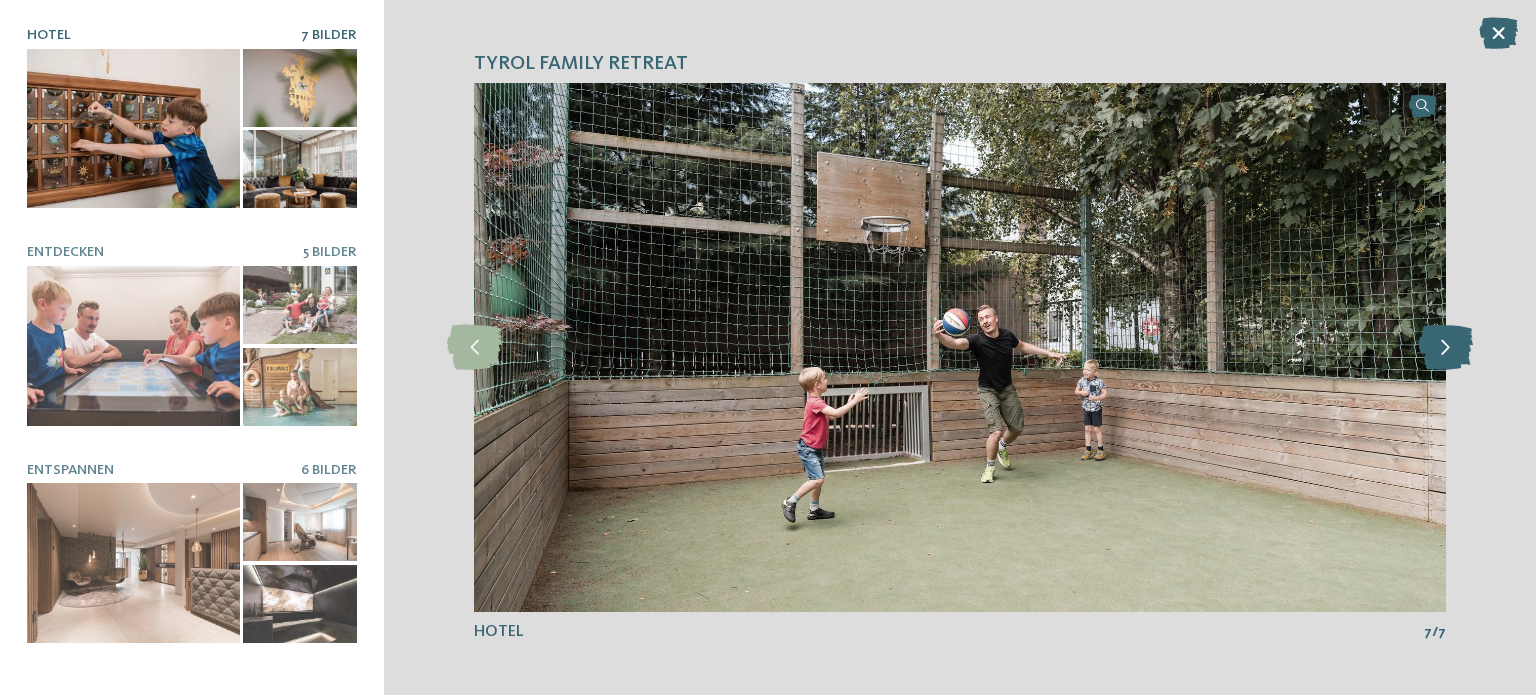 click at bounding box center (1445, 347) 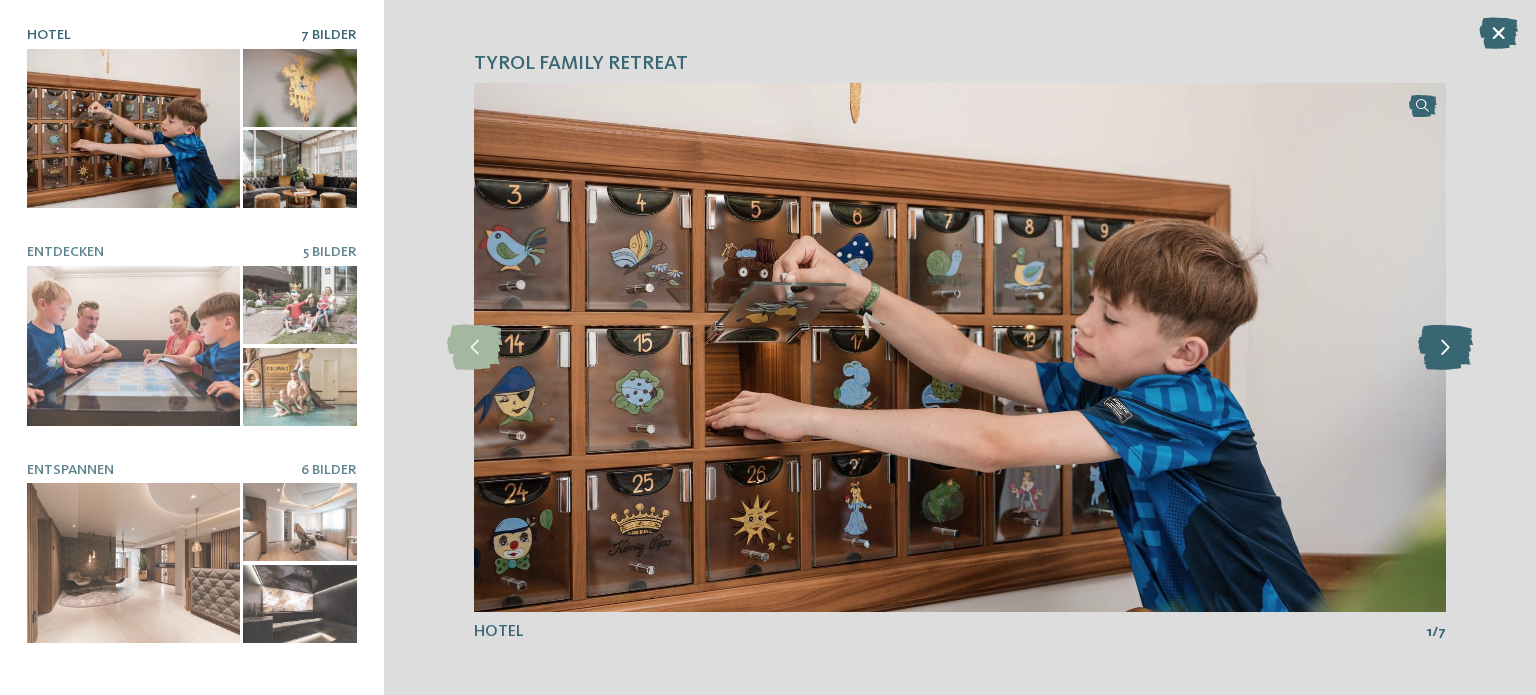 click at bounding box center [1445, 347] 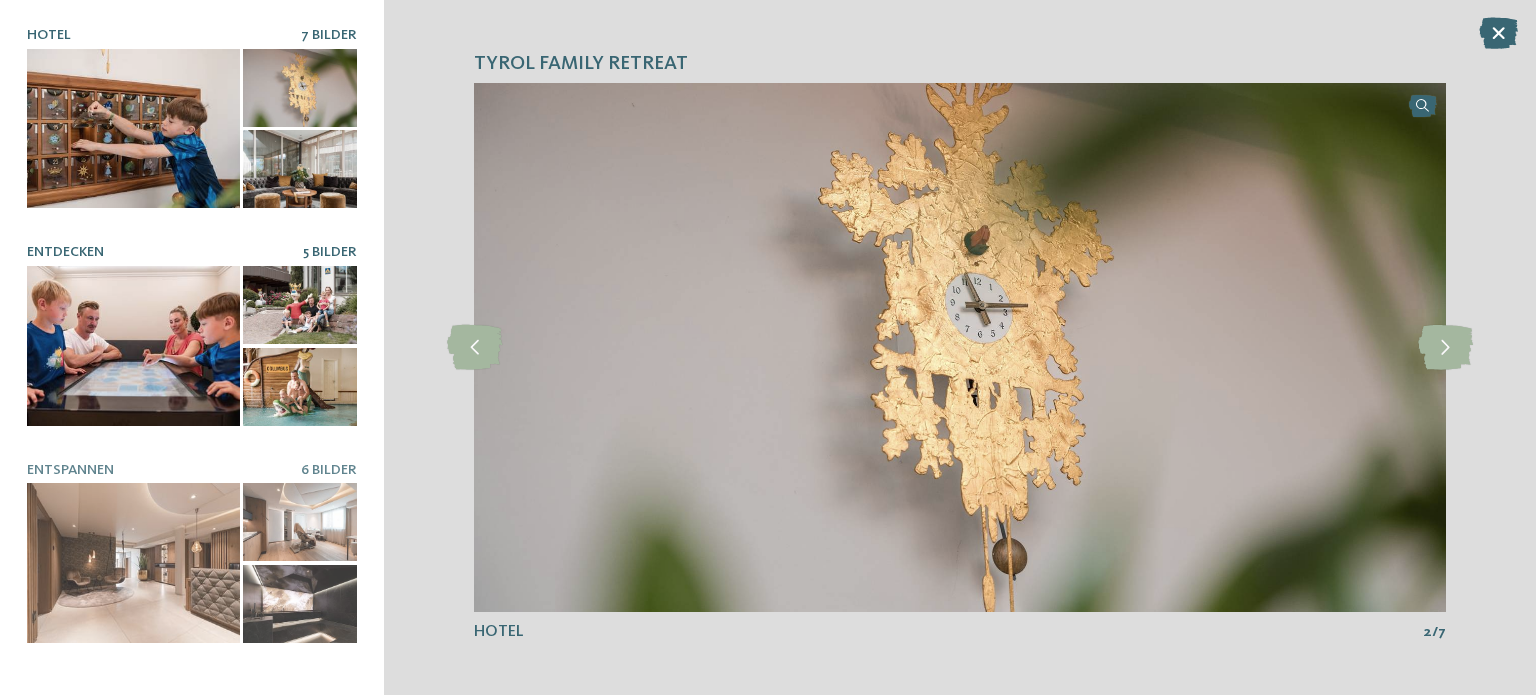 click at bounding box center (133, 346) 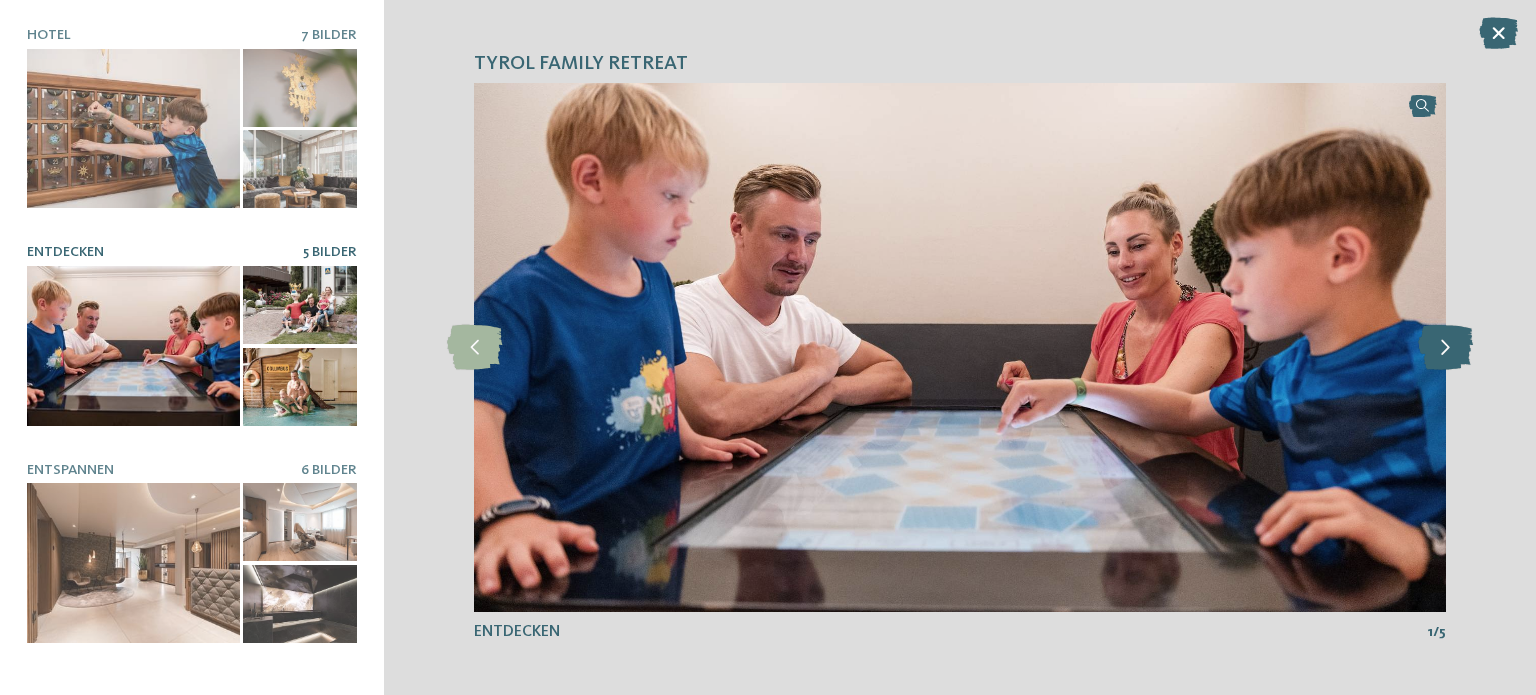 click at bounding box center (1445, 347) 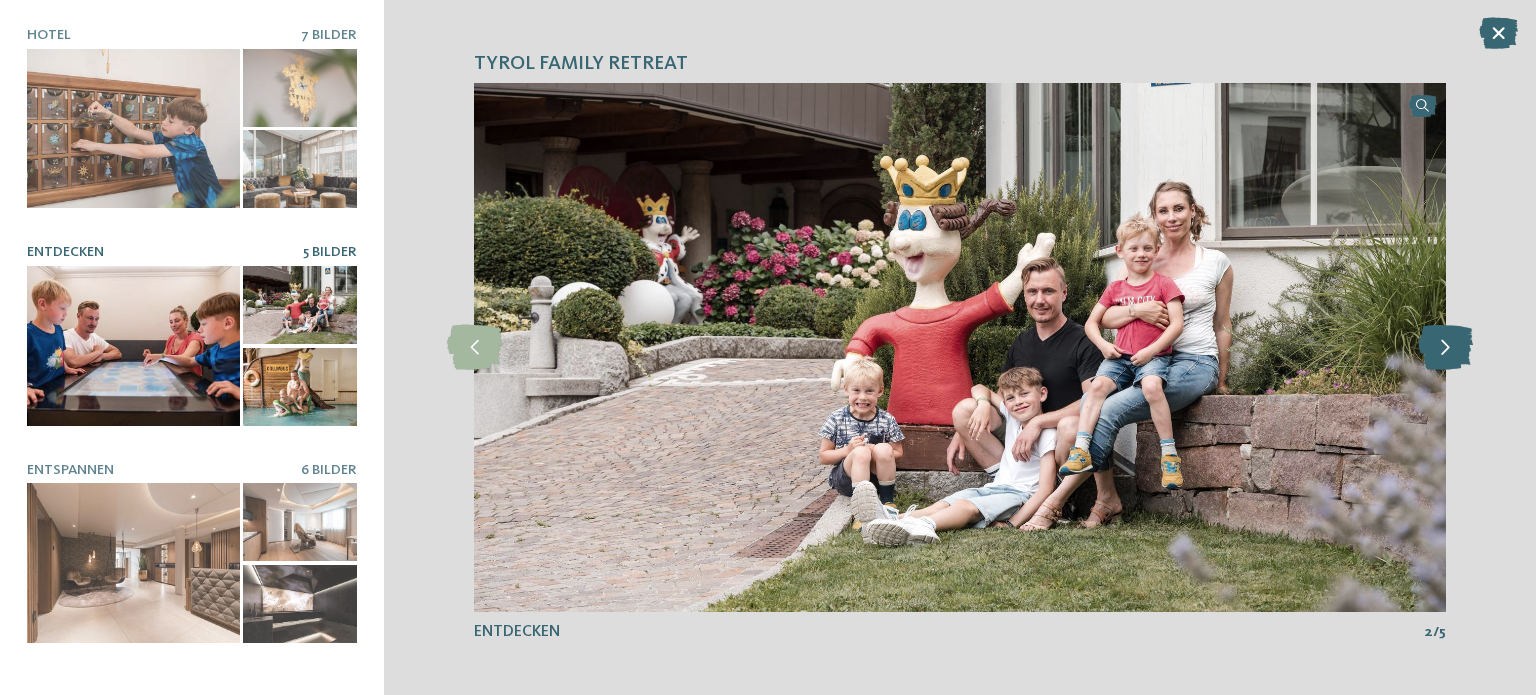 click at bounding box center (1445, 347) 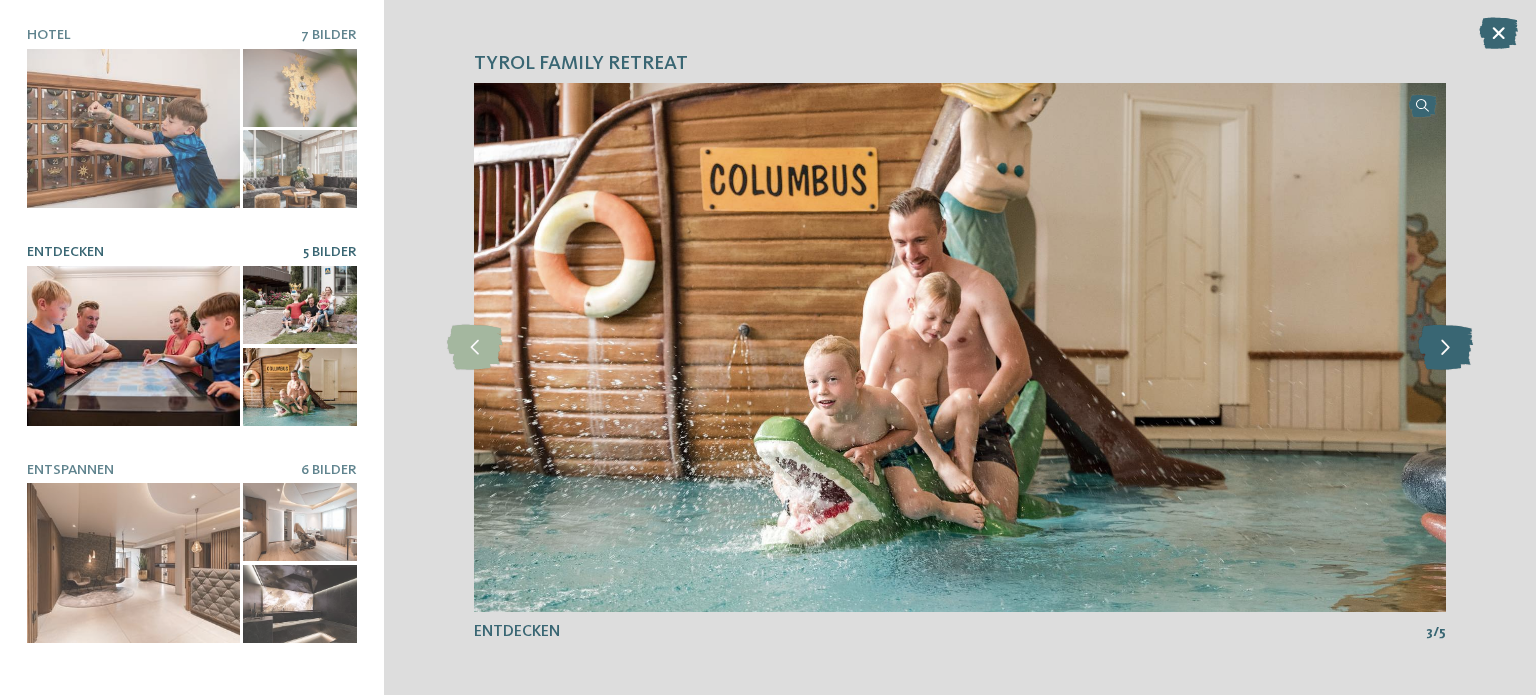 click at bounding box center [1445, 347] 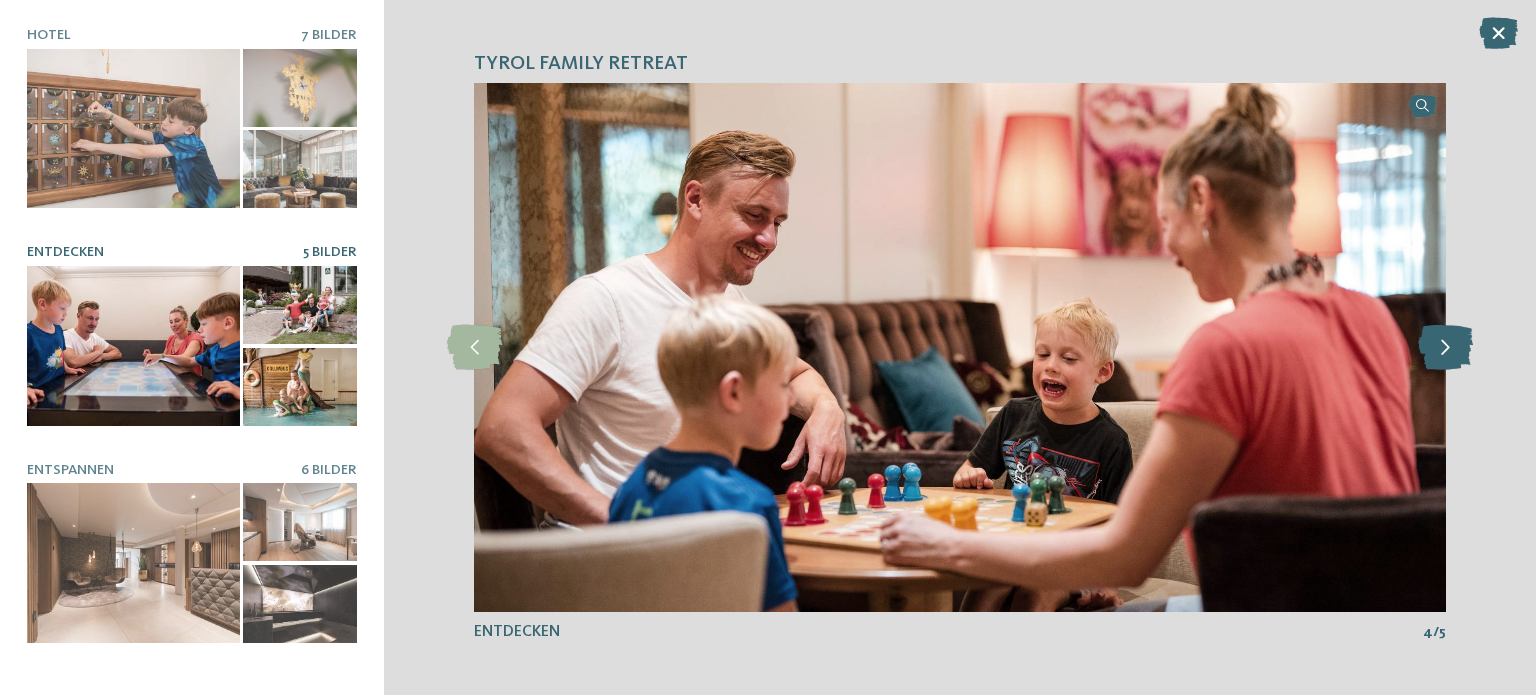 click at bounding box center [1445, 347] 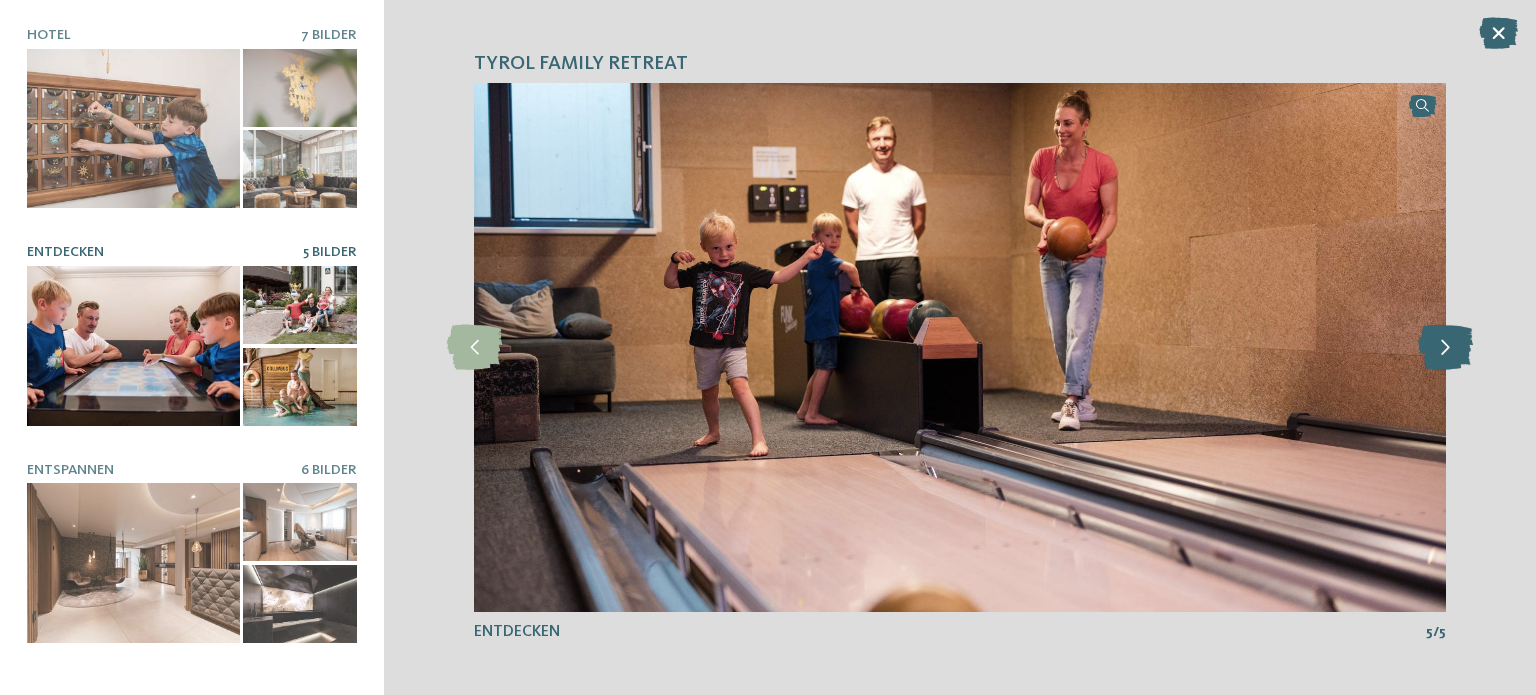 click at bounding box center [1445, 347] 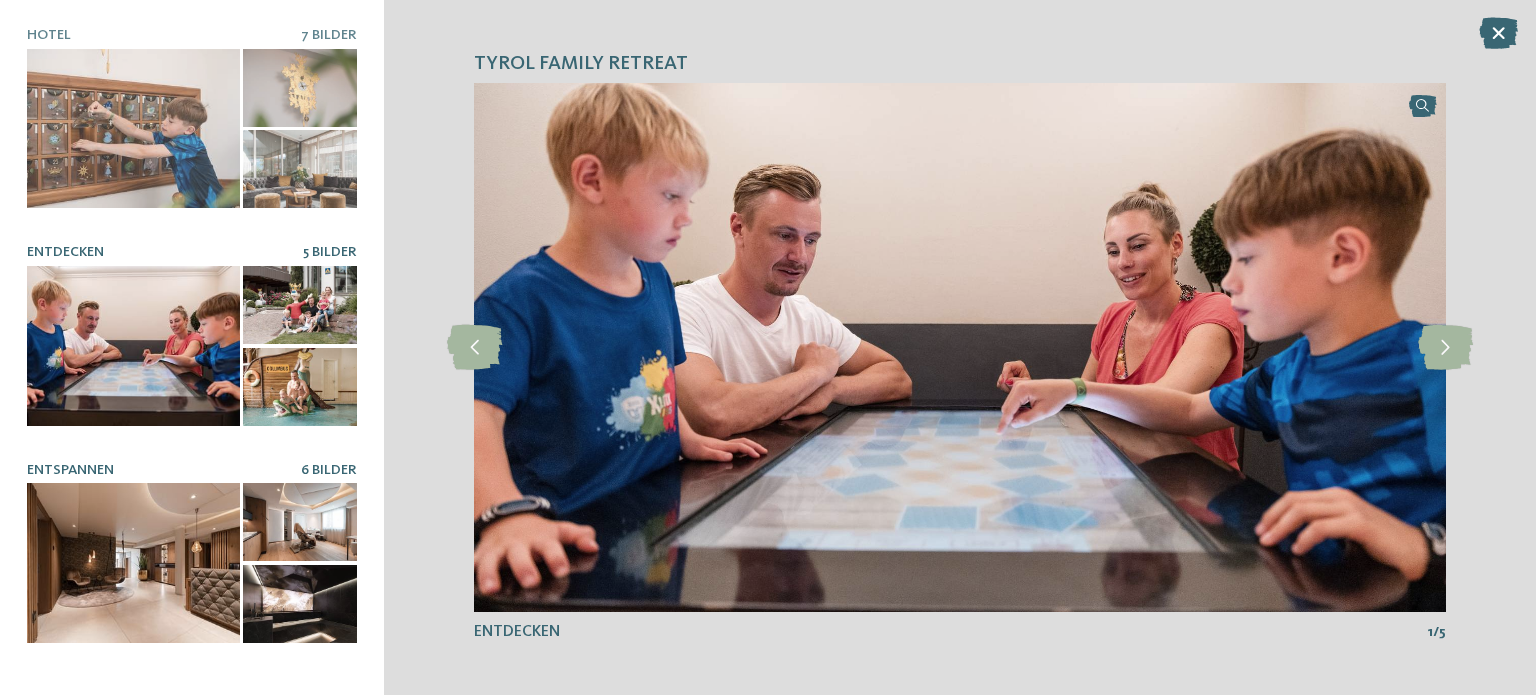 click at bounding box center (133, 563) 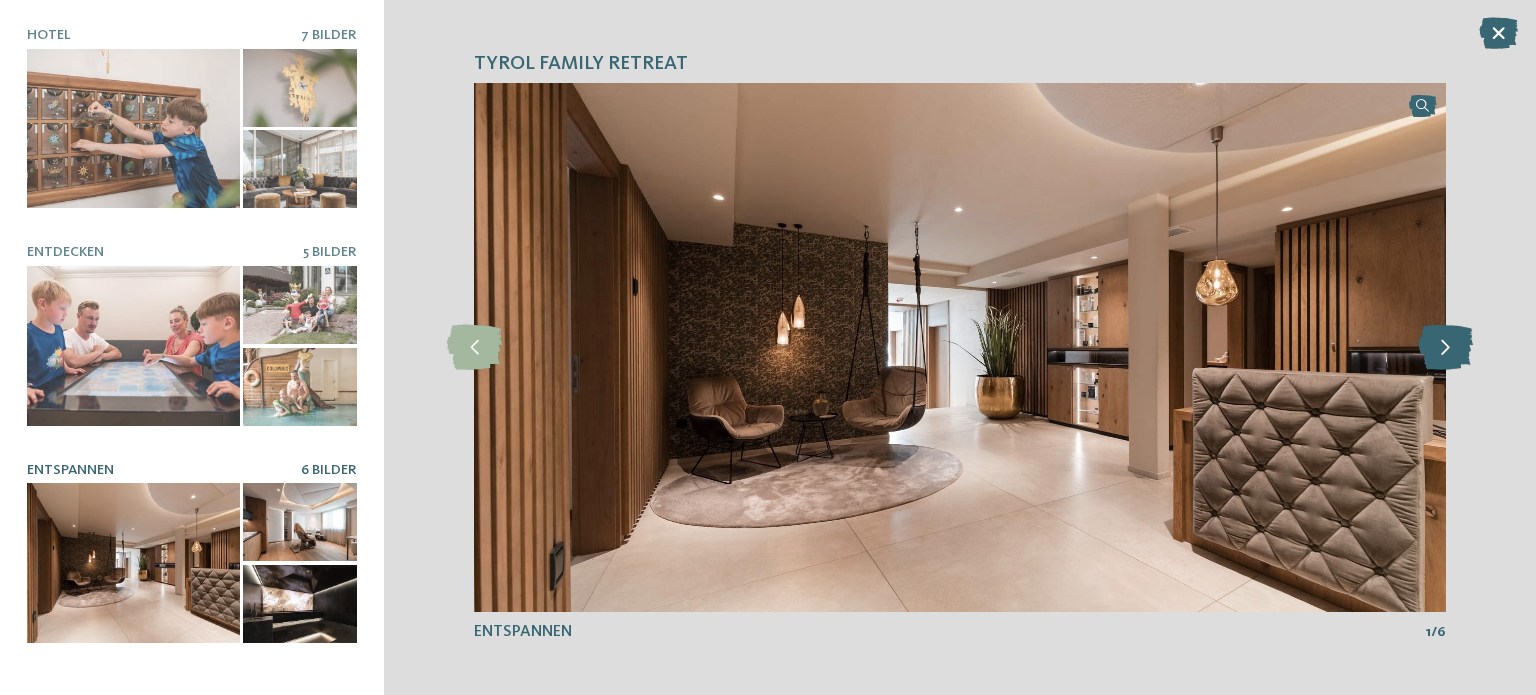 click at bounding box center (1445, 347) 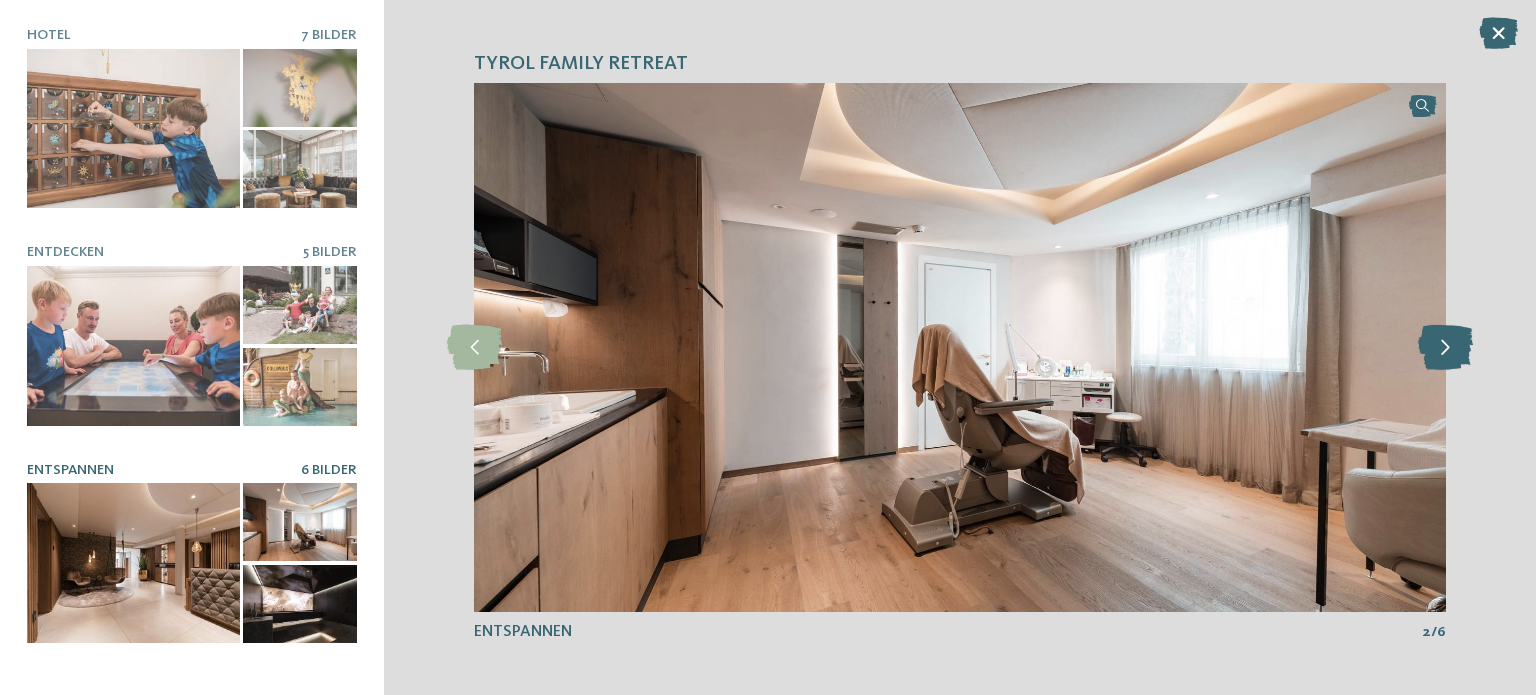 click at bounding box center [1445, 347] 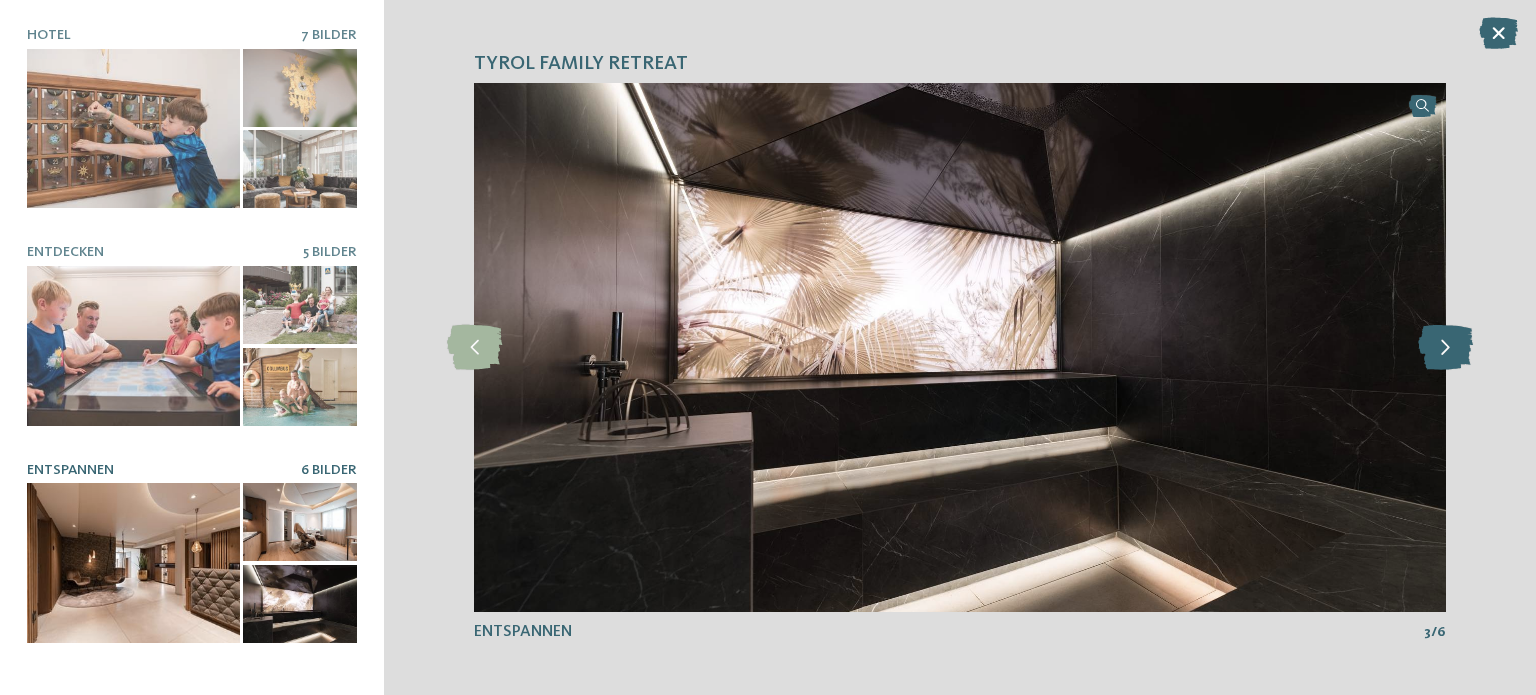 click at bounding box center [1445, 347] 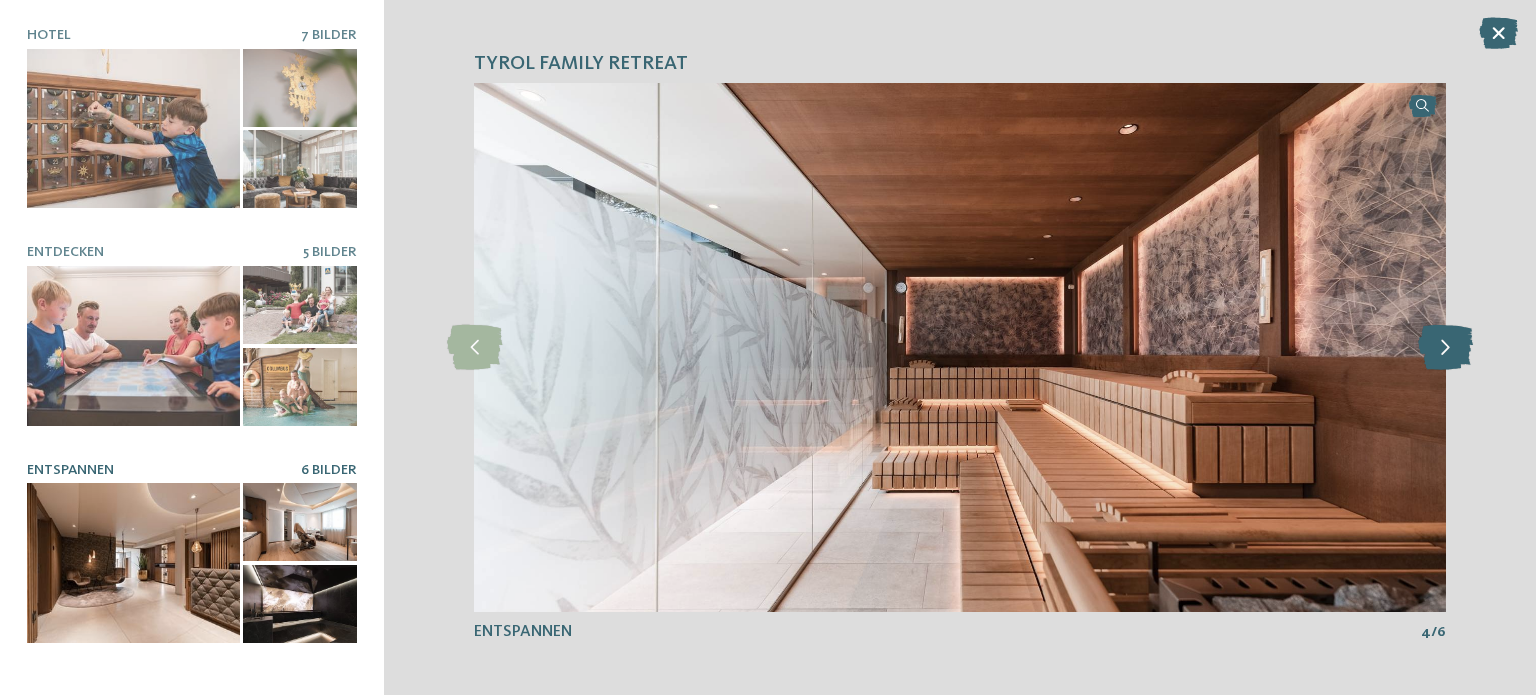 click at bounding box center [1445, 347] 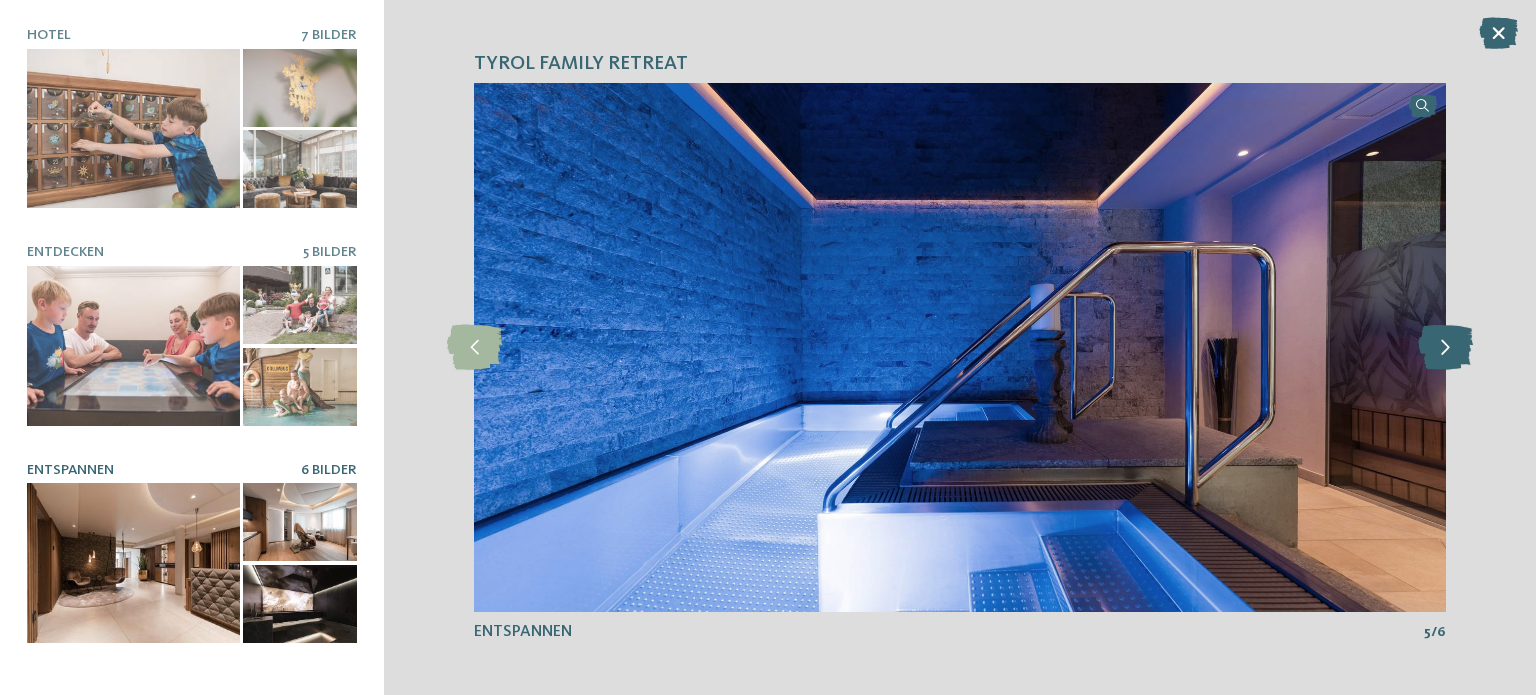 click at bounding box center [1445, 347] 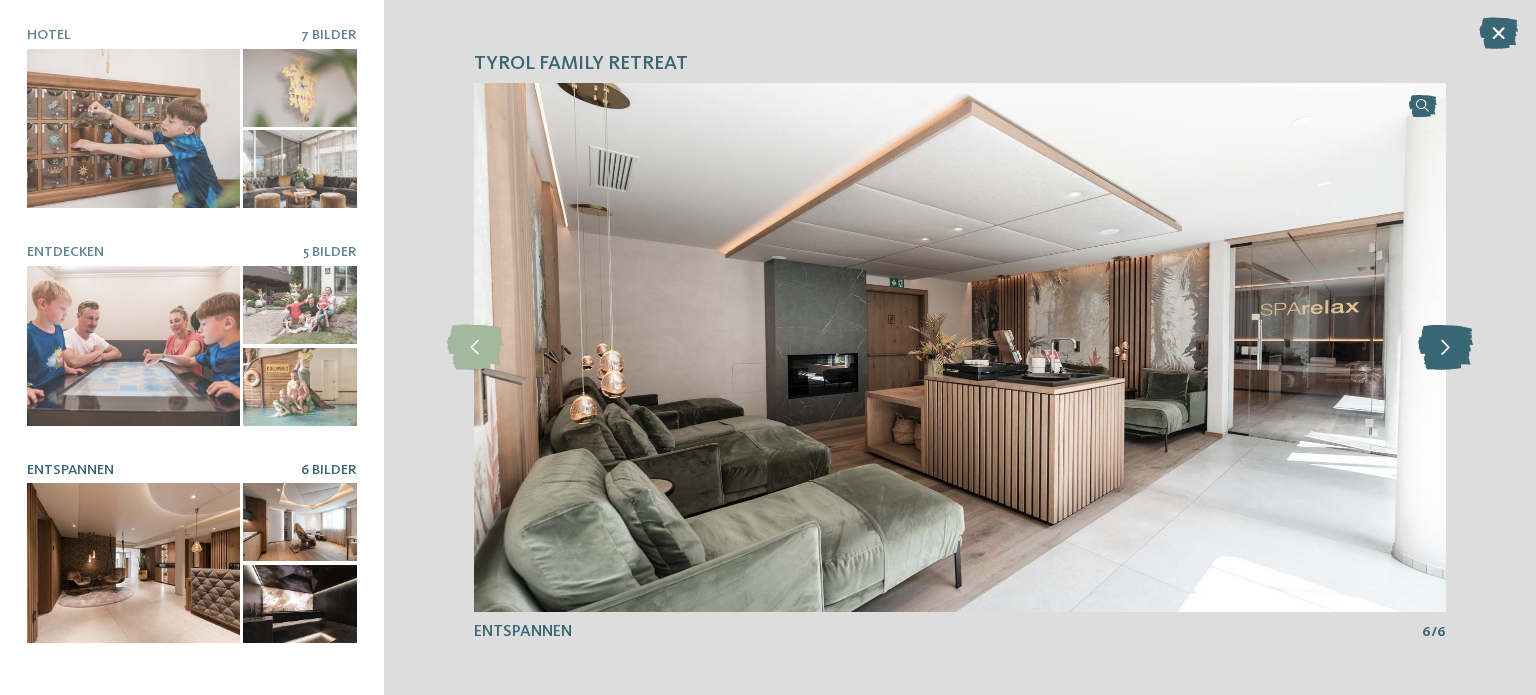 click at bounding box center (1445, 347) 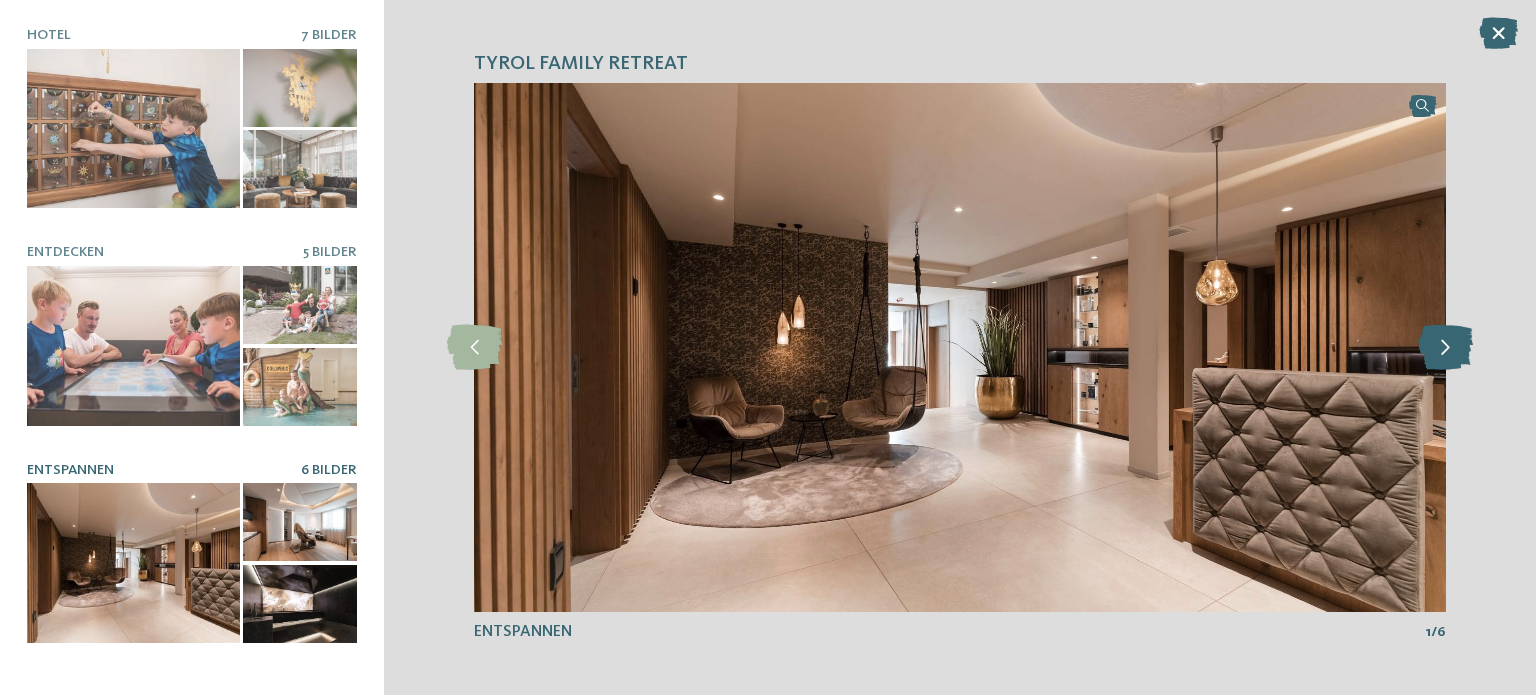 click at bounding box center [1445, 347] 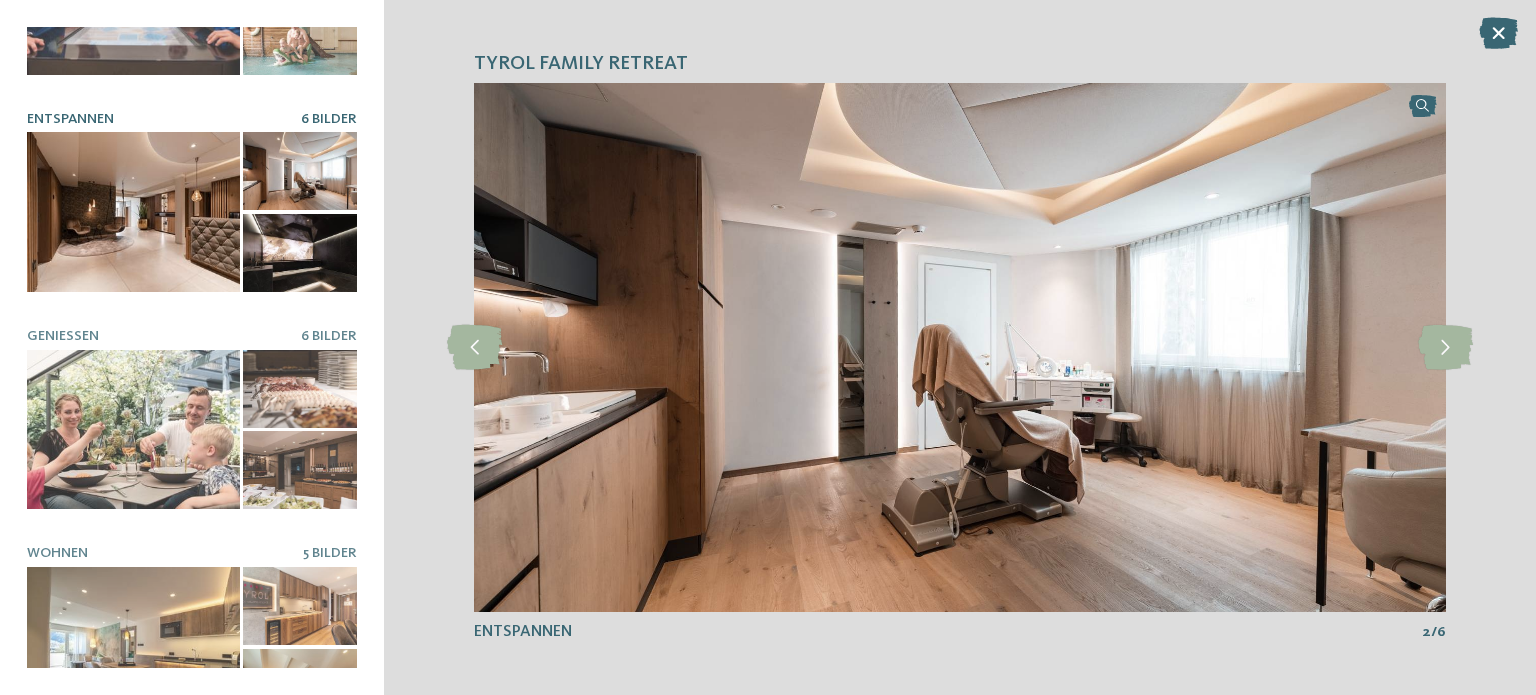 scroll, scrollTop: 352, scrollLeft: 0, axis: vertical 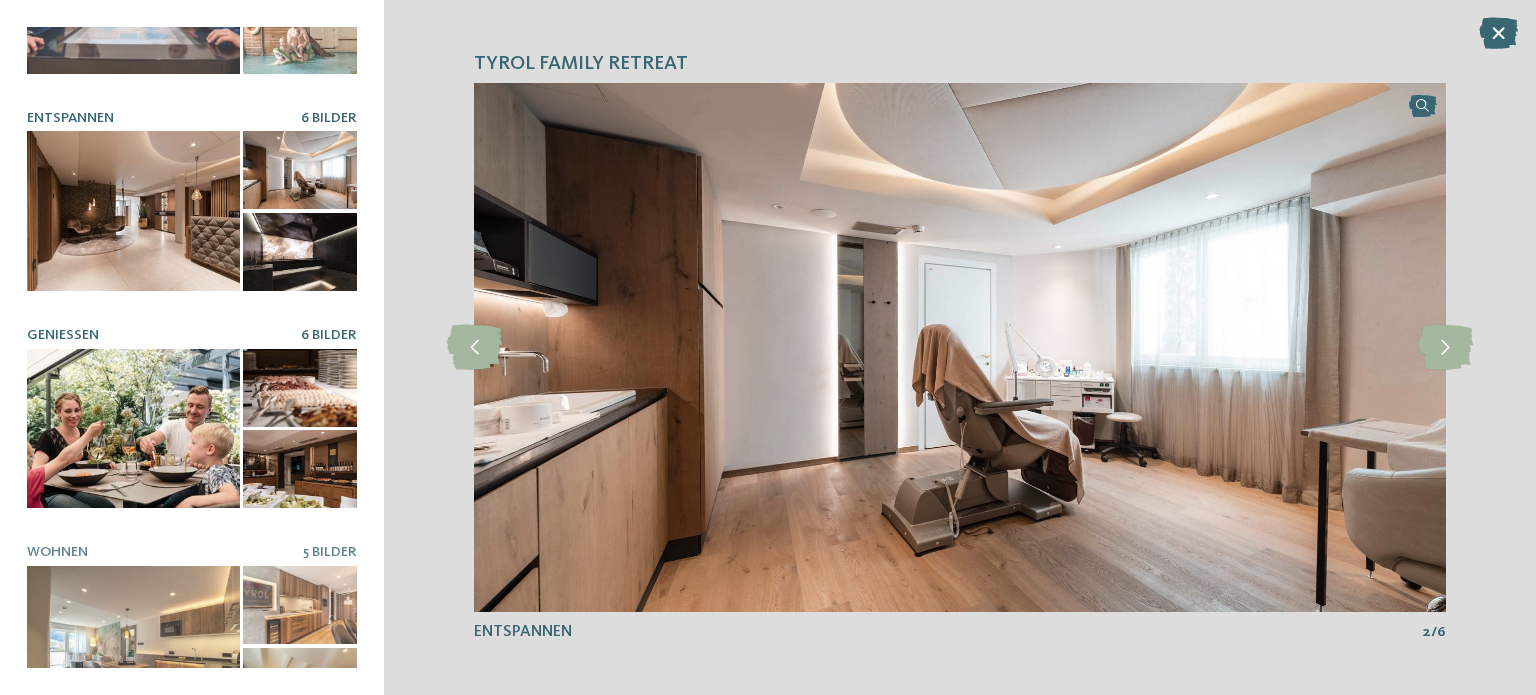 click at bounding box center [133, 429] 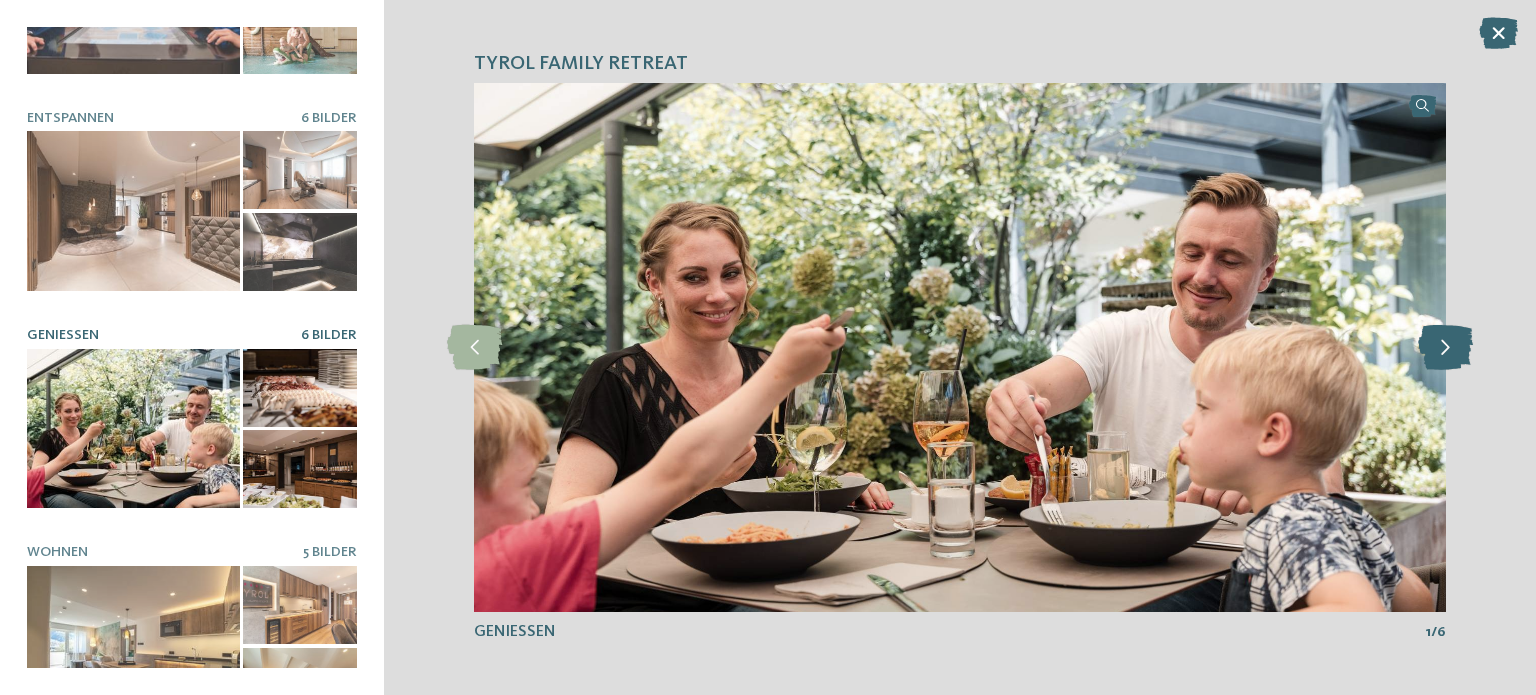 click at bounding box center (1445, 347) 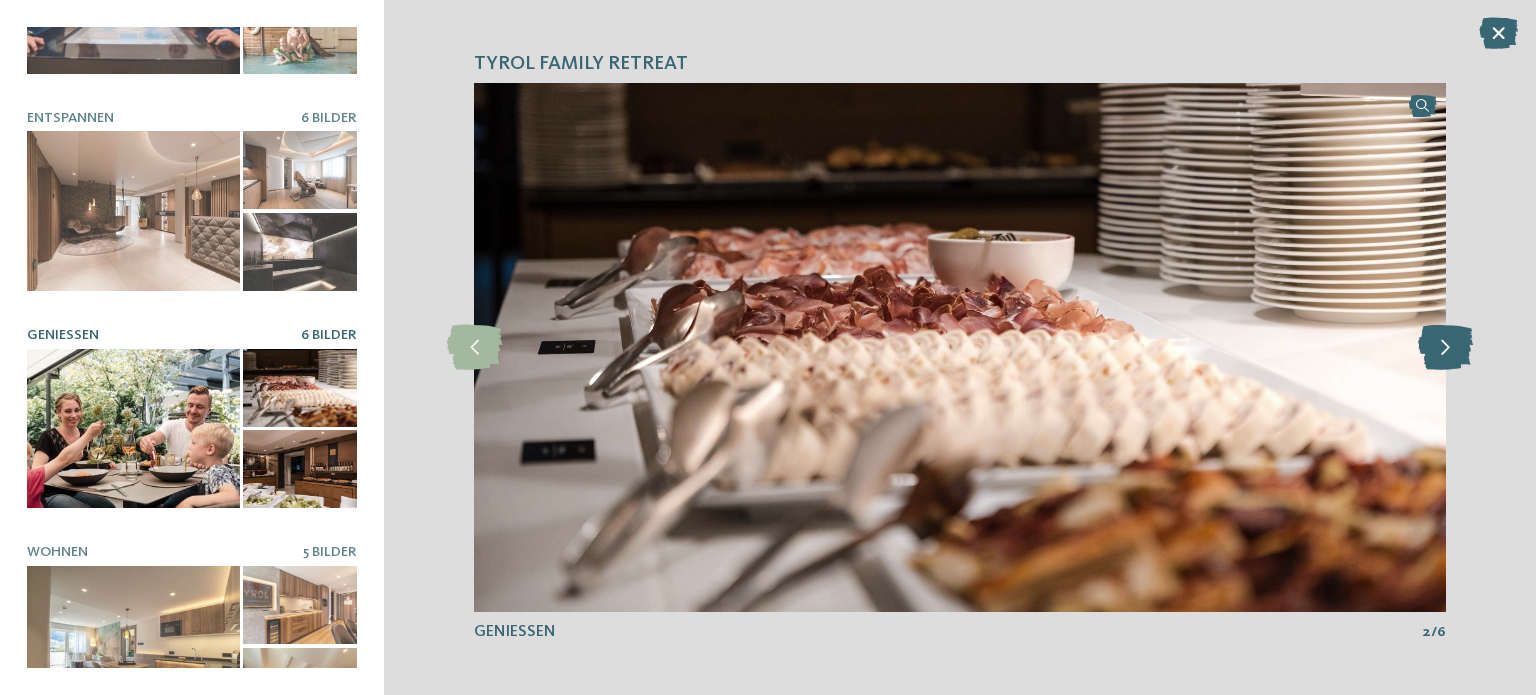 click at bounding box center (1445, 347) 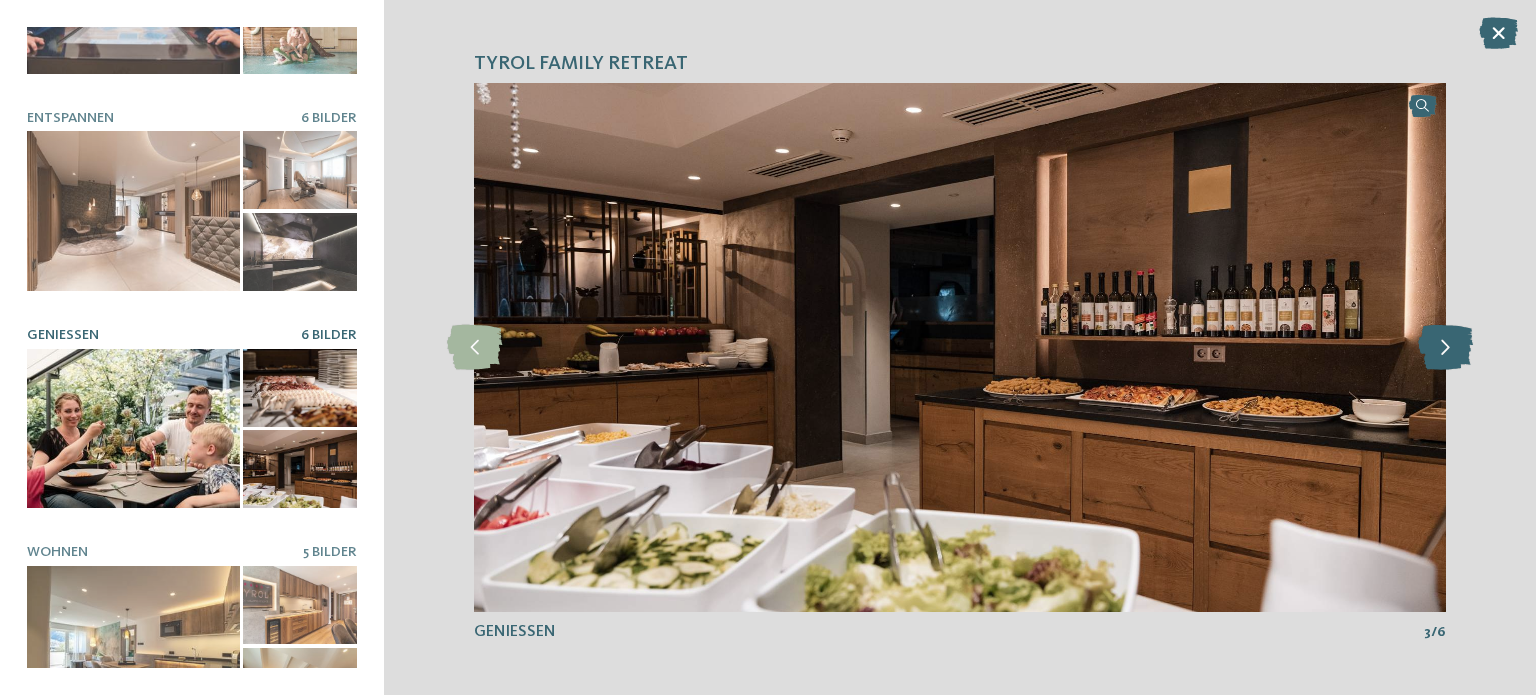 click at bounding box center (1445, 347) 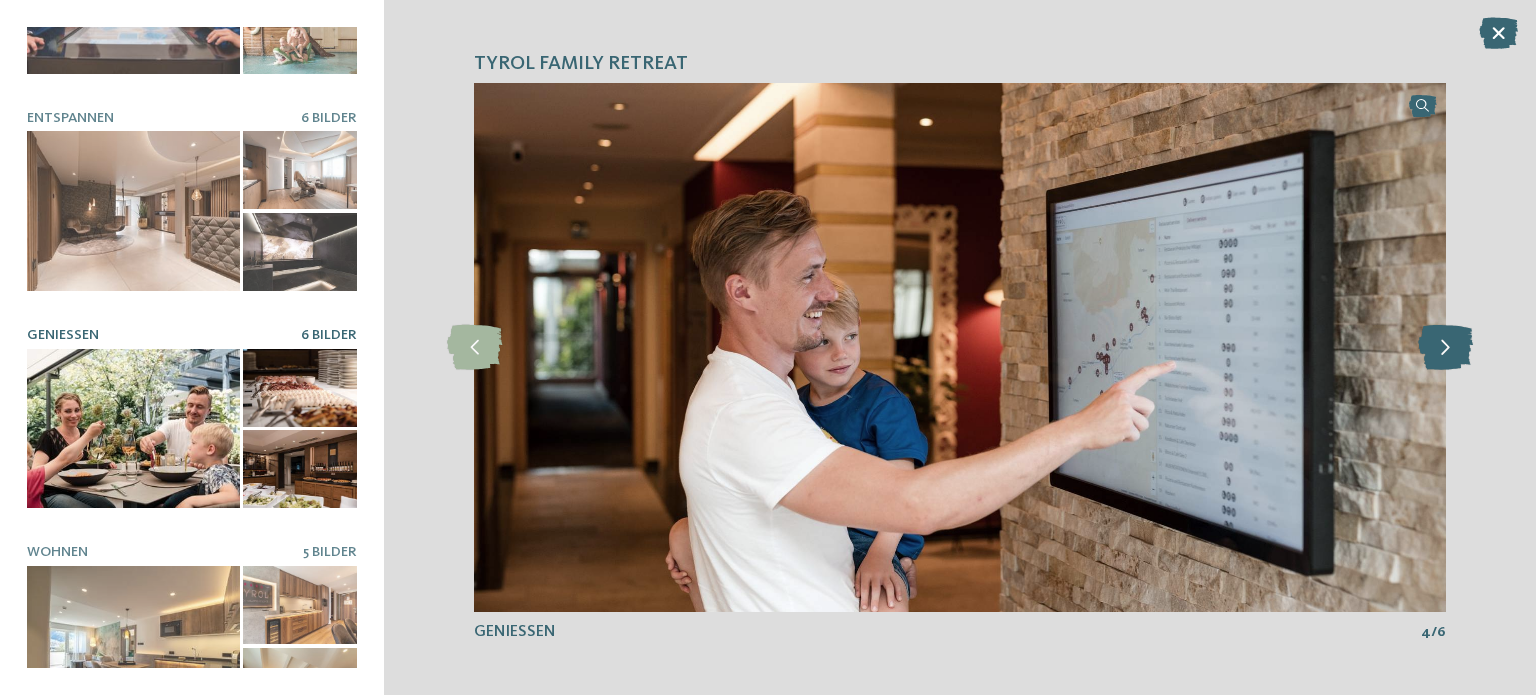 click at bounding box center [1445, 347] 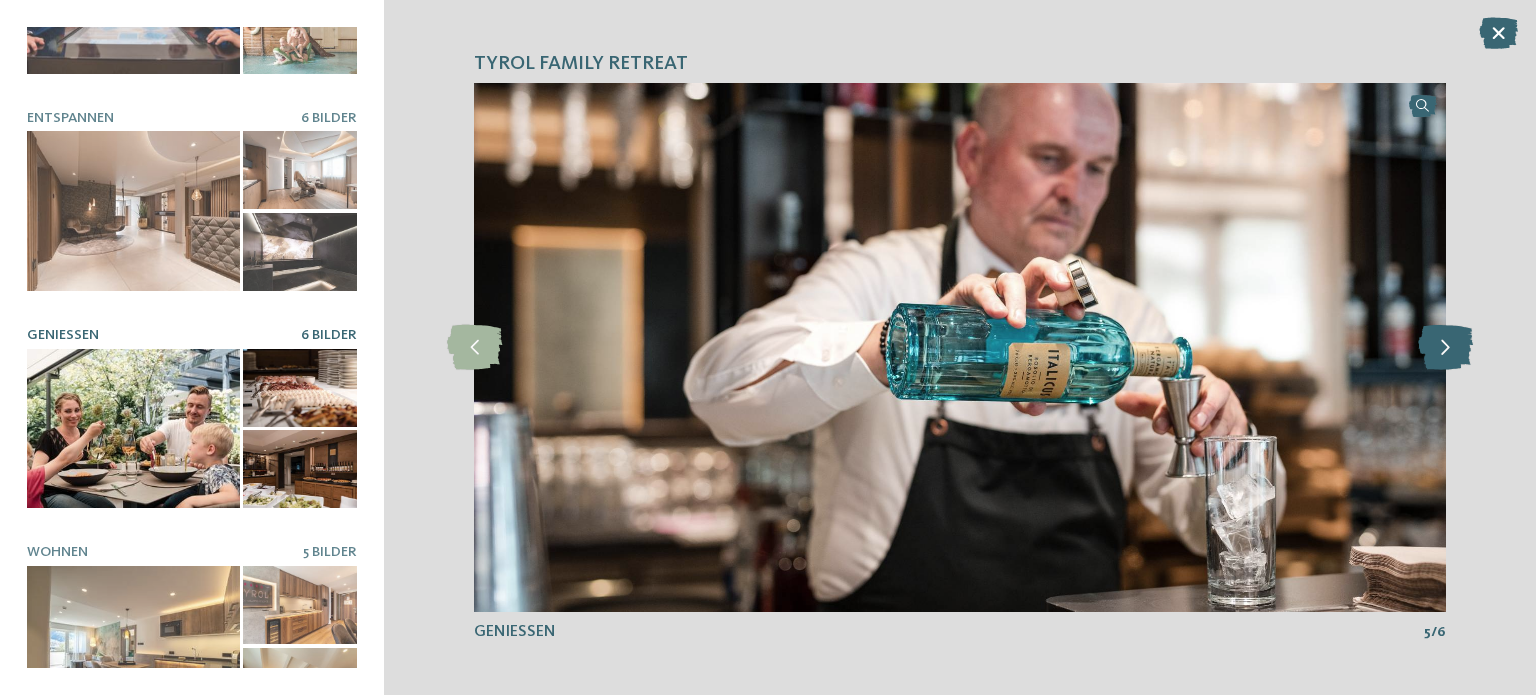 click at bounding box center [1445, 347] 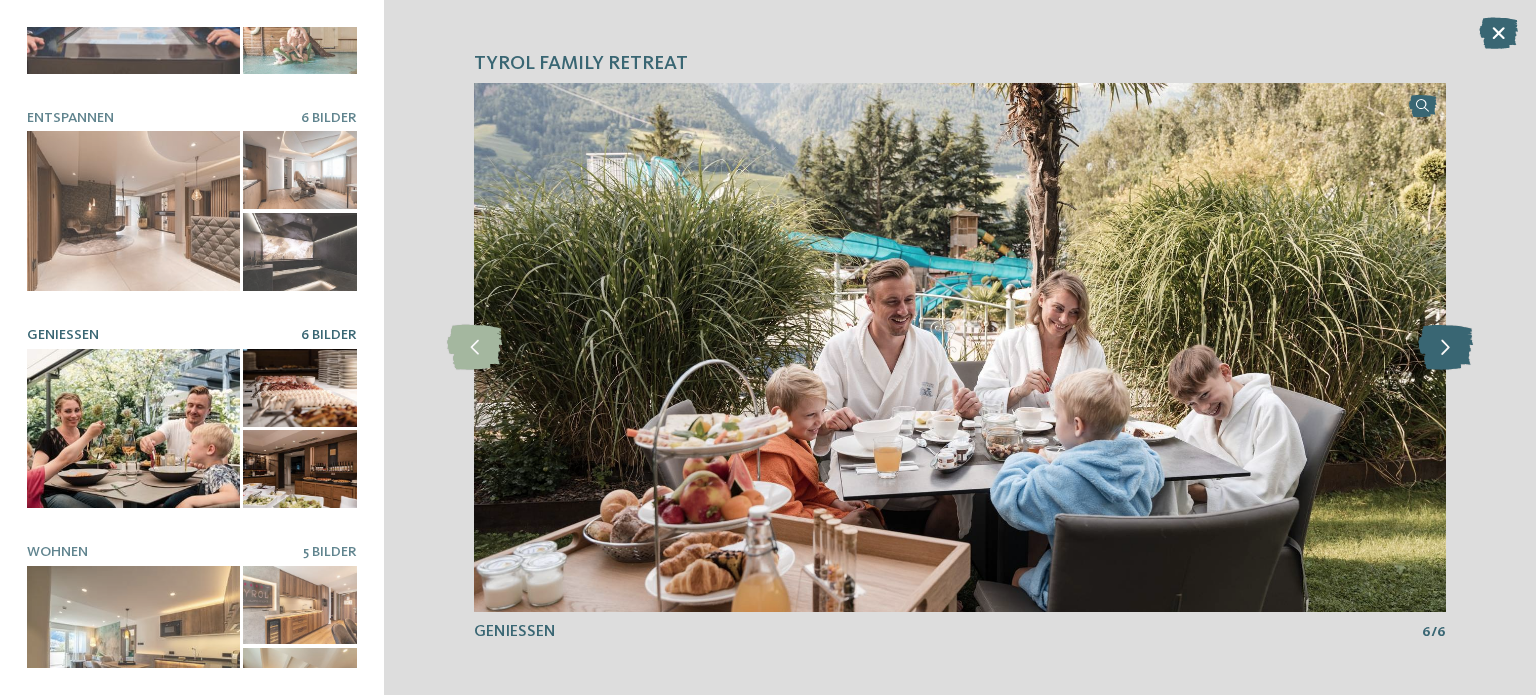 click at bounding box center (1445, 347) 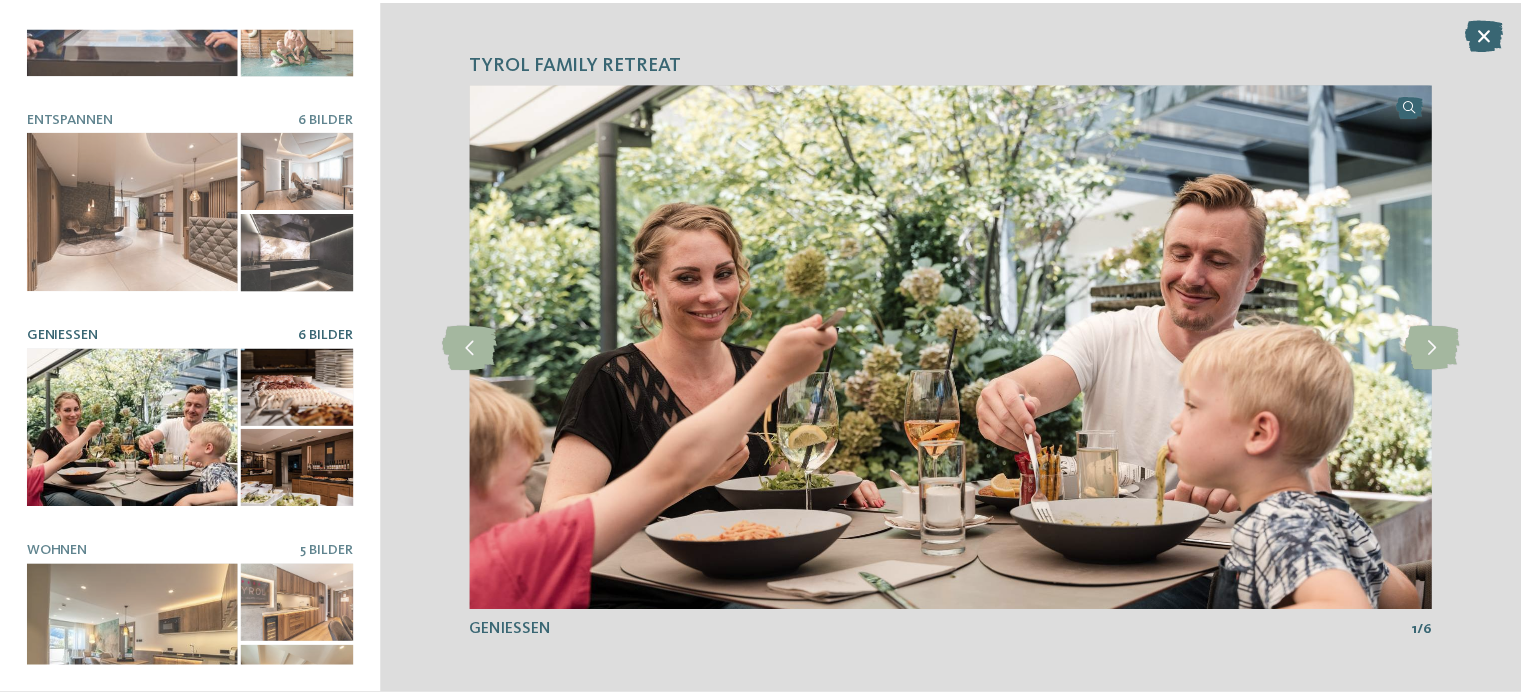 scroll, scrollTop: 384, scrollLeft: 0, axis: vertical 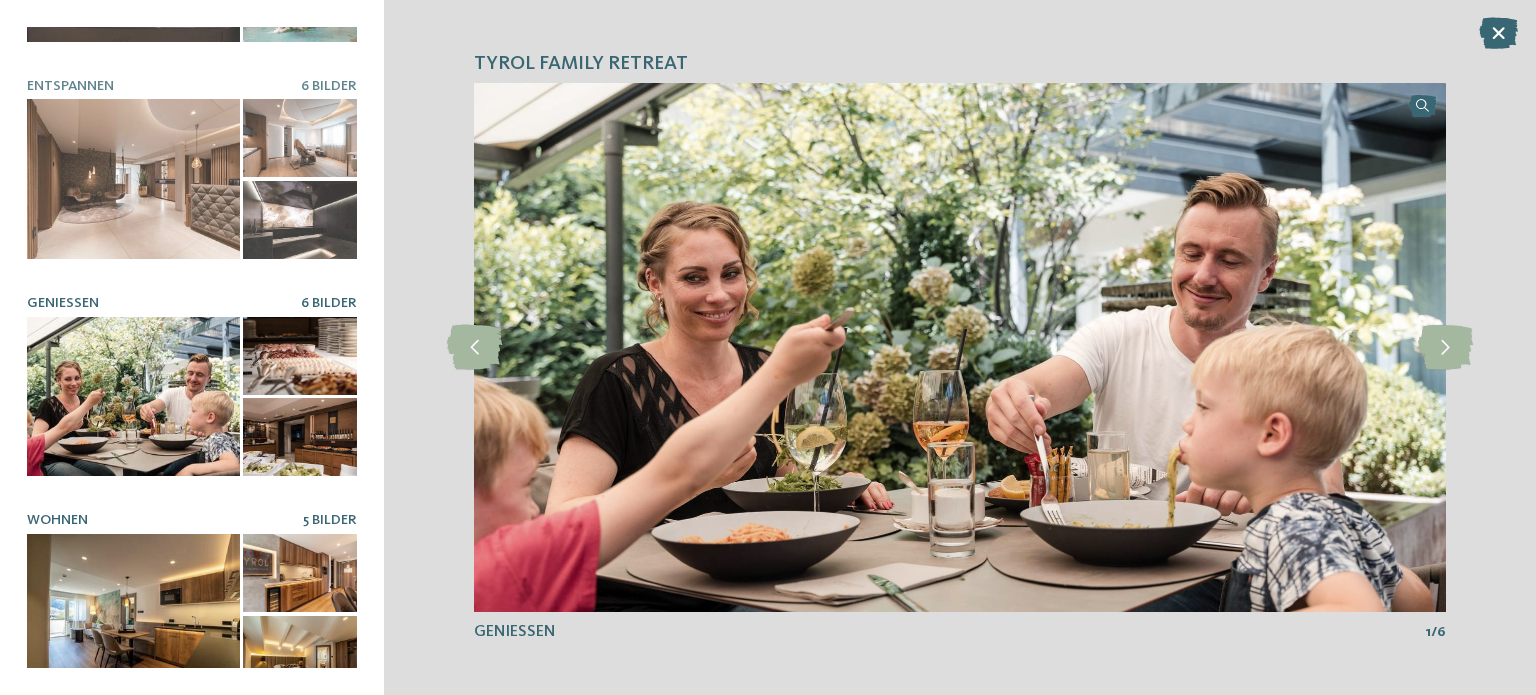 click at bounding box center [133, 614] 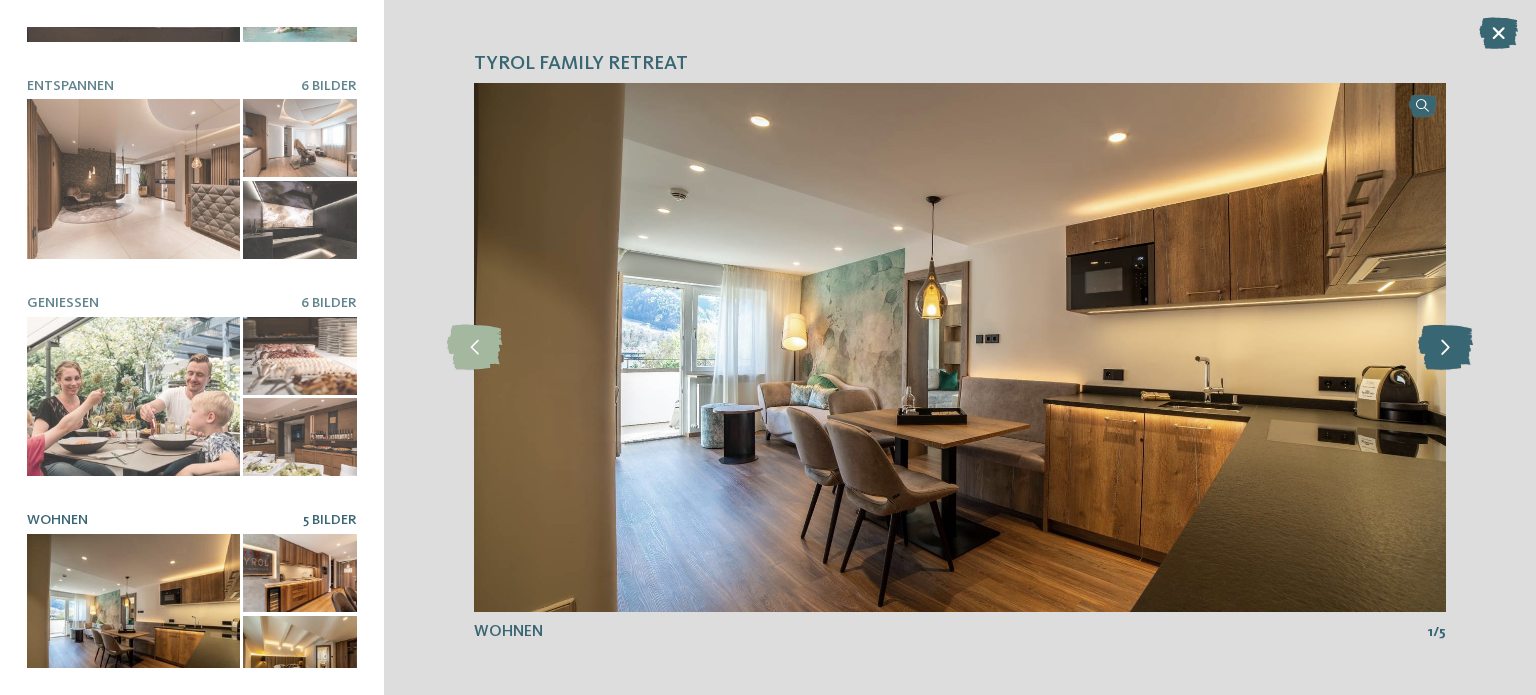 click at bounding box center [1445, 347] 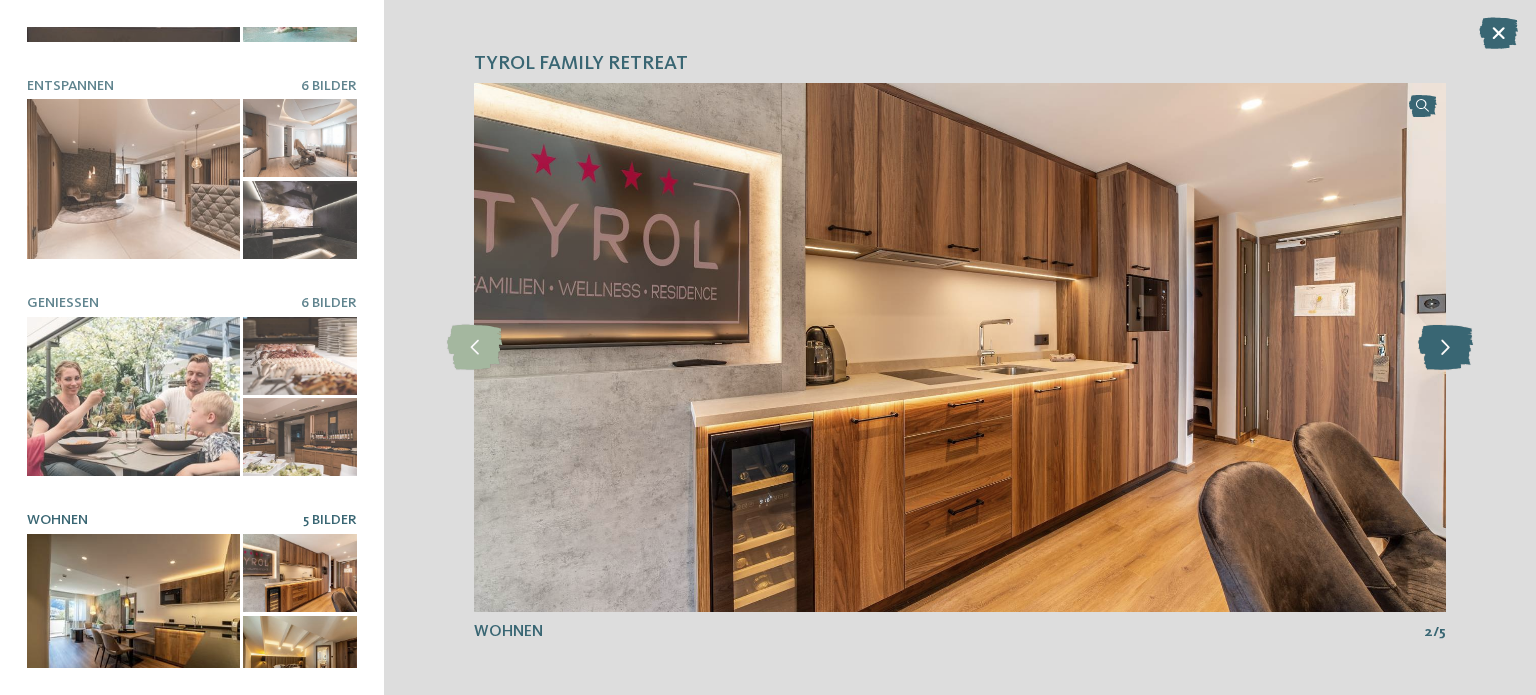 click at bounding box center (1445, 347) 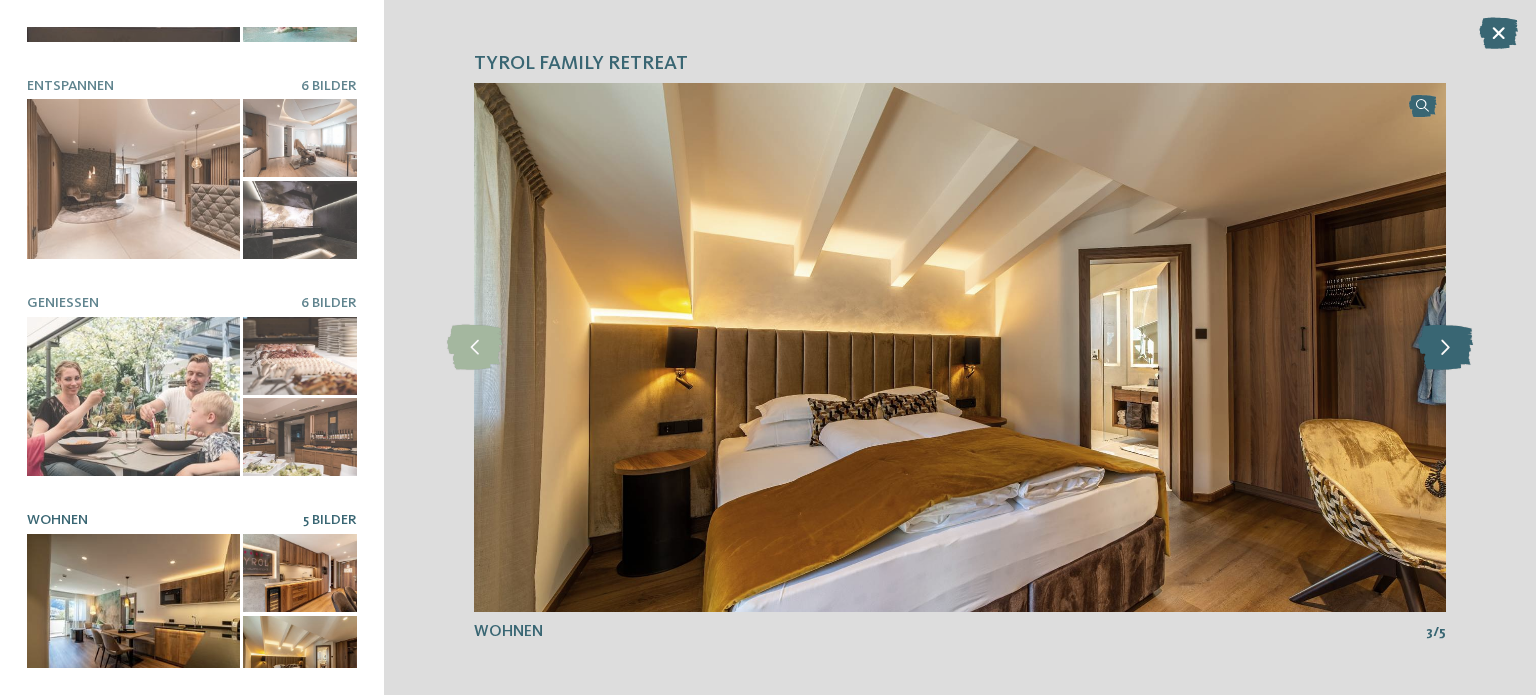 click at bounding box center [1445, 347] 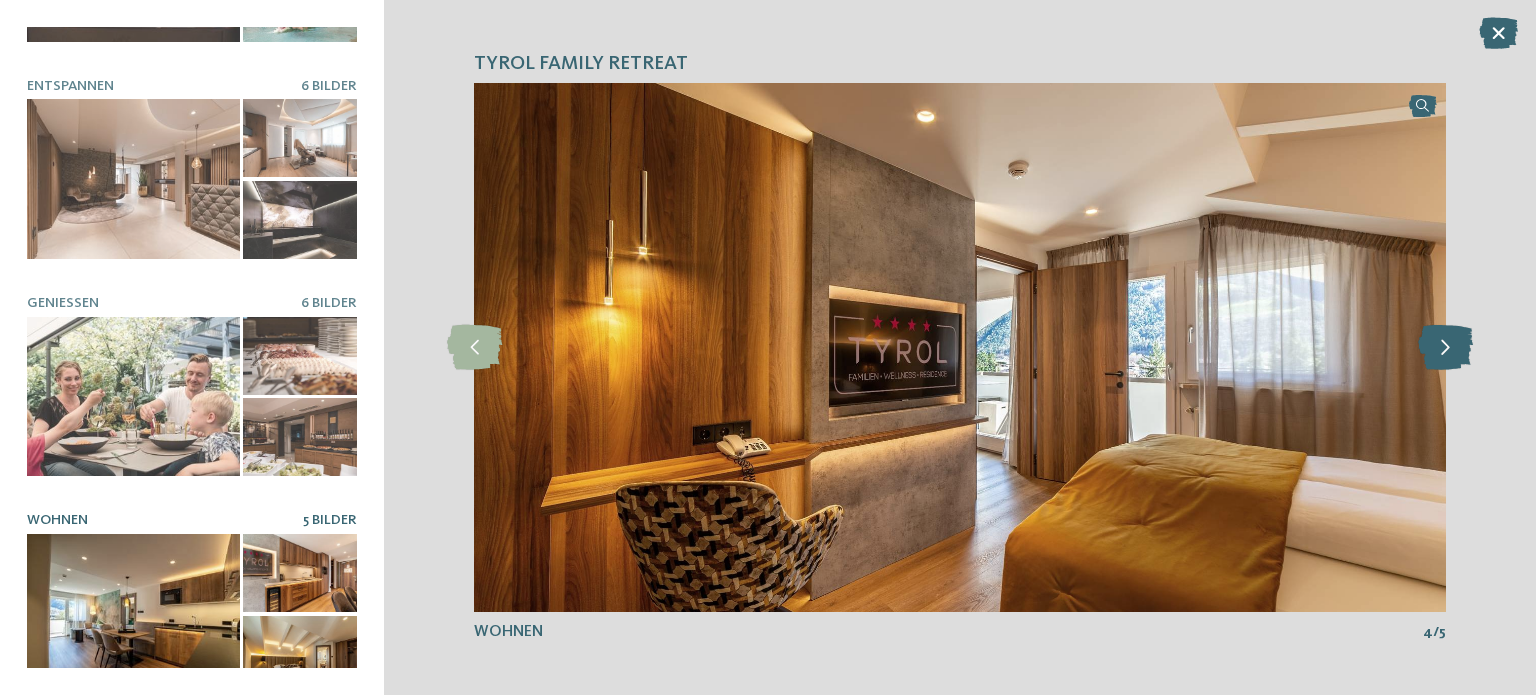 click at bounding box center [1445, 347] 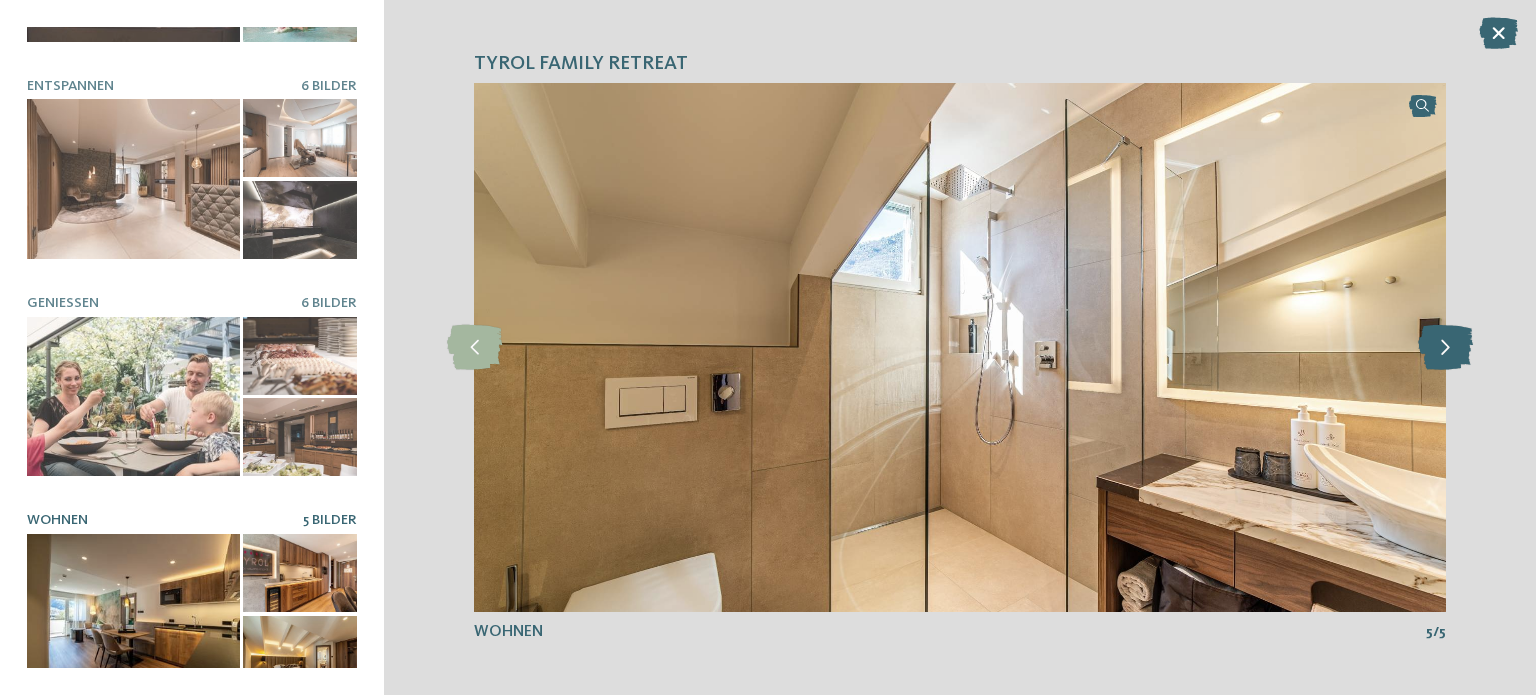 click at bounding box center (1445, 347) 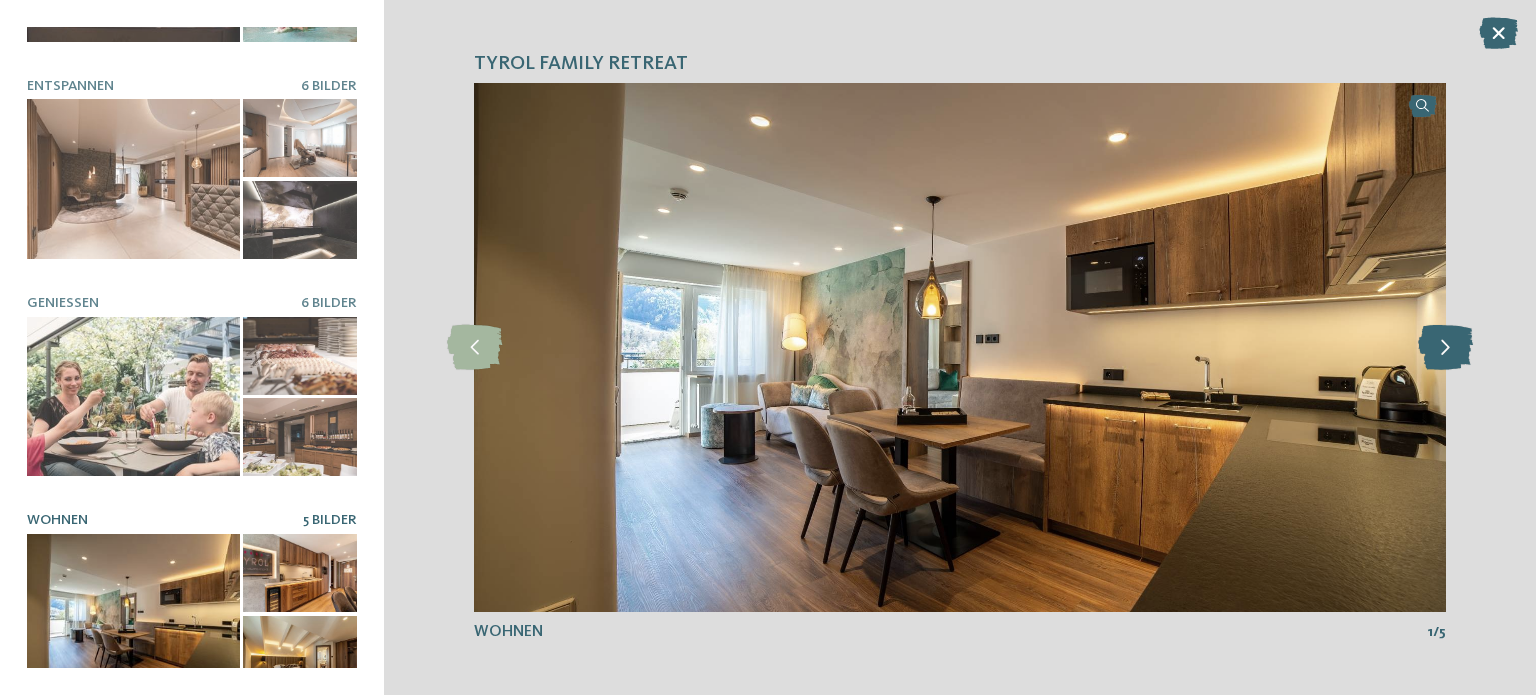 click at bounding box center (1445, 347) 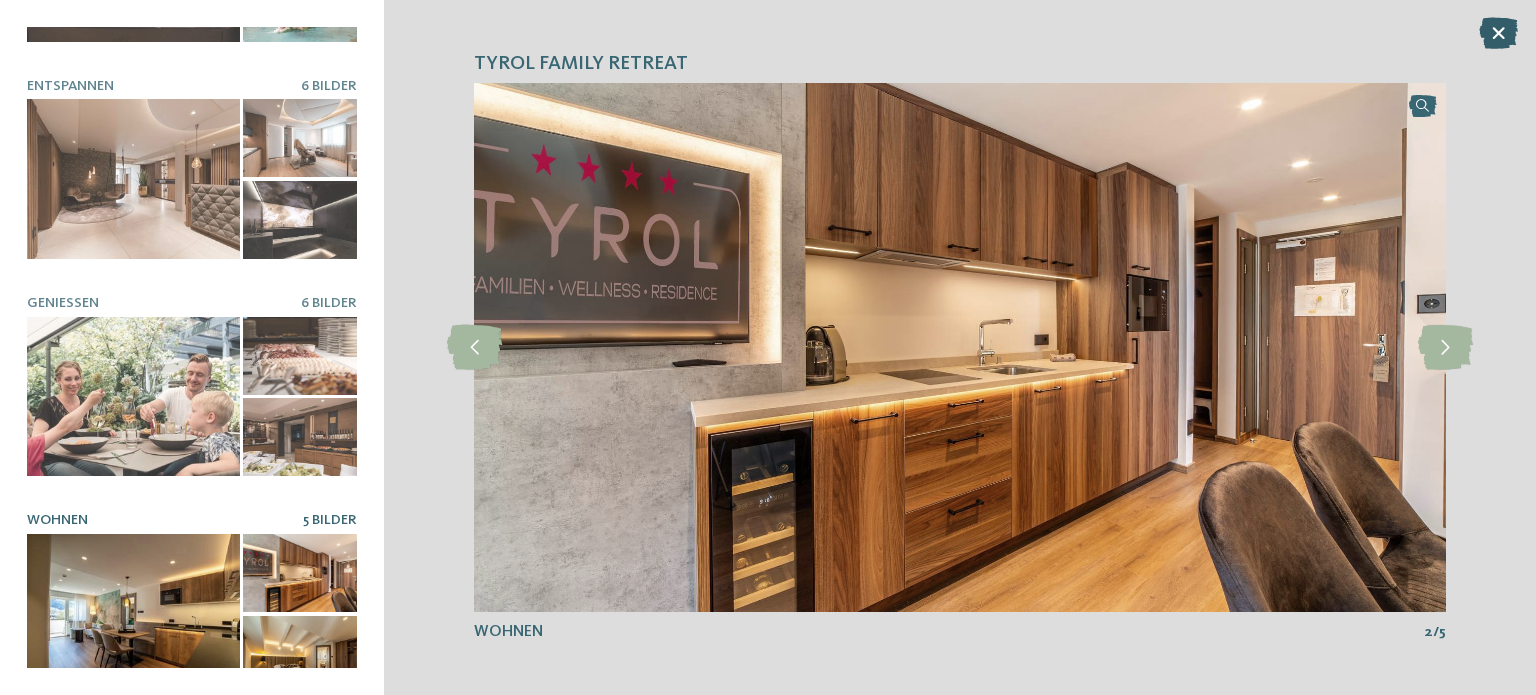 click at bounding box center [1498, 33] 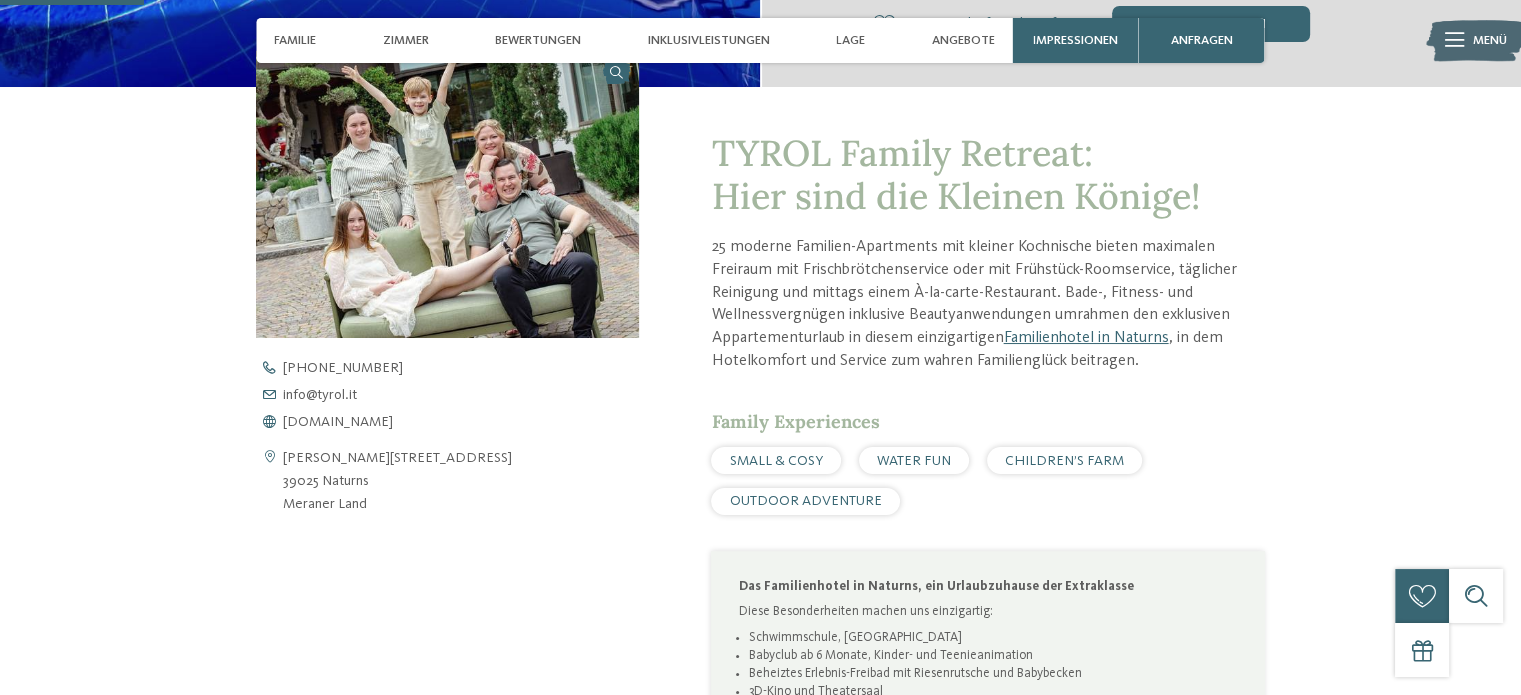 scroll, scrollTop: 560, scrollLeft: 0, axis: vertical 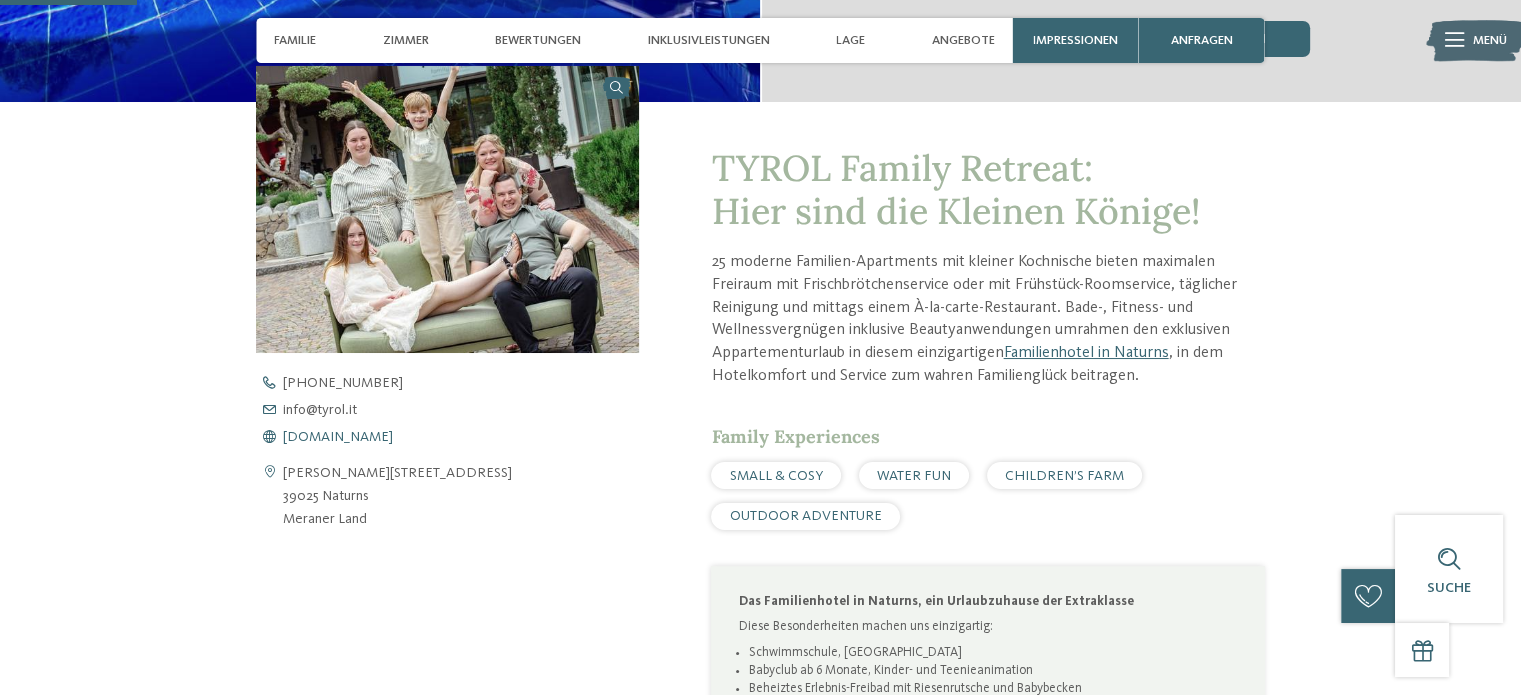 click on "[DOMAIN_NAME]" at bounding box center (338, 437) 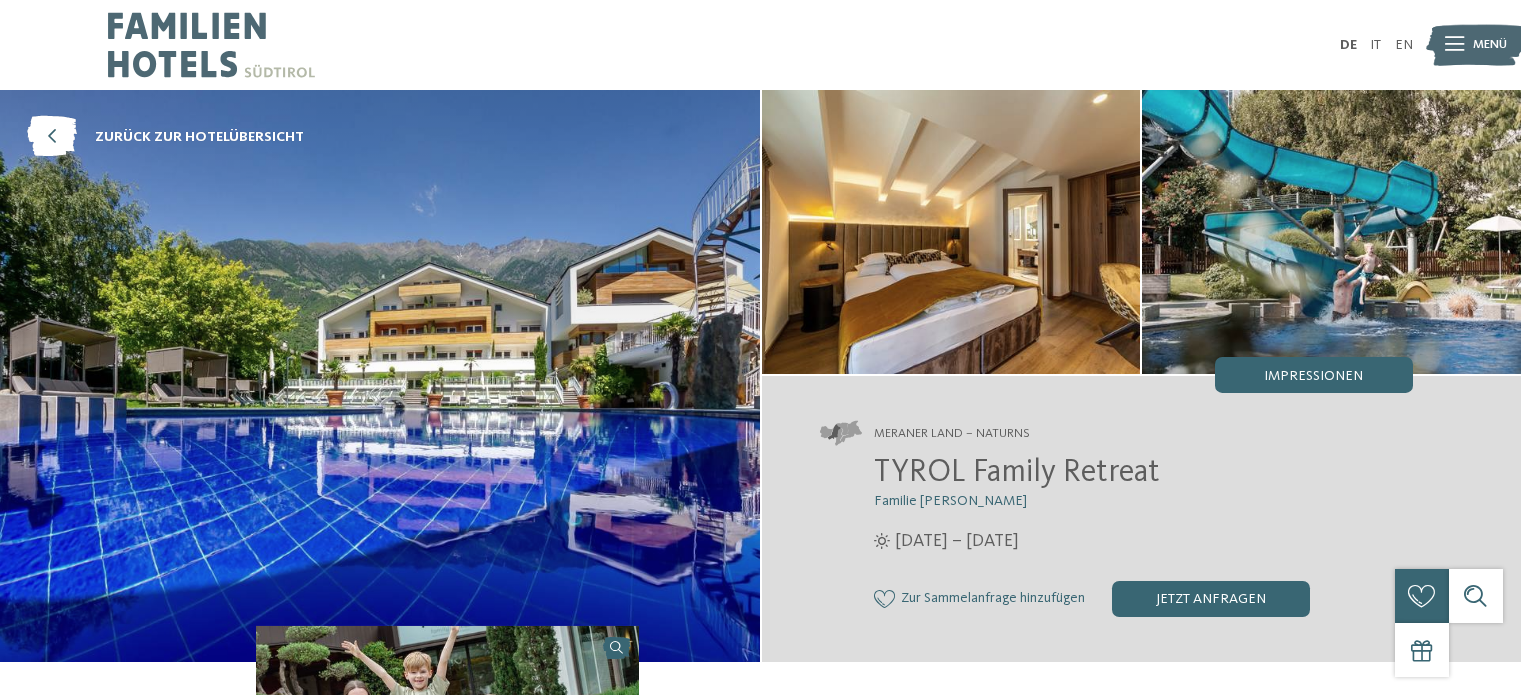 scroll, scrollTop: 0, scrollLeft: 0, axis: both 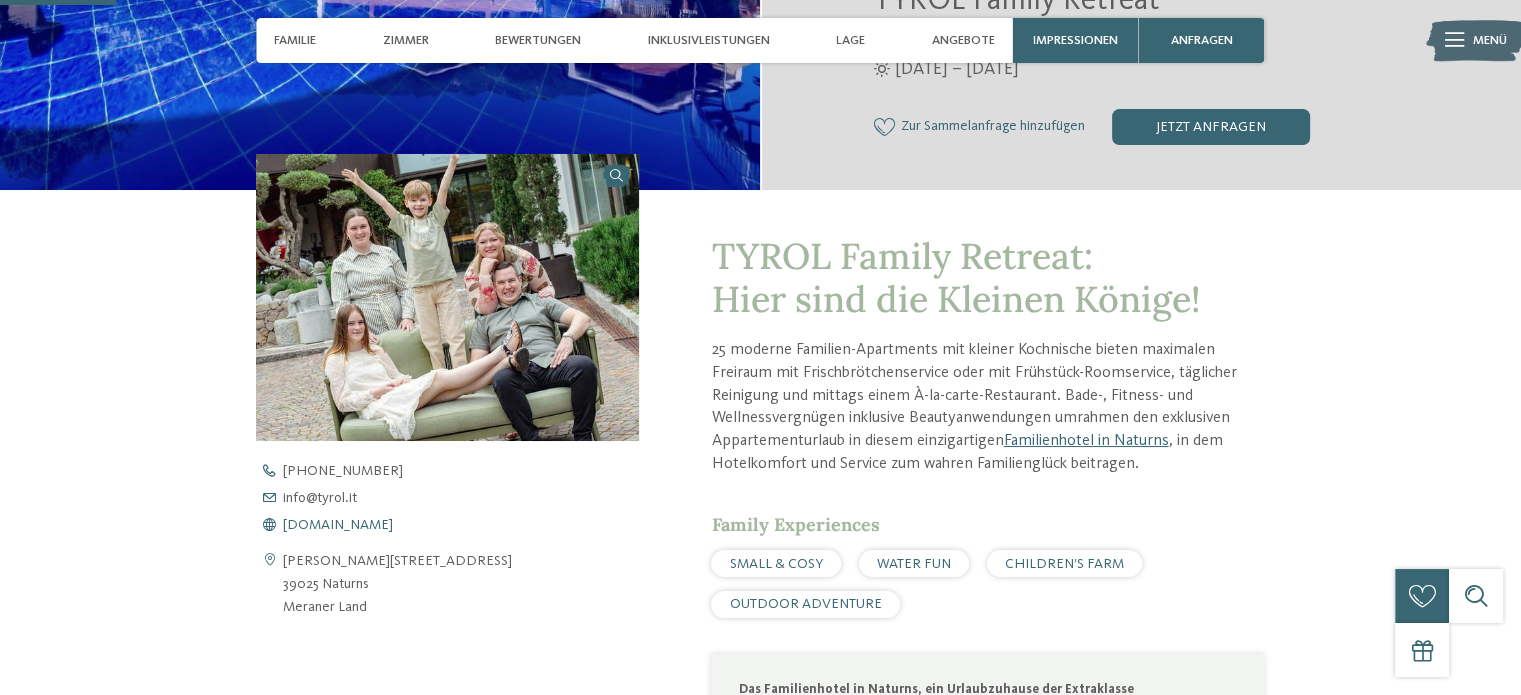 click on "[DOMAIN_NAME]" at bounding box center (338, 525) 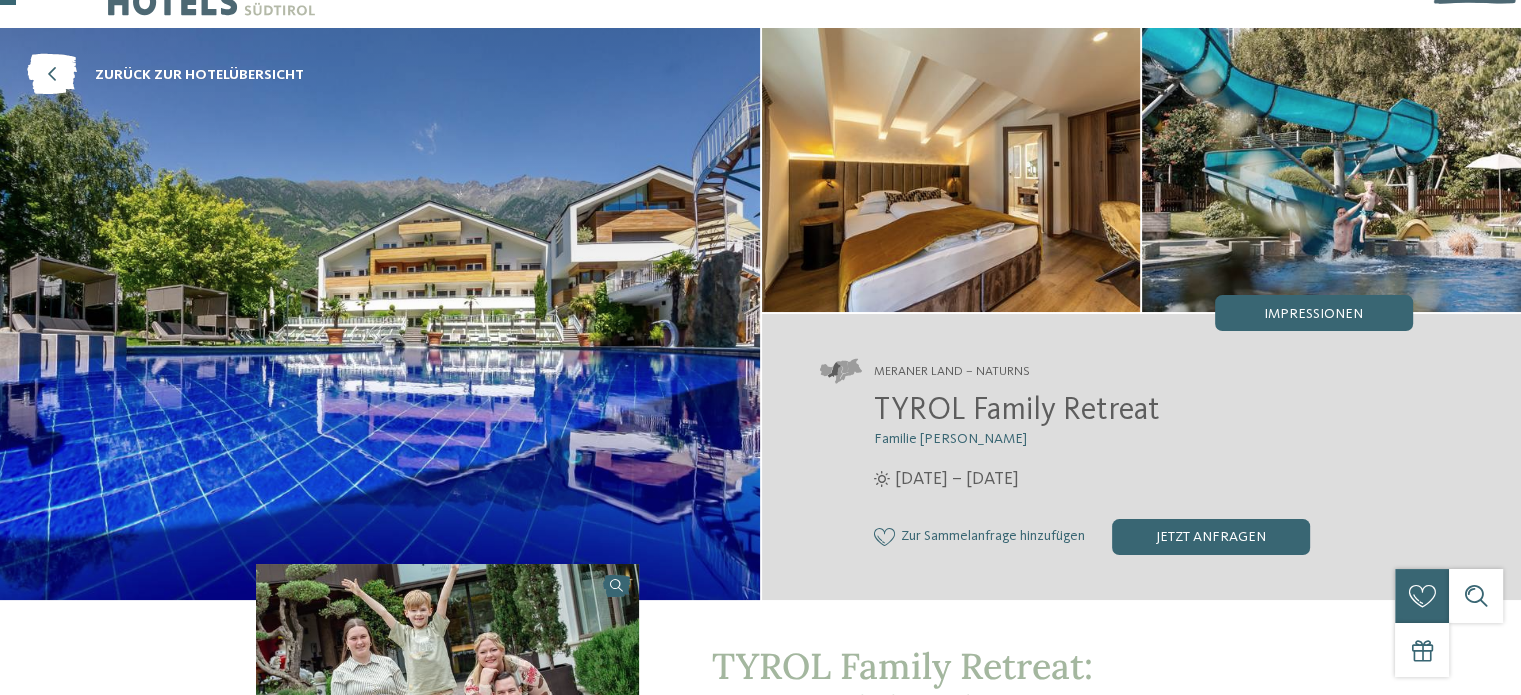 scroll, scrollTop: 64, scrollLeft: 0, axis: vertical 